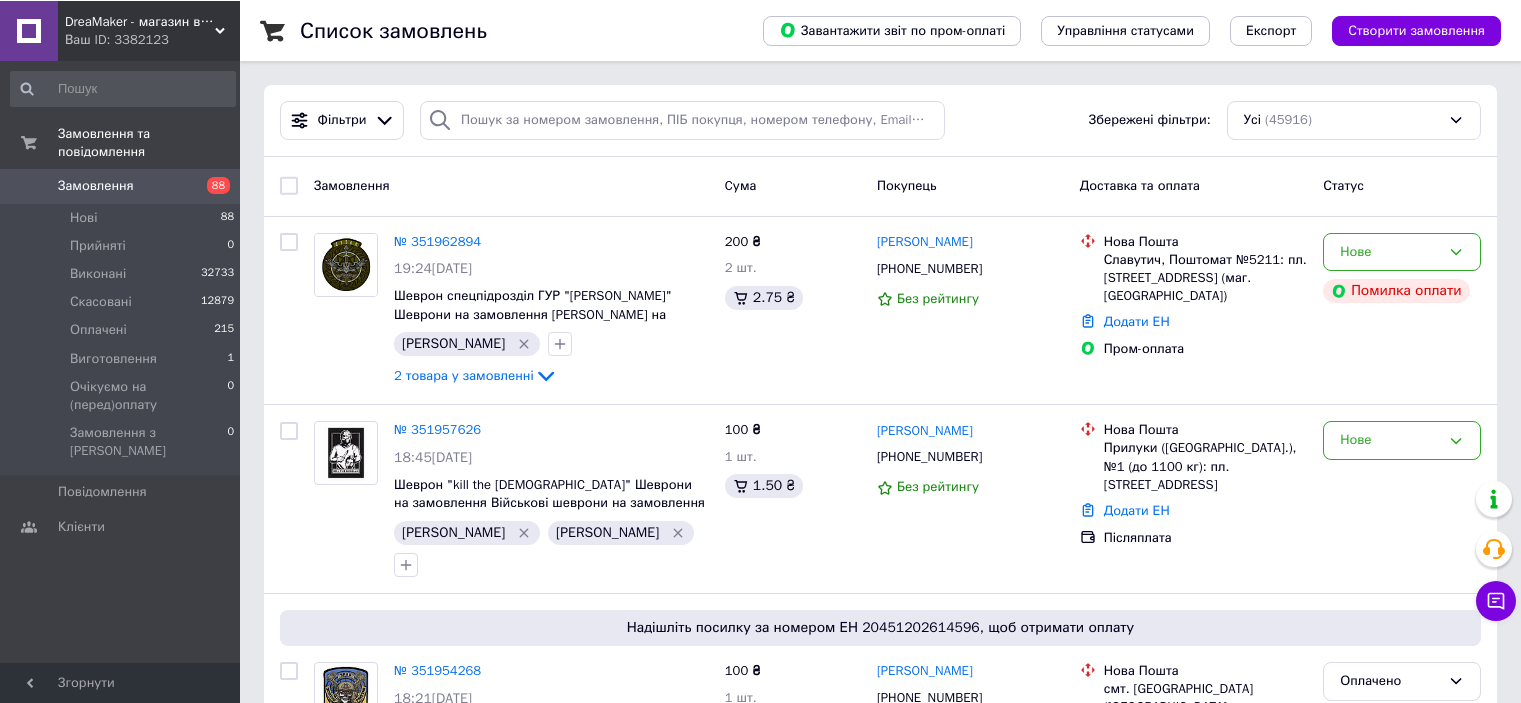 scroll, scrollTop: 0, scrollLeft: 0, axis: both 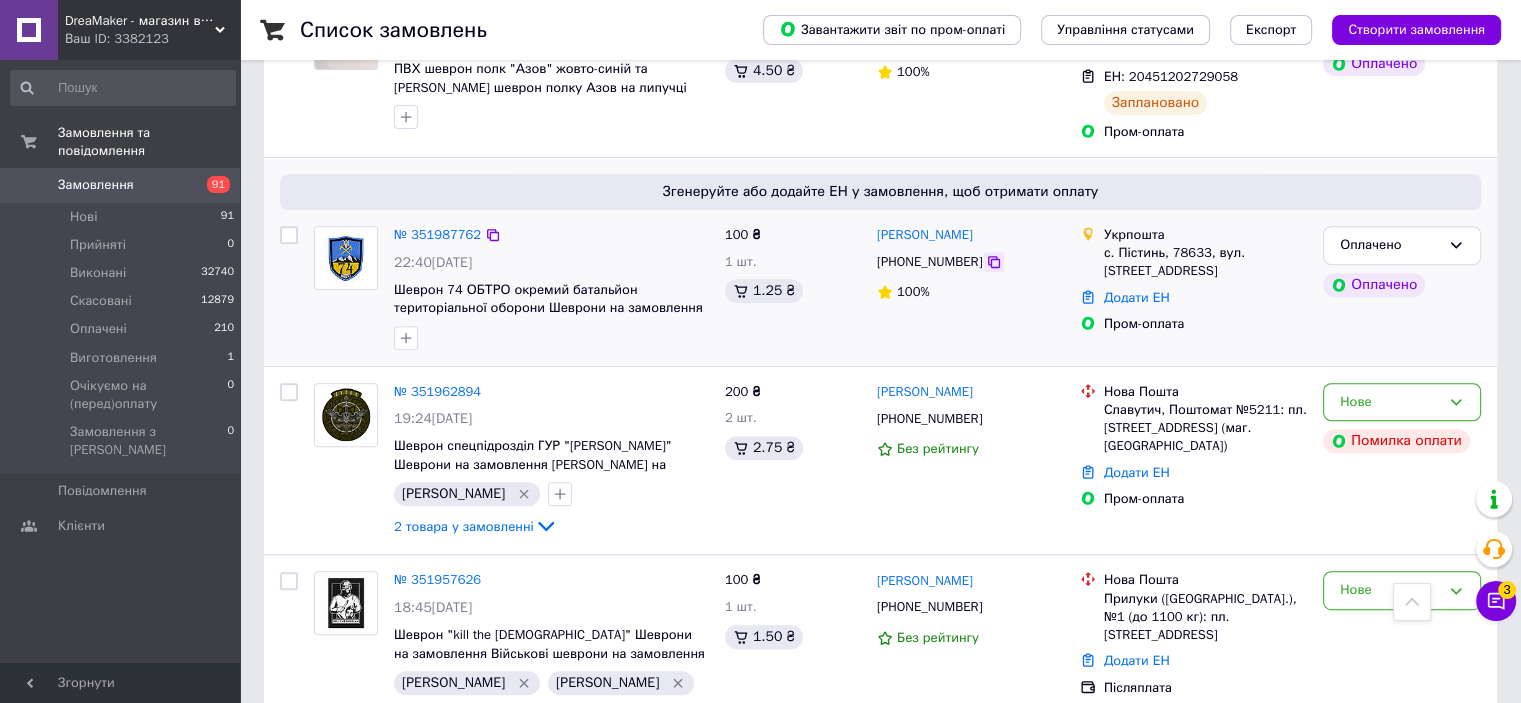 click 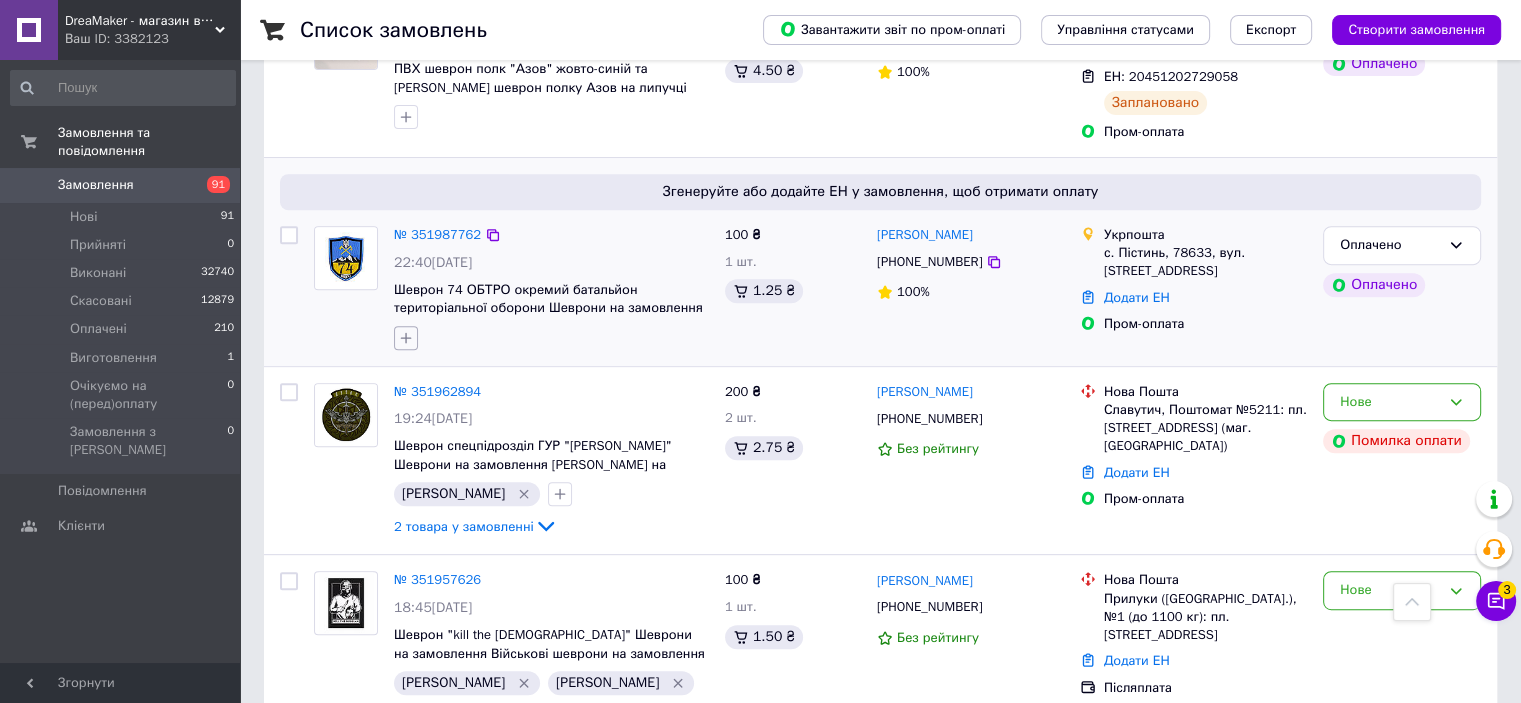 click 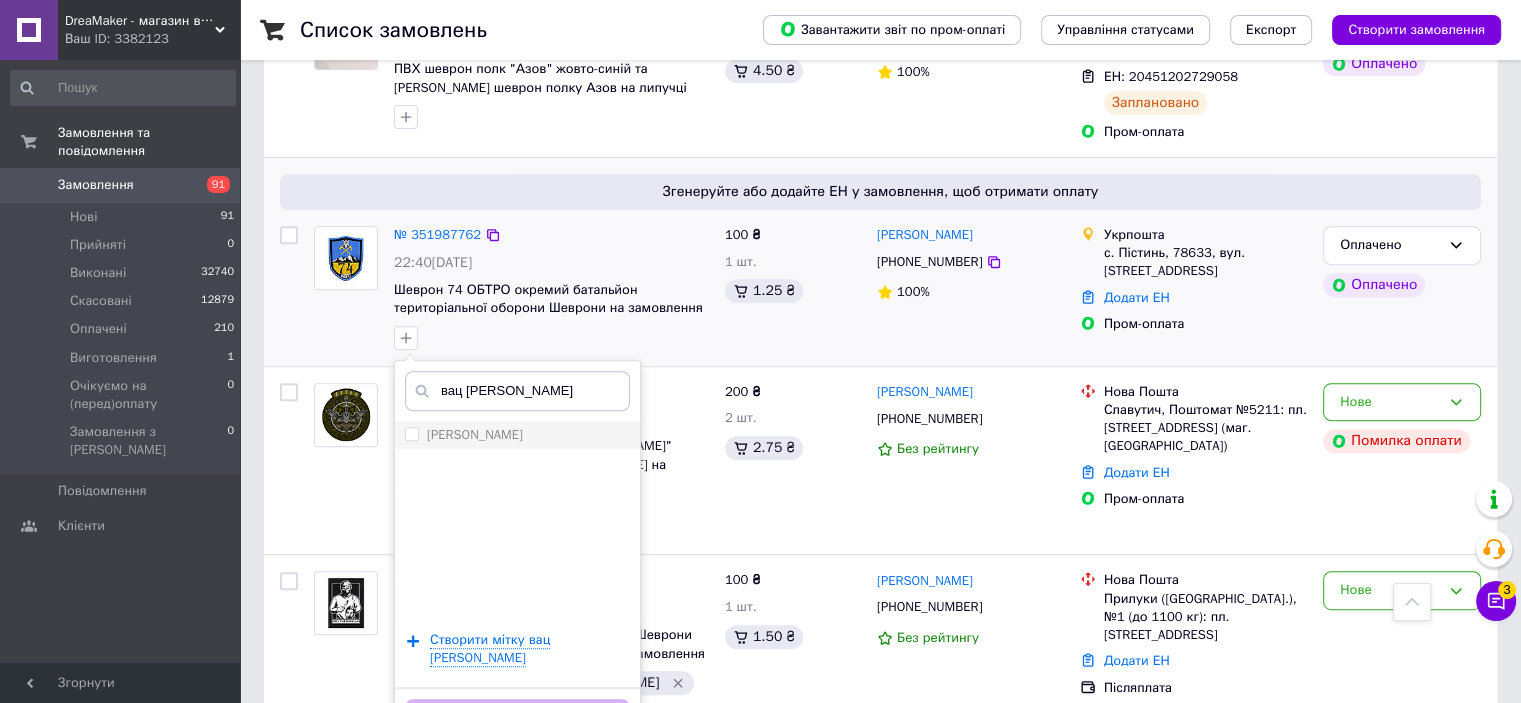 type on "вац [PERSON_NAME]" 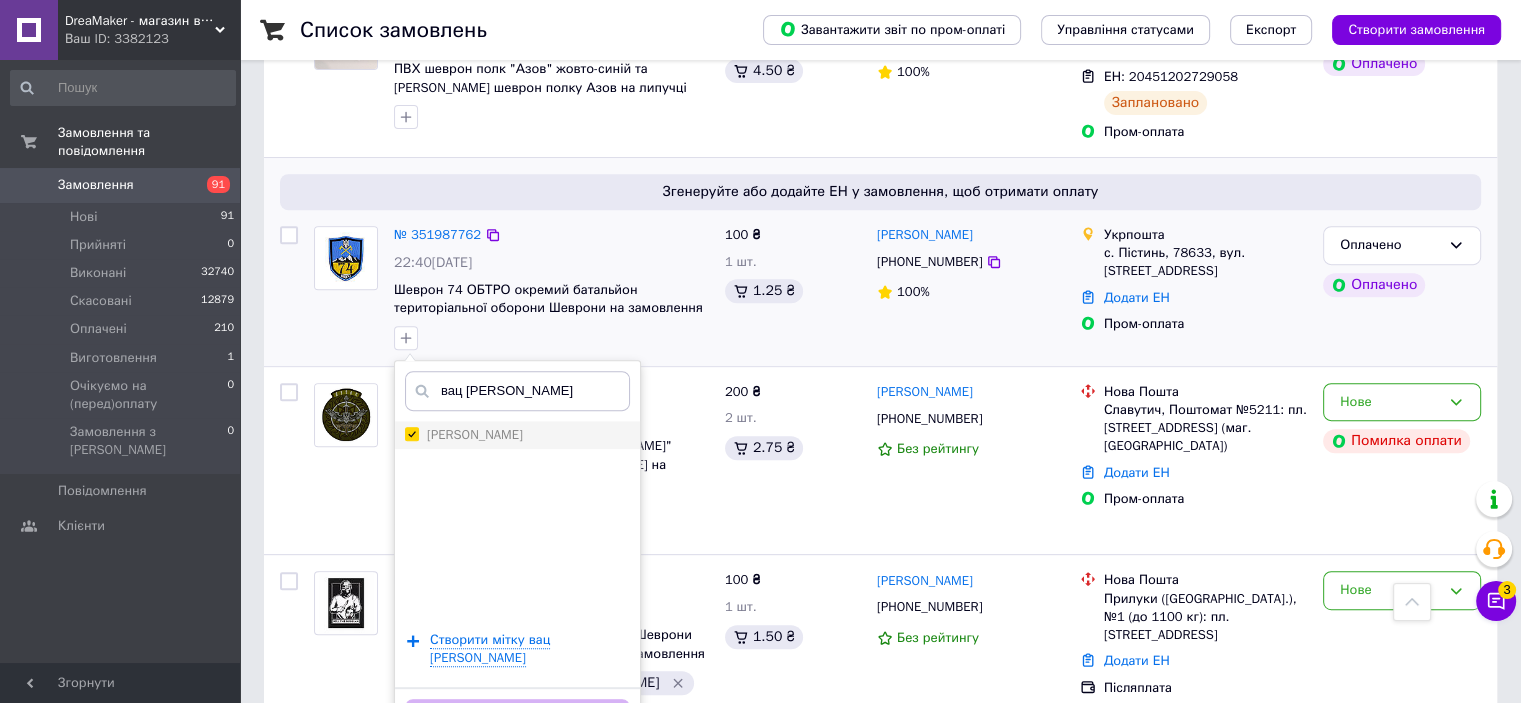 checkbox on "true" 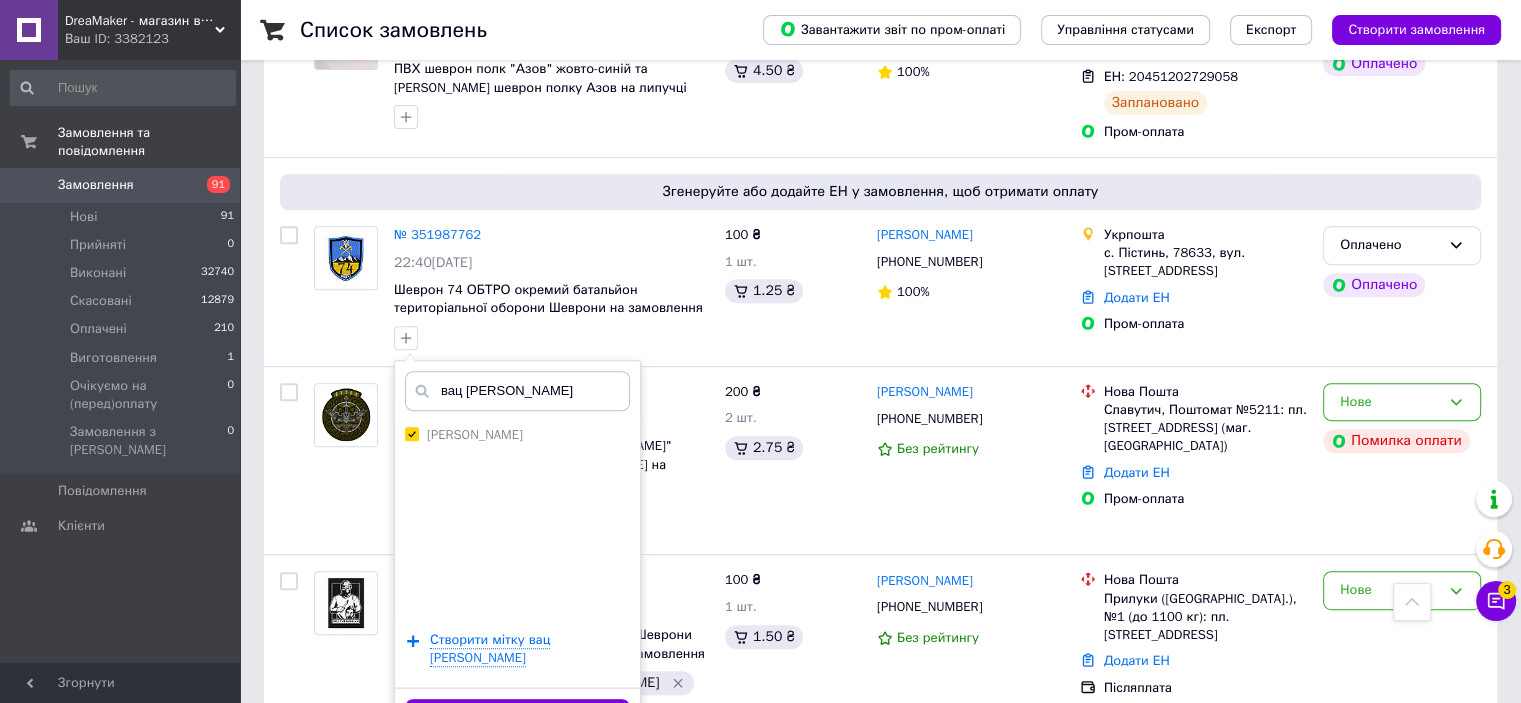 drag, startPoint x: 535, startPoint y: 673, endPoint x: 630, endPoint y: 0, distance: 679.672 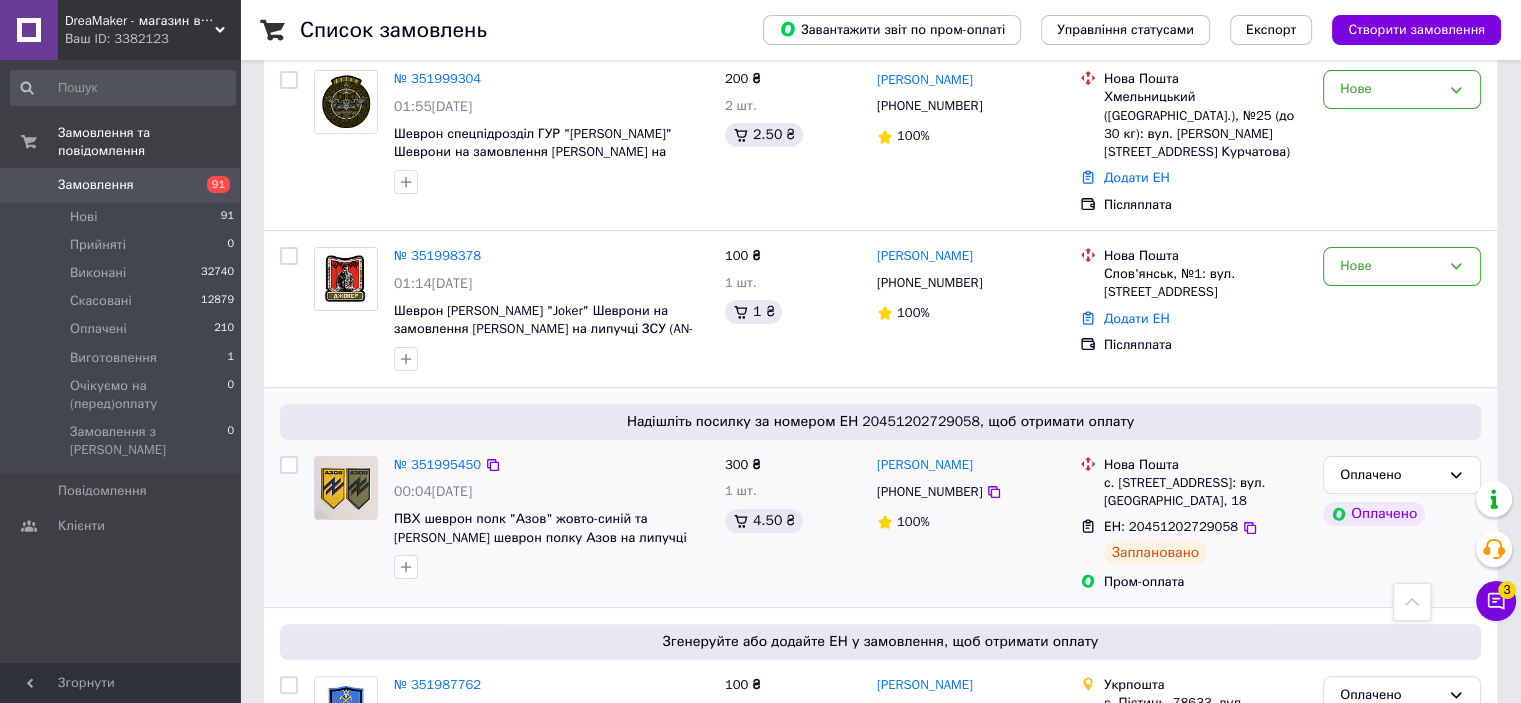 scroll, scrollTop: 300, scrollLeft: 0, axis: vertical 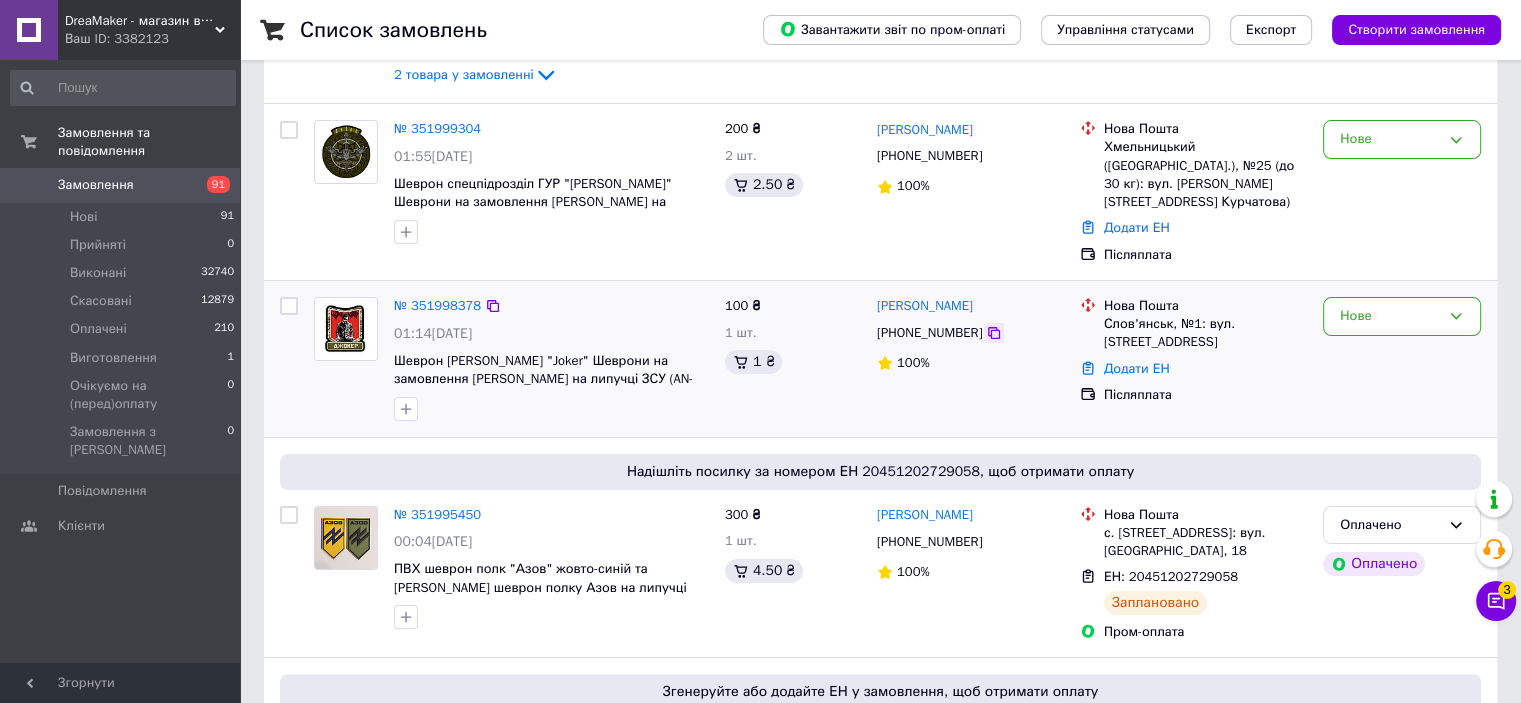 click 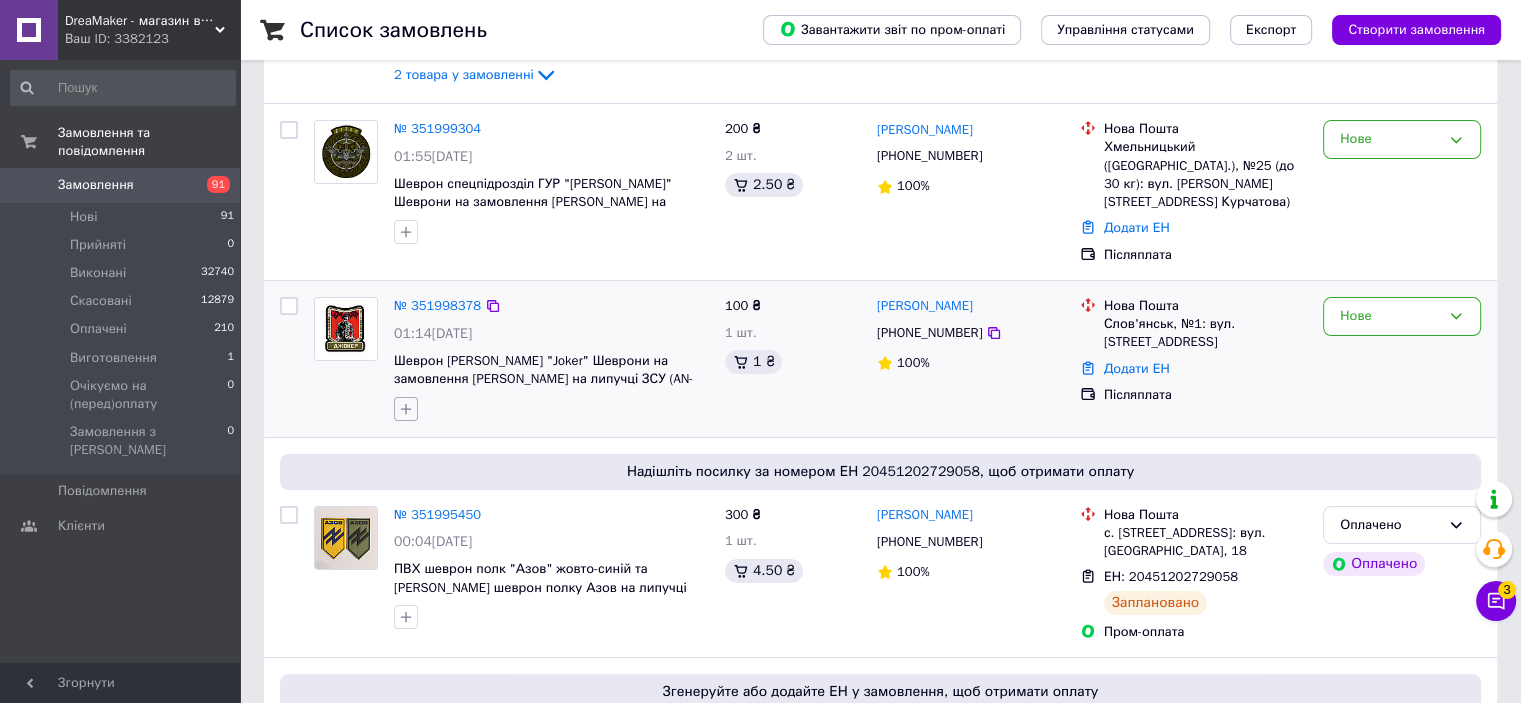 click 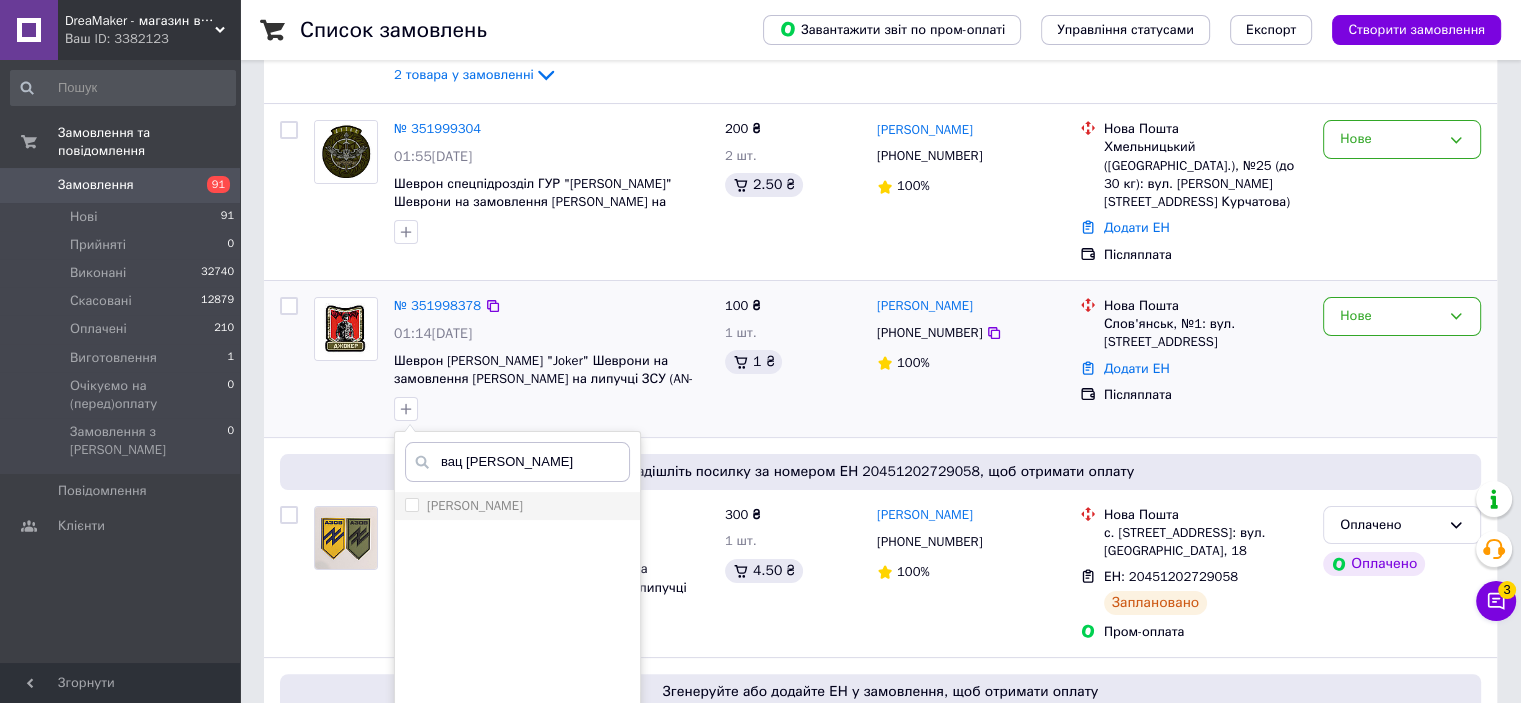 type on "вац и" 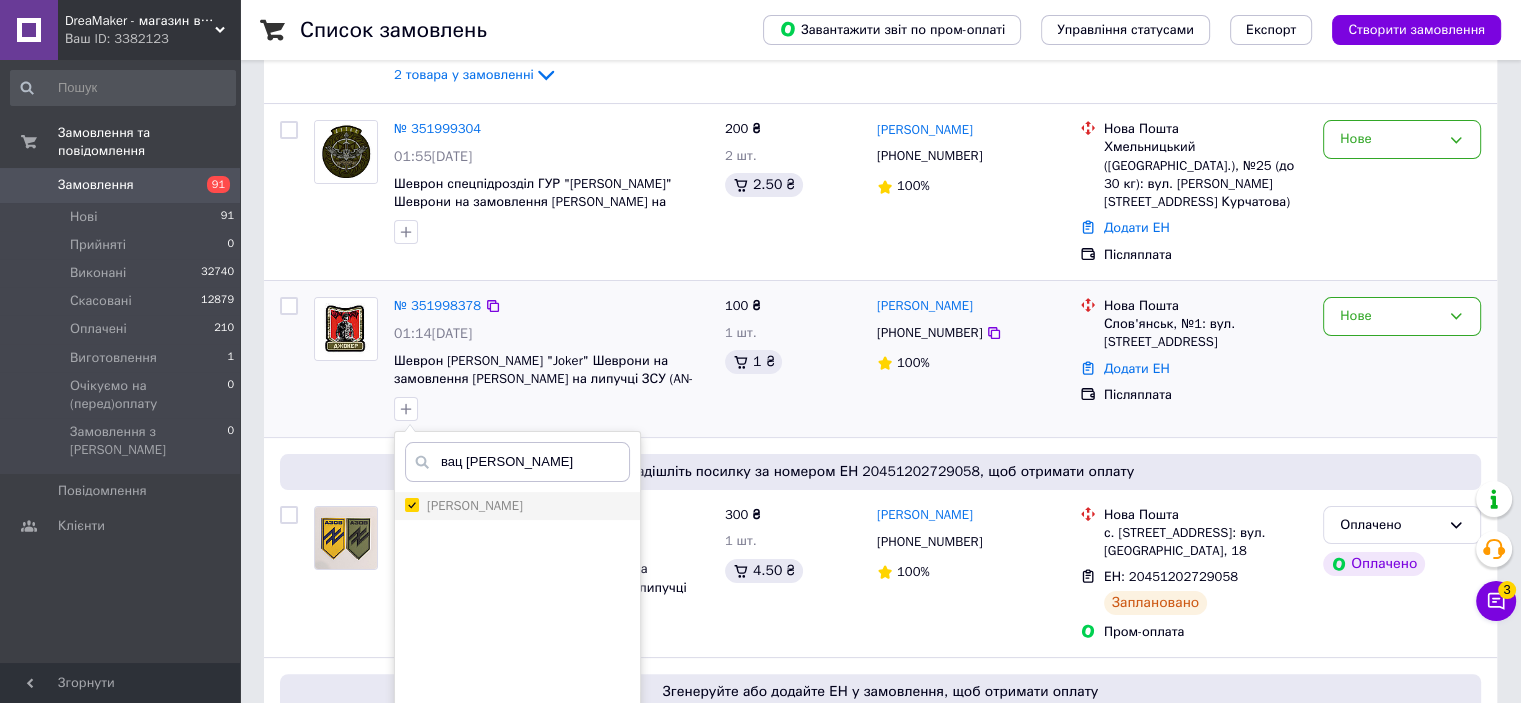 checkbox on "true" 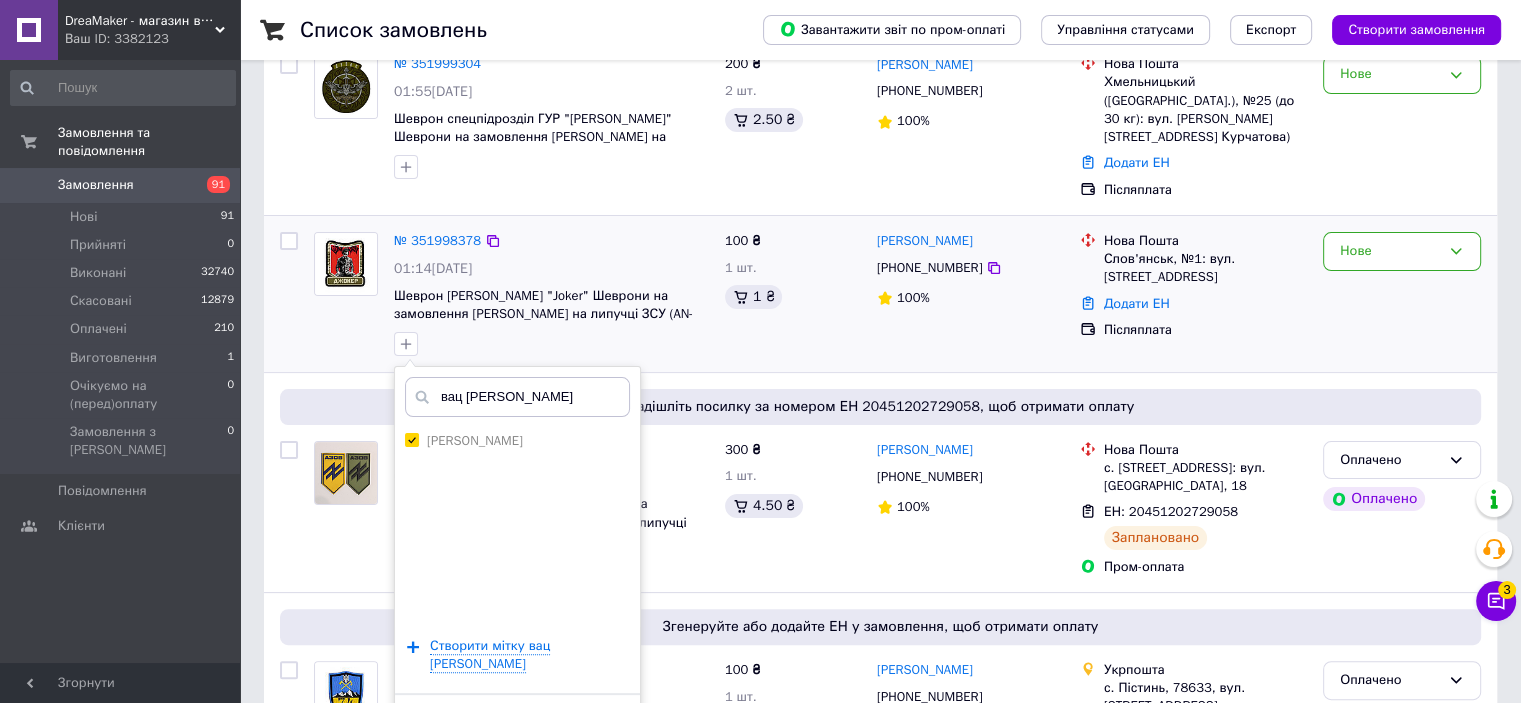 scroll, scrollTop: 400, scrollLeft: 0, axis: vertical 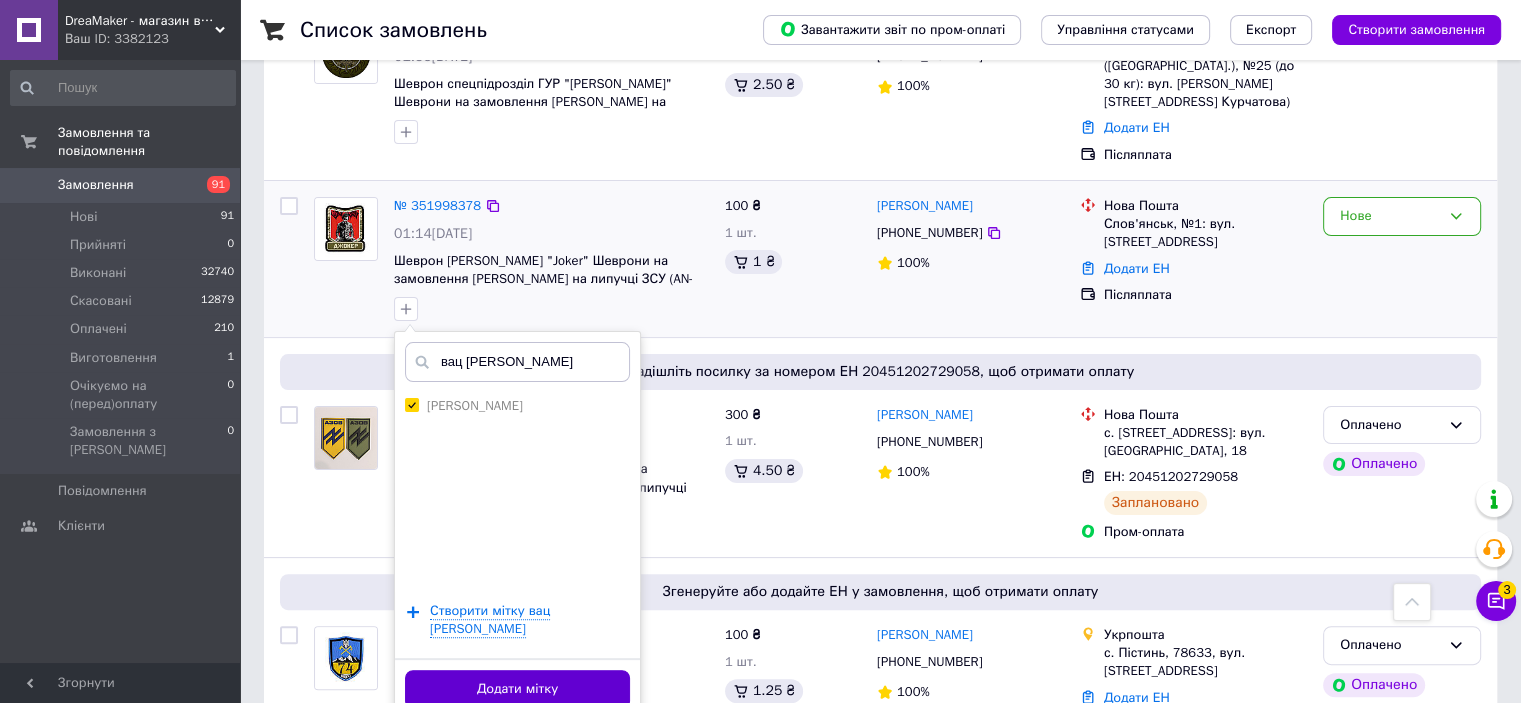 click on "Додати мітку" at bounding box center [517, 689] 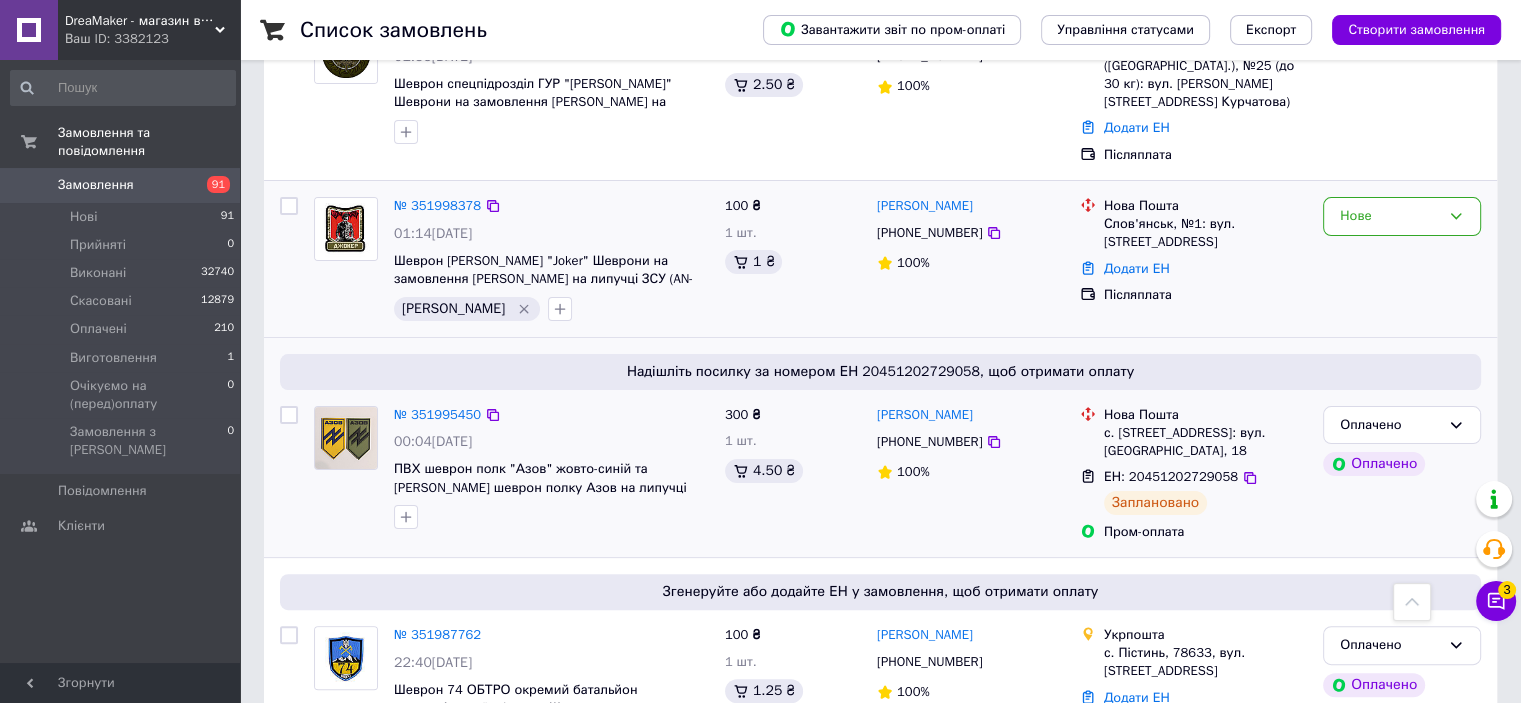 scroll, scrollTop: 500, scrollLeft: 0, axis: vertical 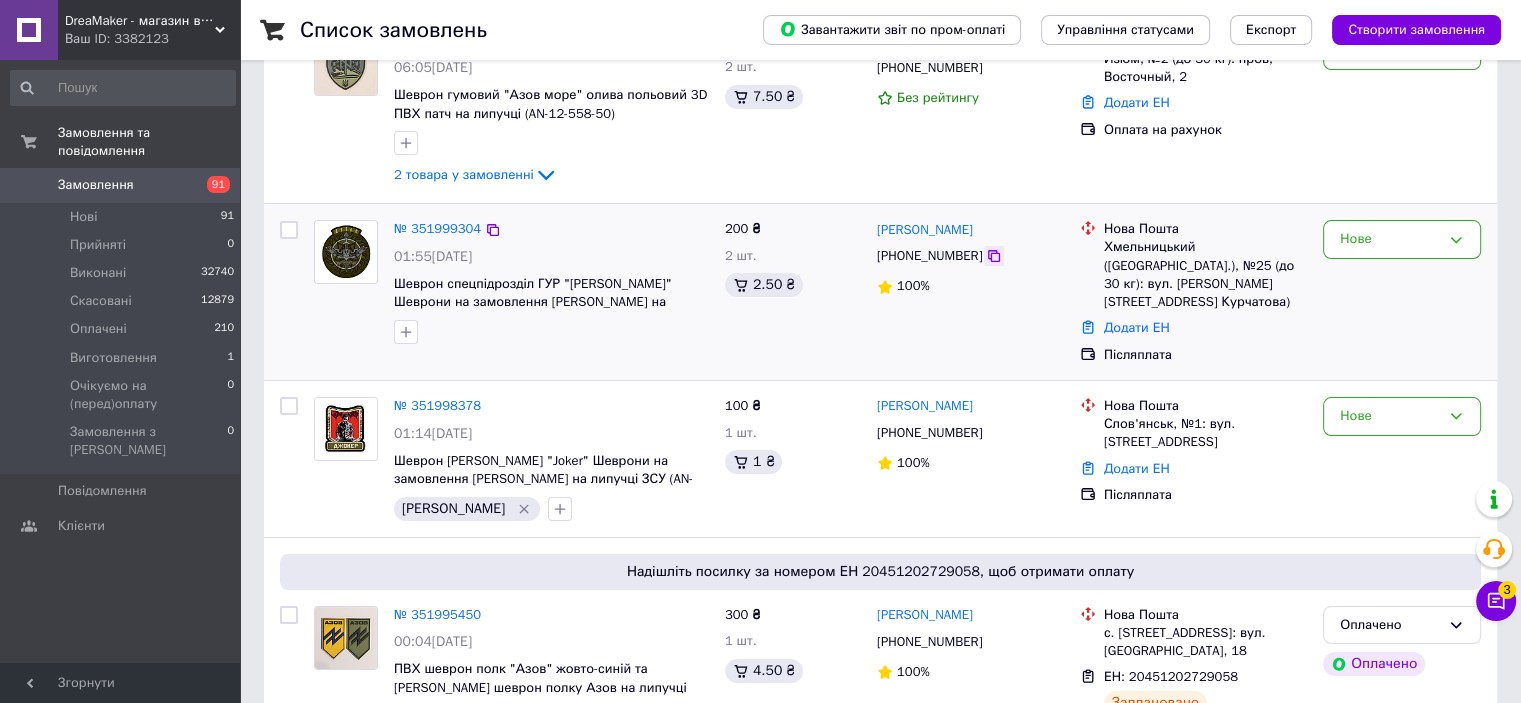 click 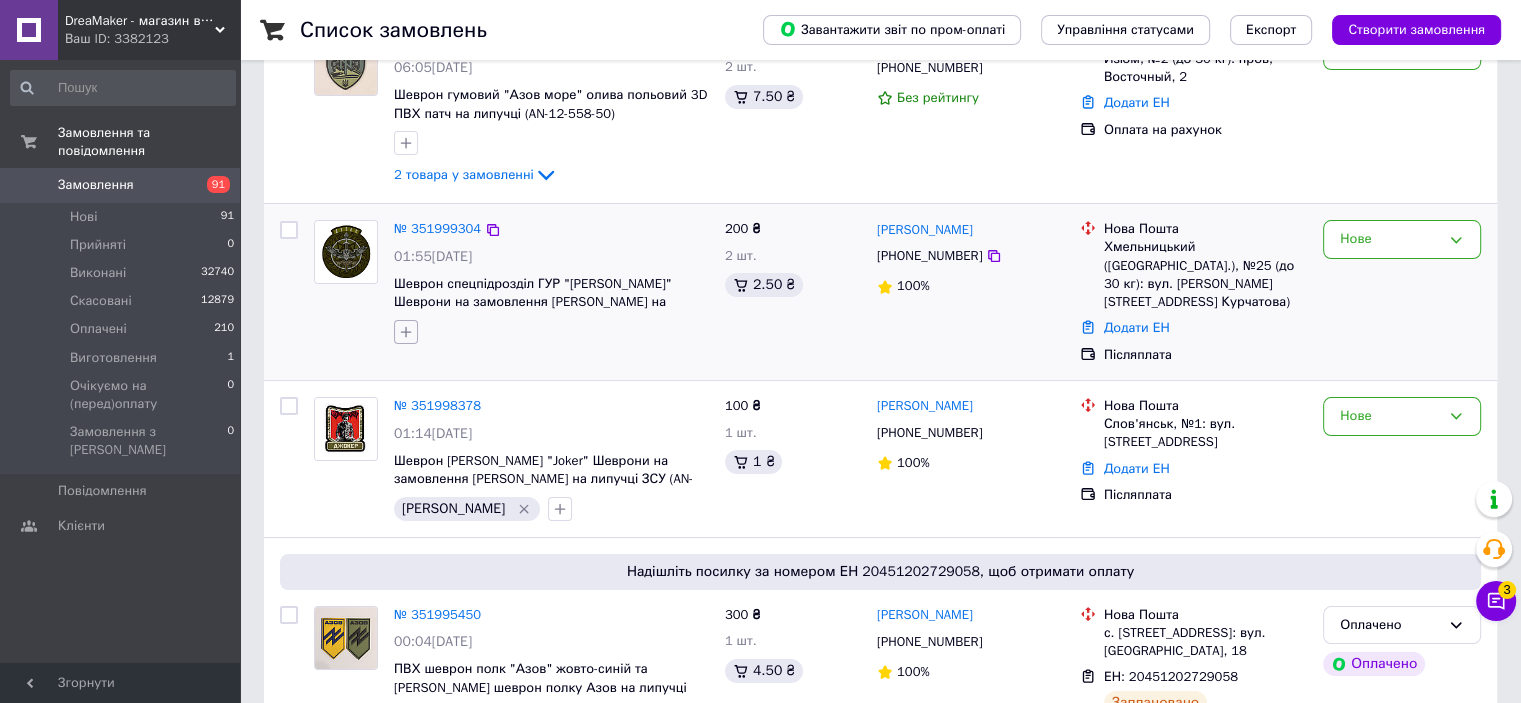 click 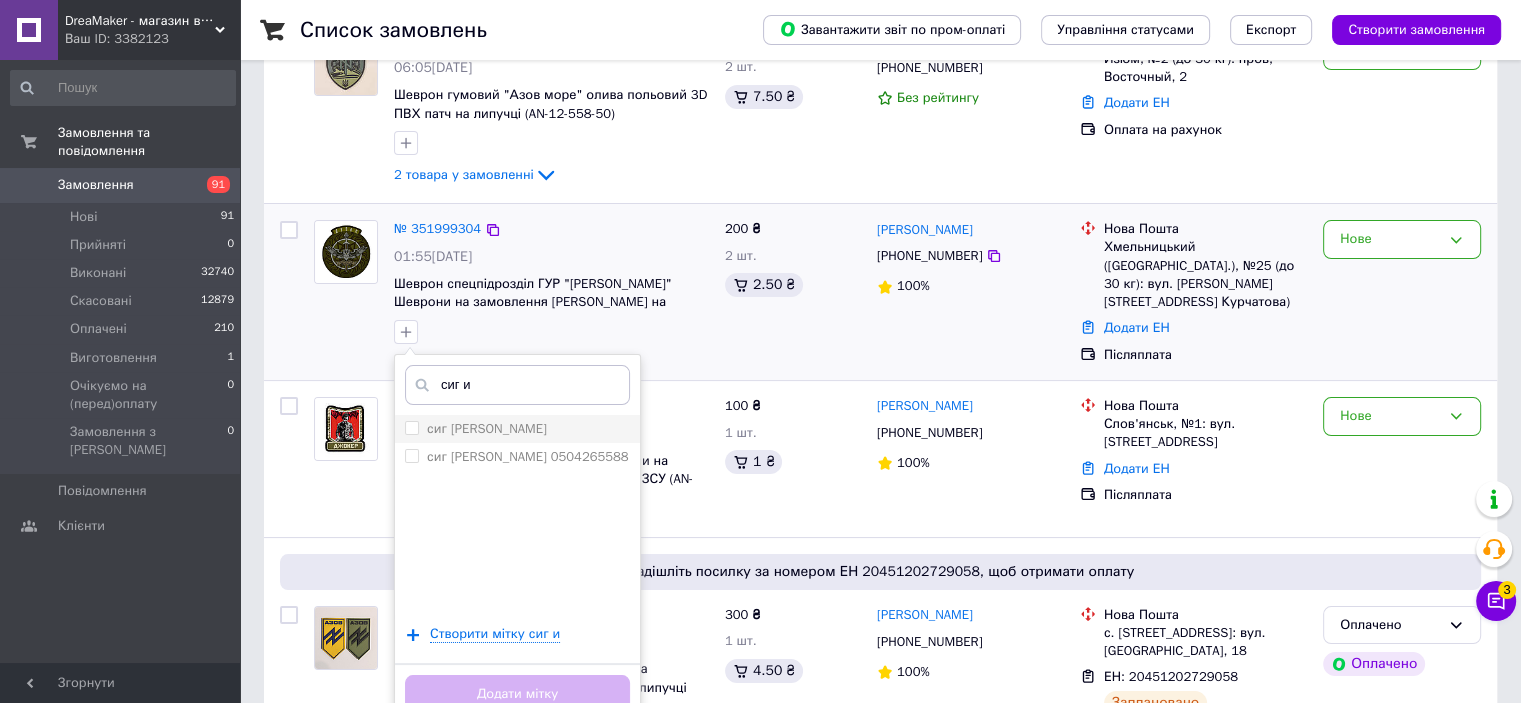 type on "сиг и" 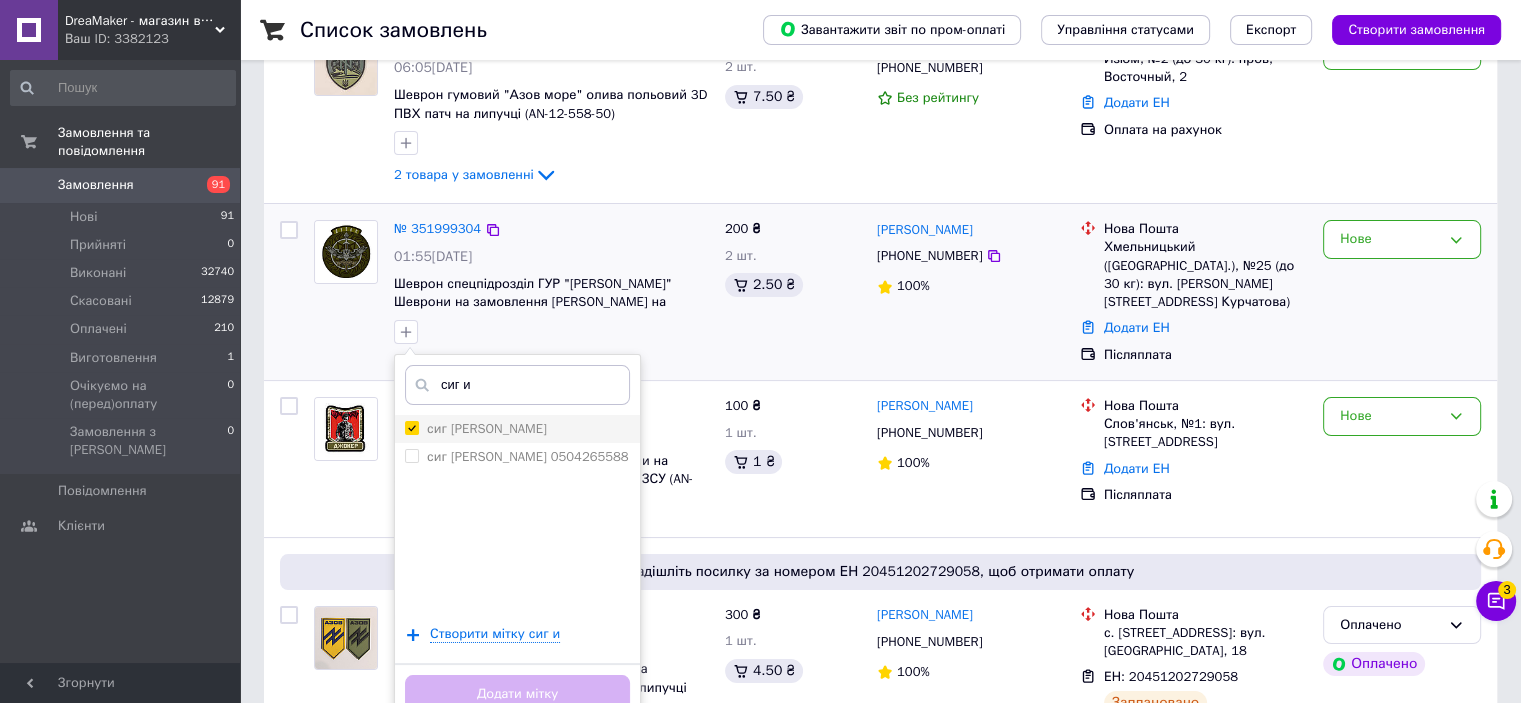 checkbox on "true" 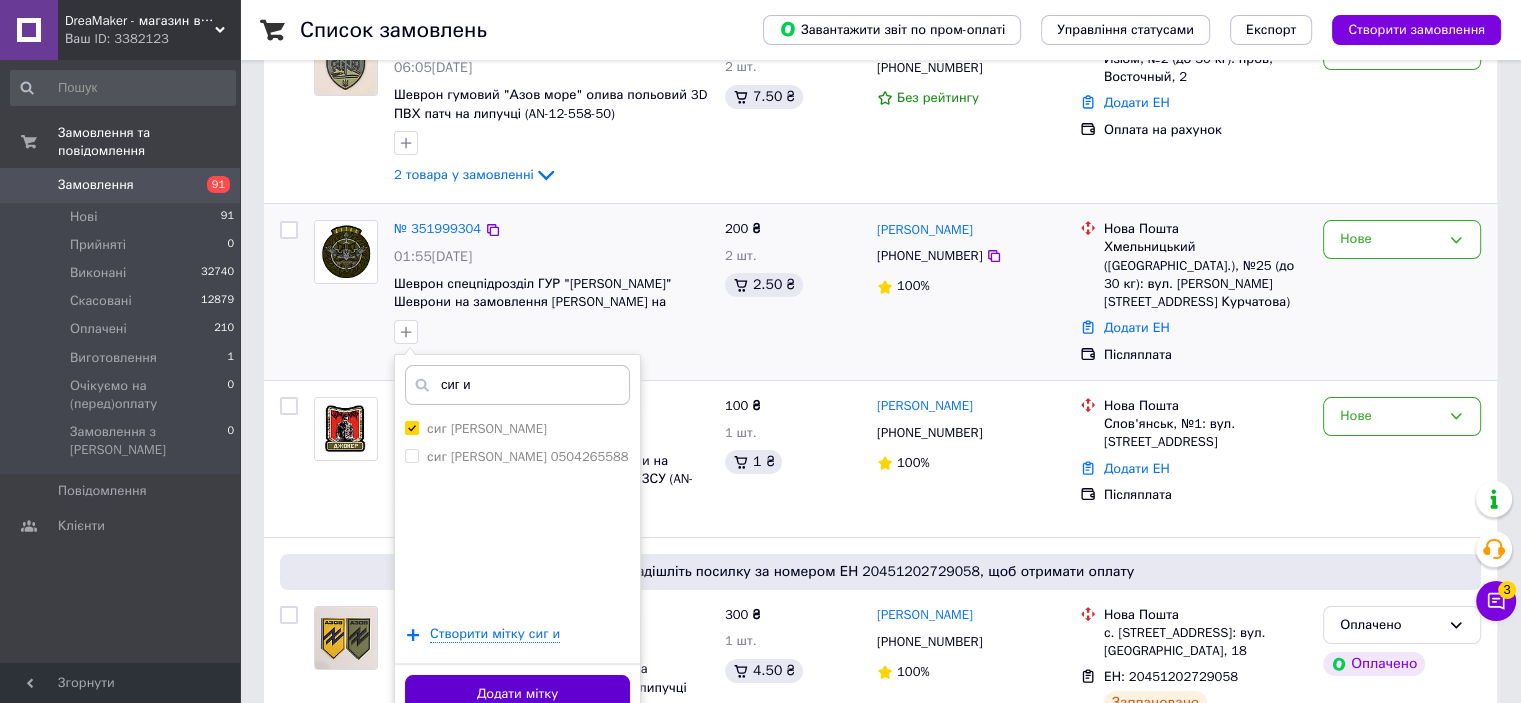 click on "Додати мітку" at bounding box center (517, 694) 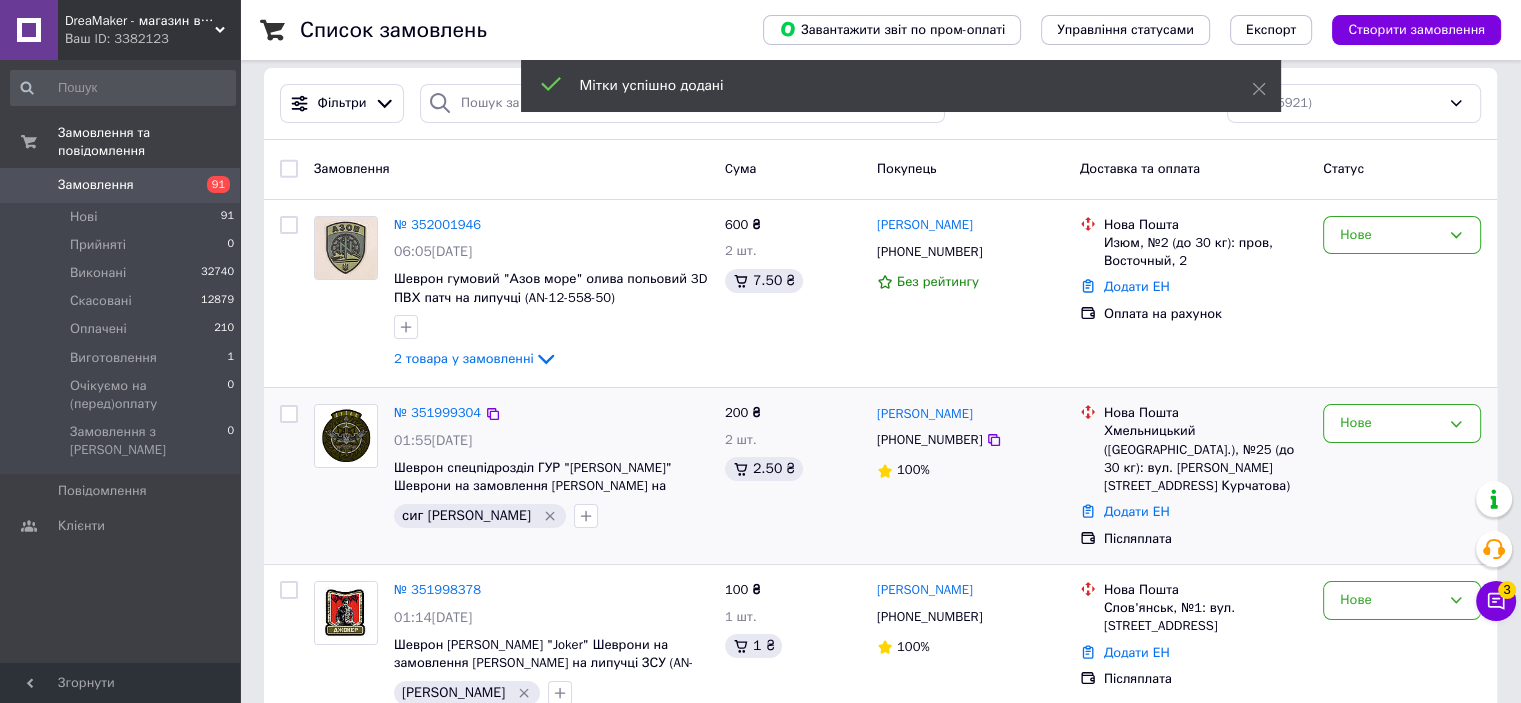 scroll, scrollTop: 0, scrollLeft: 0, axis: both 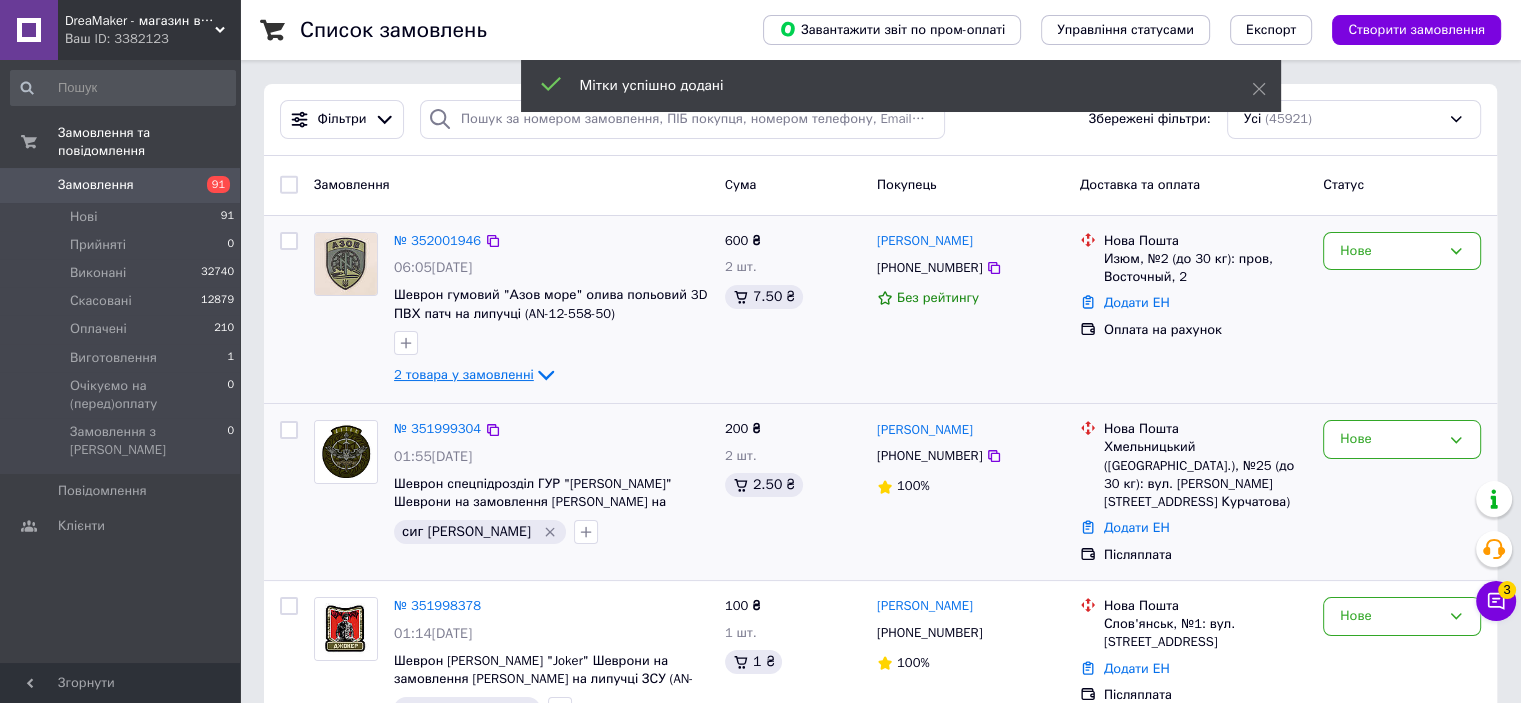 click 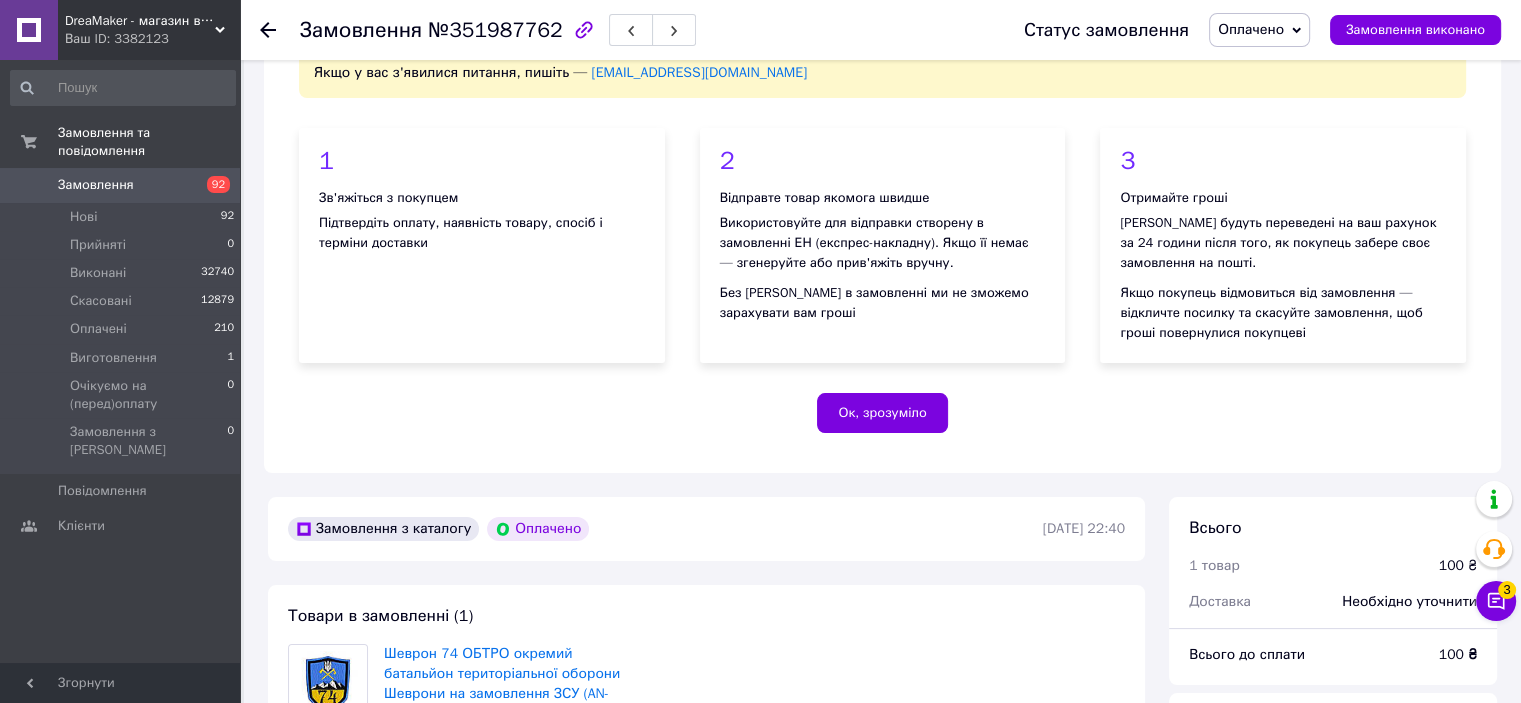 scroll, scrollTop: 400, scrollLeft: 0, axis: vertical 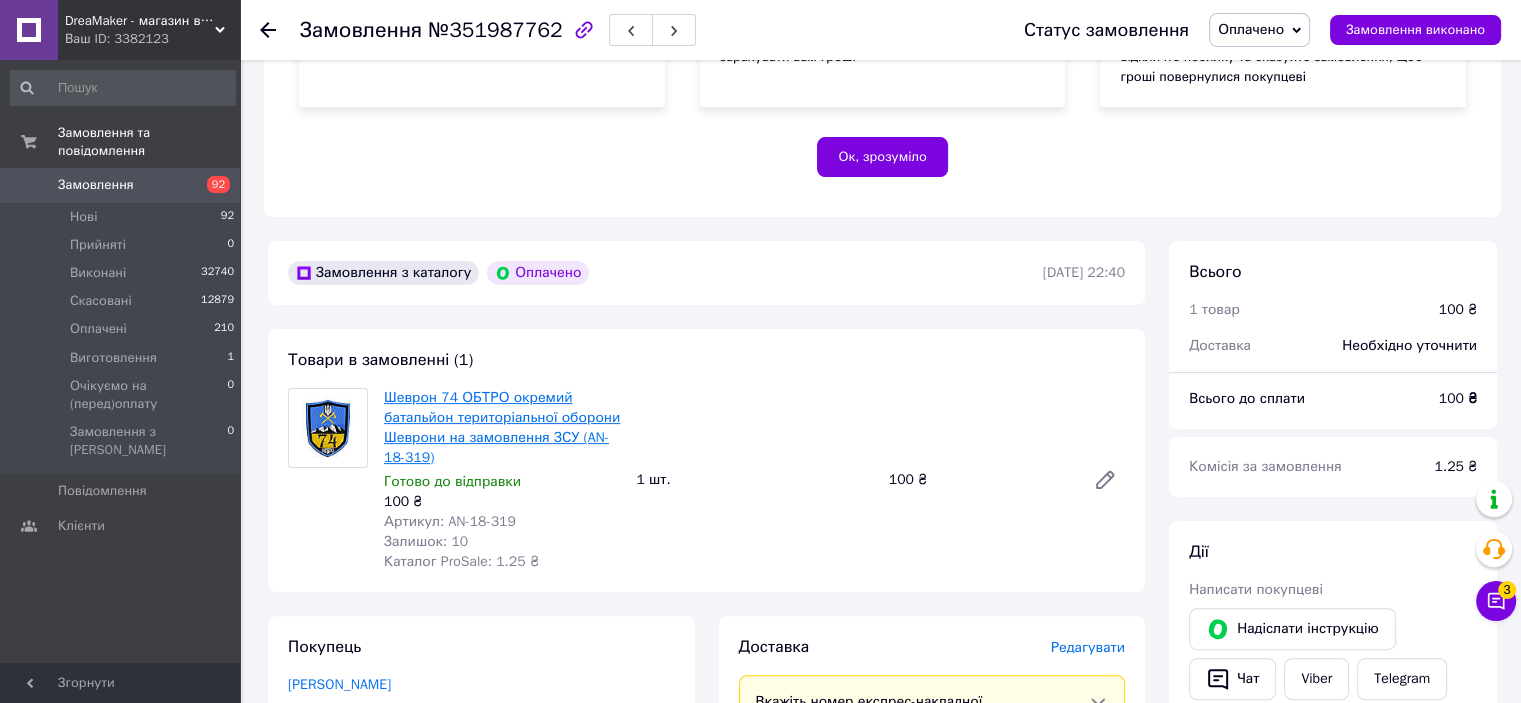click on "Шеврон 74 ОБТРО окремий батальйон територіальної оборони Шеврони на замовлення ЗСУ (AN-18-319)" at bounding box center [502, 427] 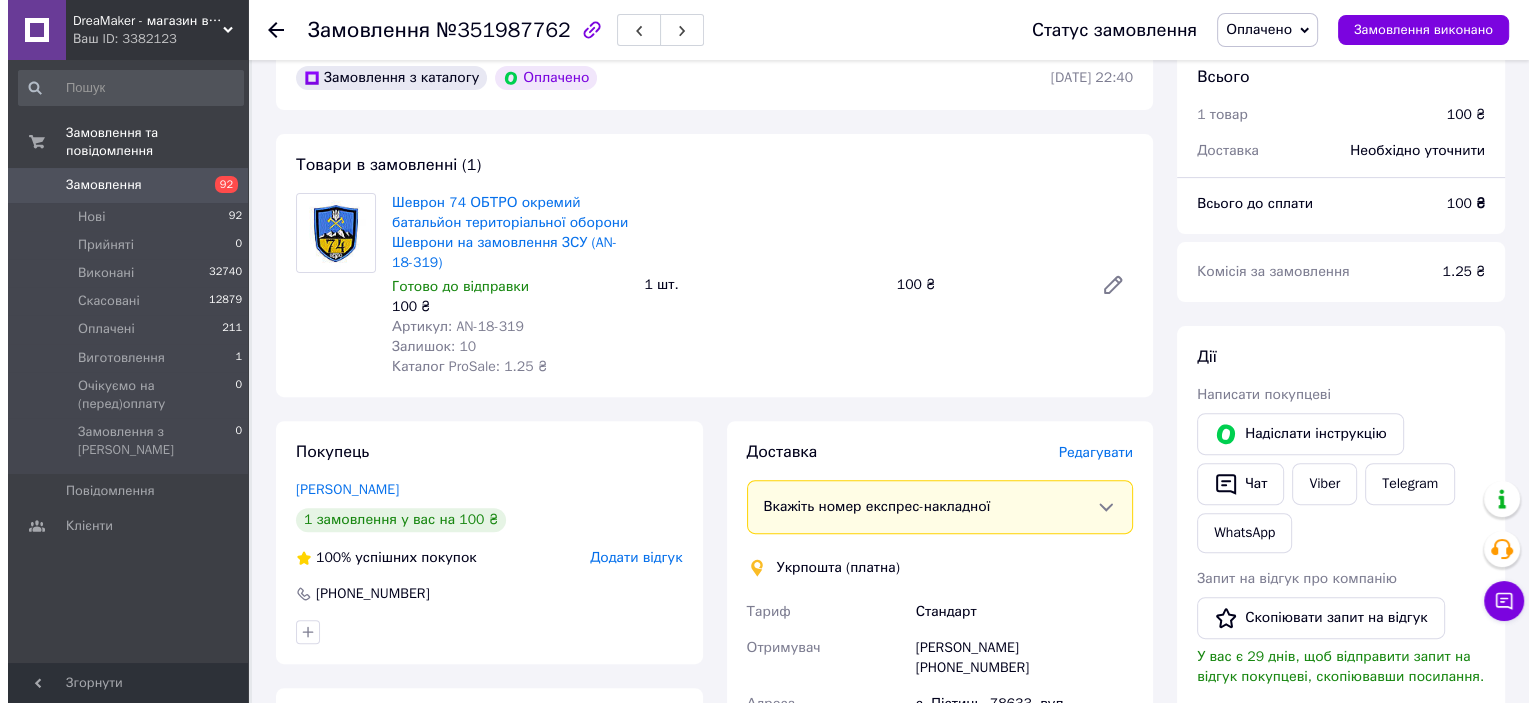 scroll, scrollTop: 600, scrollLeft: 0, axis: vertical 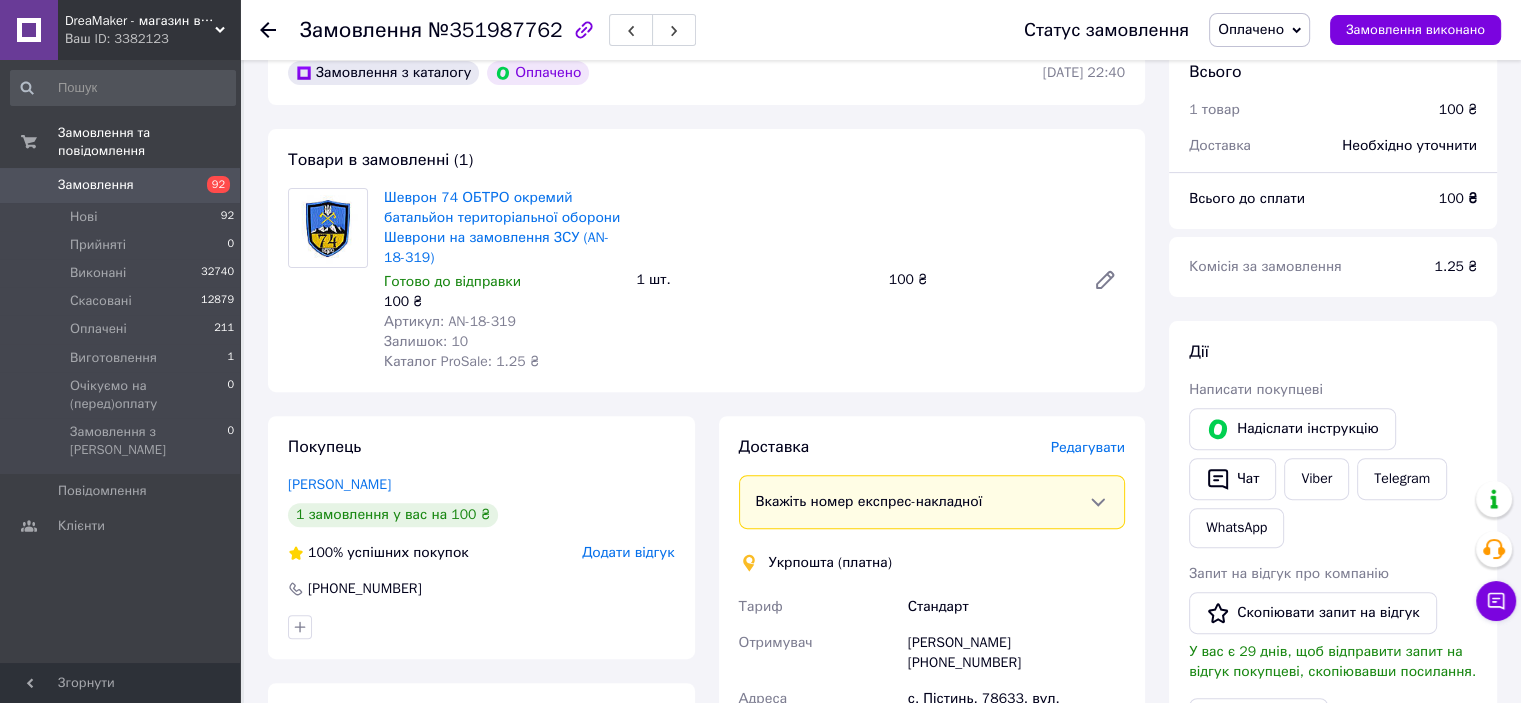click on "Редагувати" at bounding box center (1088, 447) 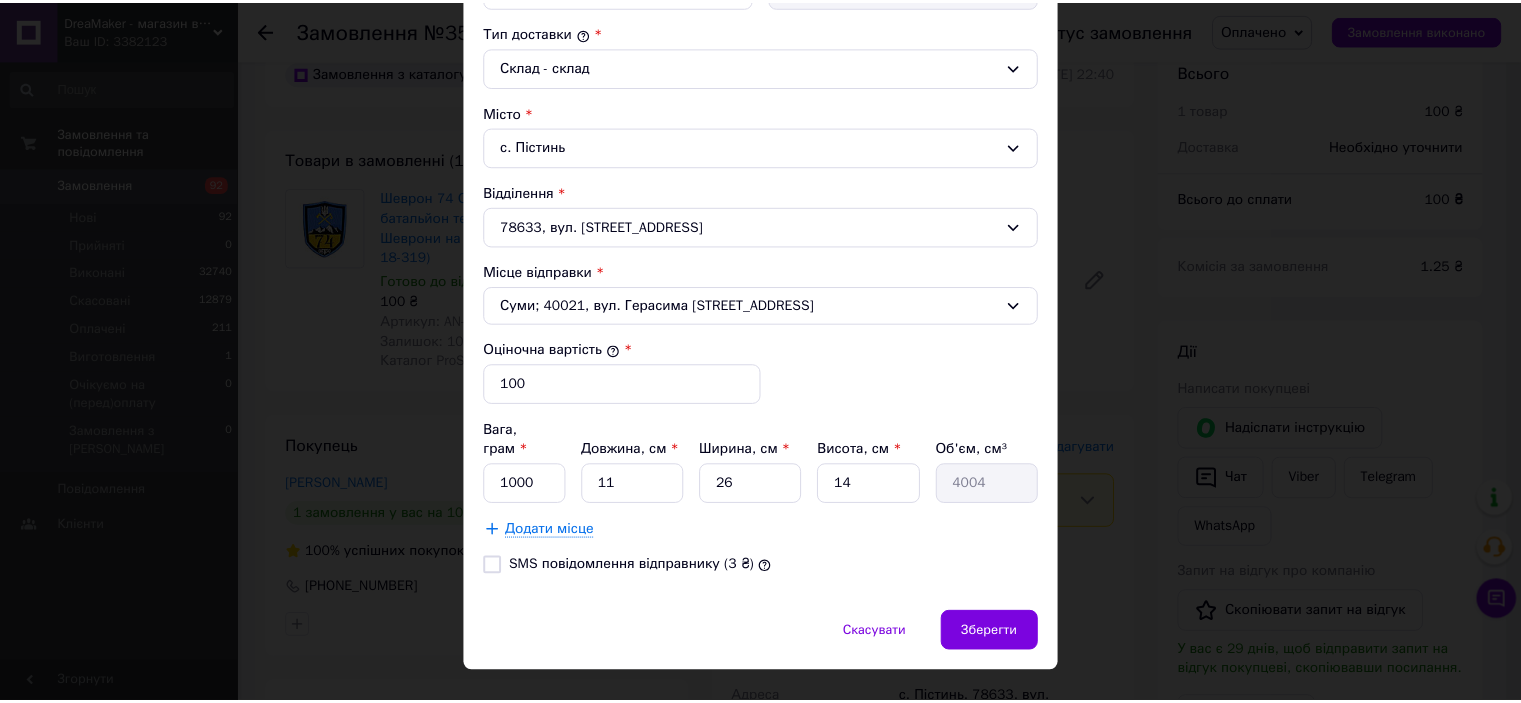 scroll, scrollTop: 543, scrollLeft: 0, axis: vertical 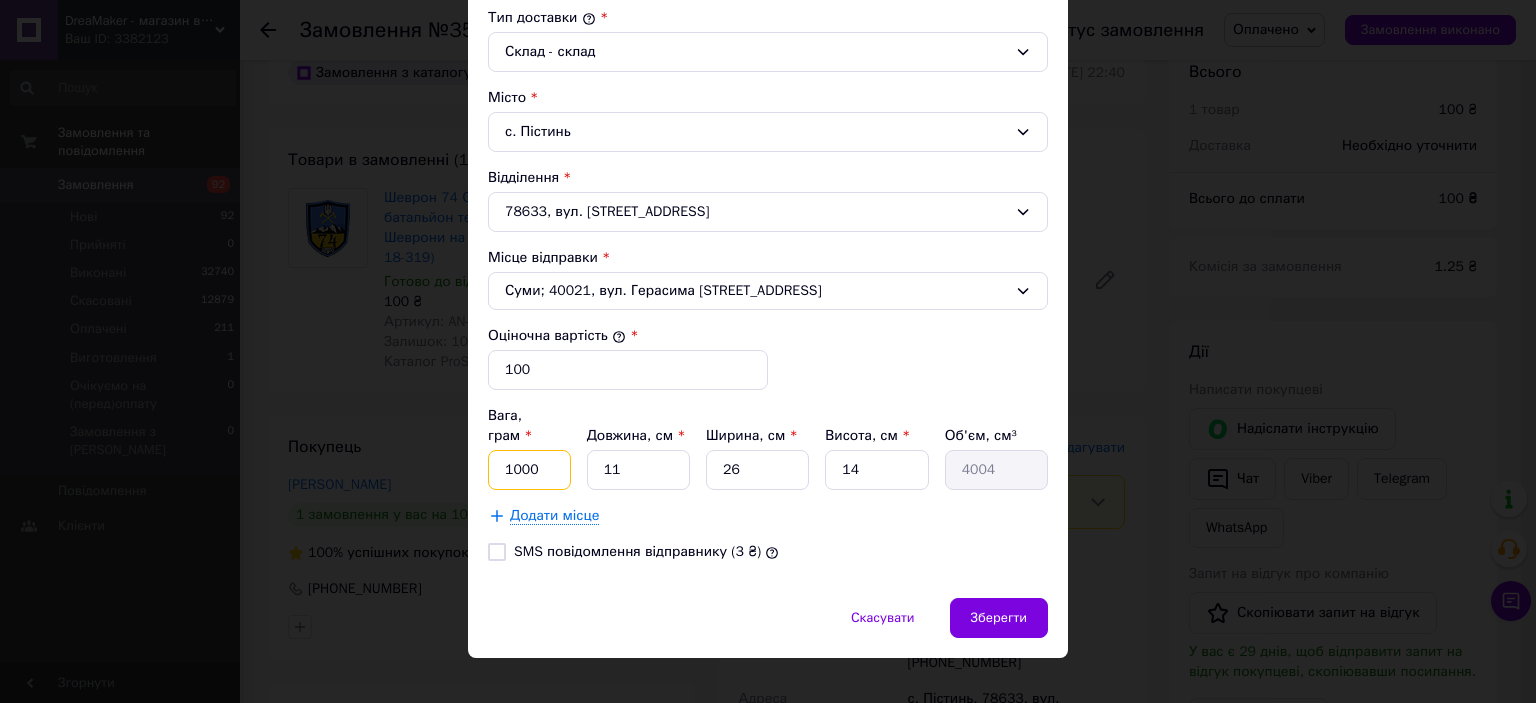 click on "1000" at bounding box center (529, 470) 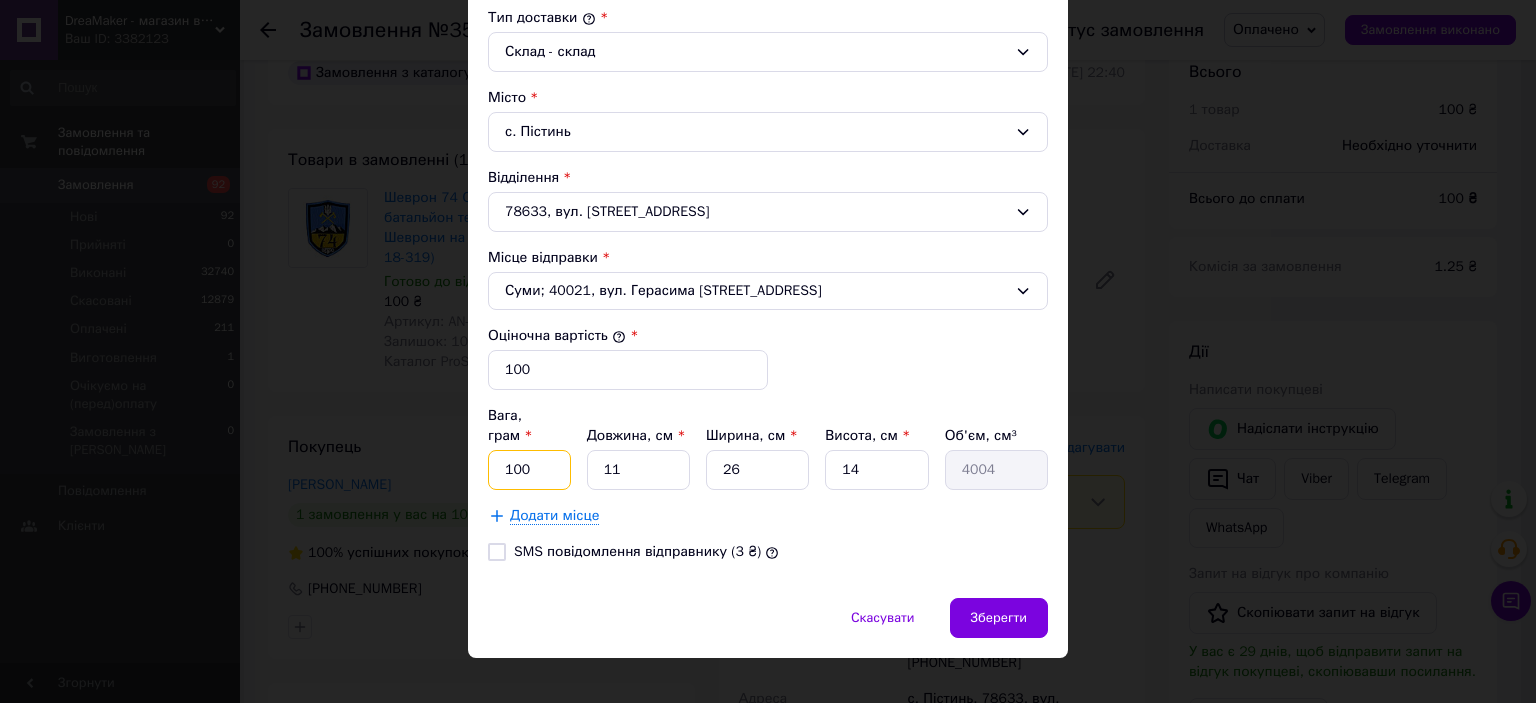 type on "100" 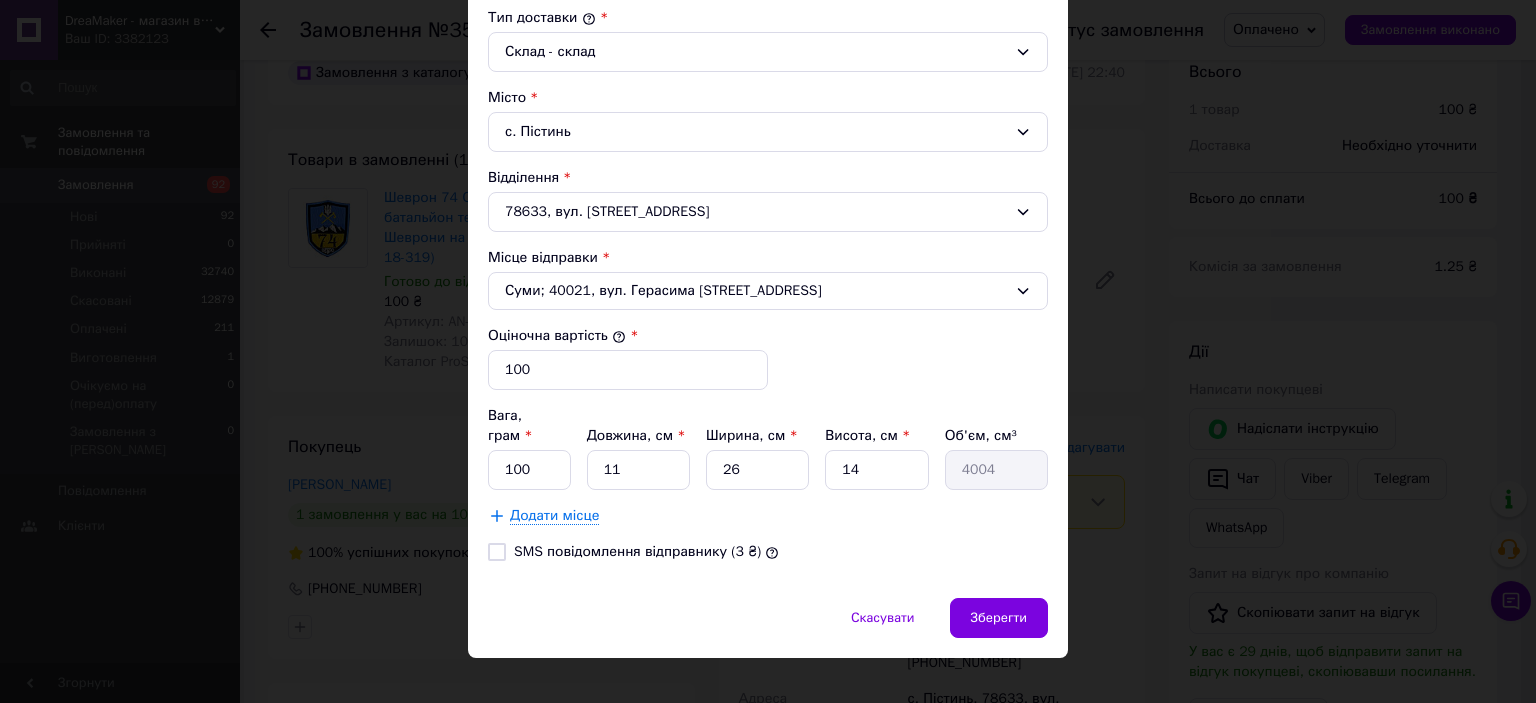 click on "SMS повідомлення відправнику (3 ₴)" at bounding box center (497, 552) 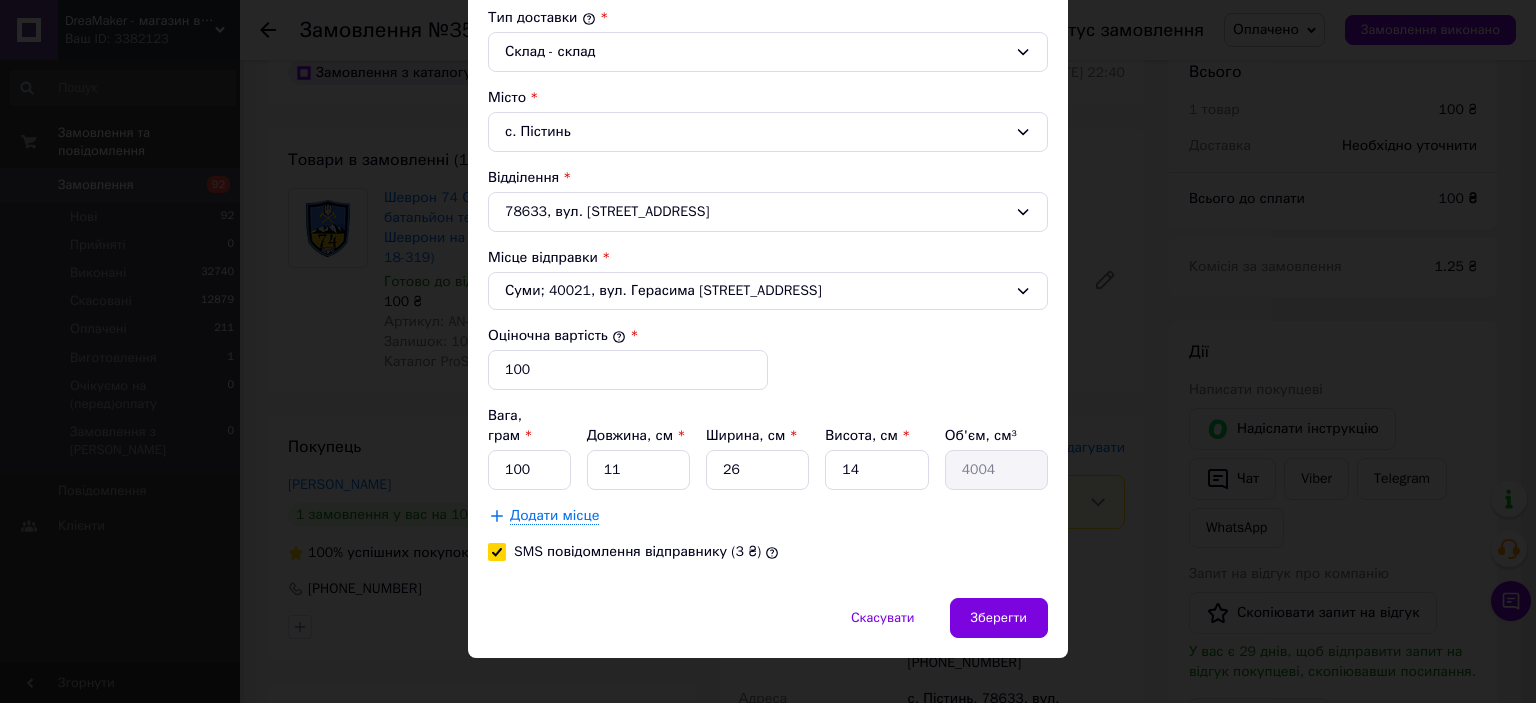 checkbox on "true" 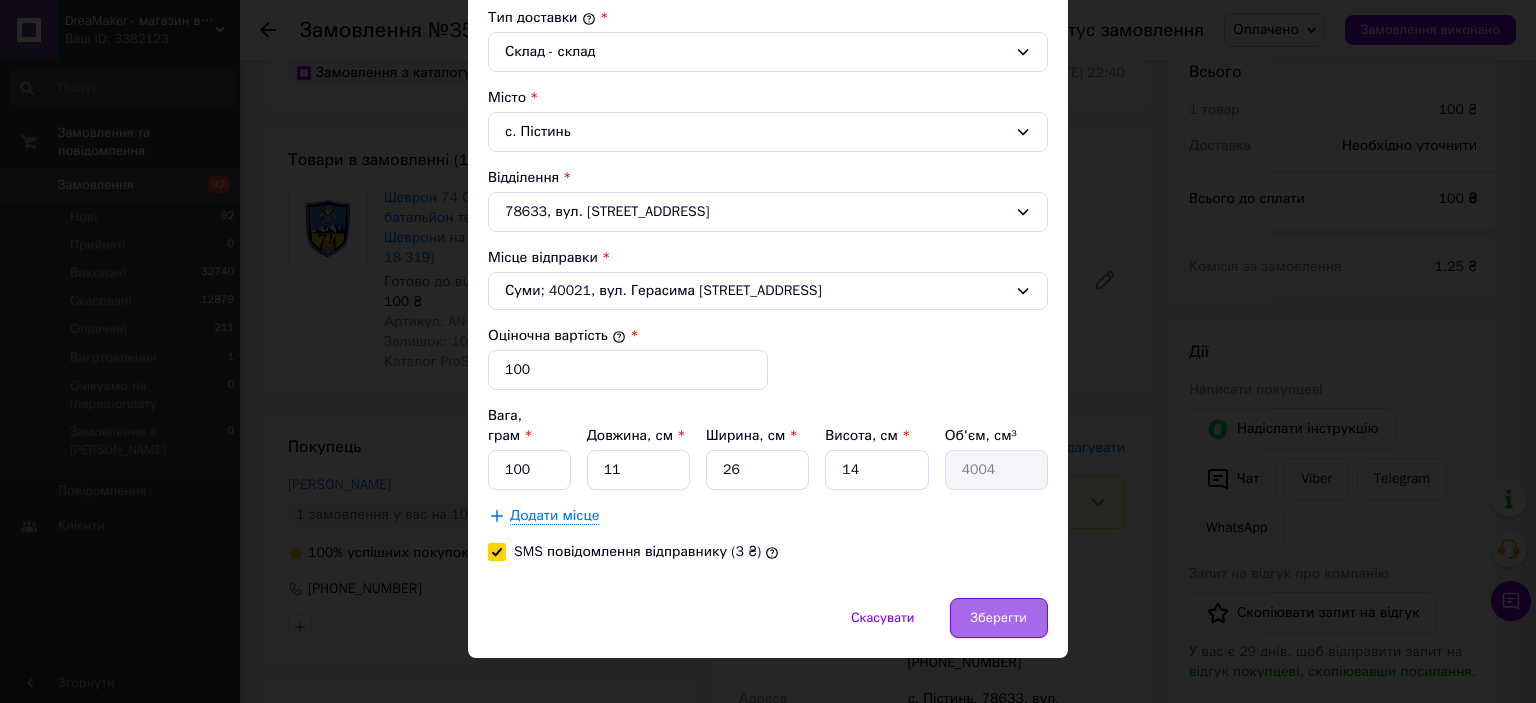 click on "Зберегти" at bounding box center (999, 618) 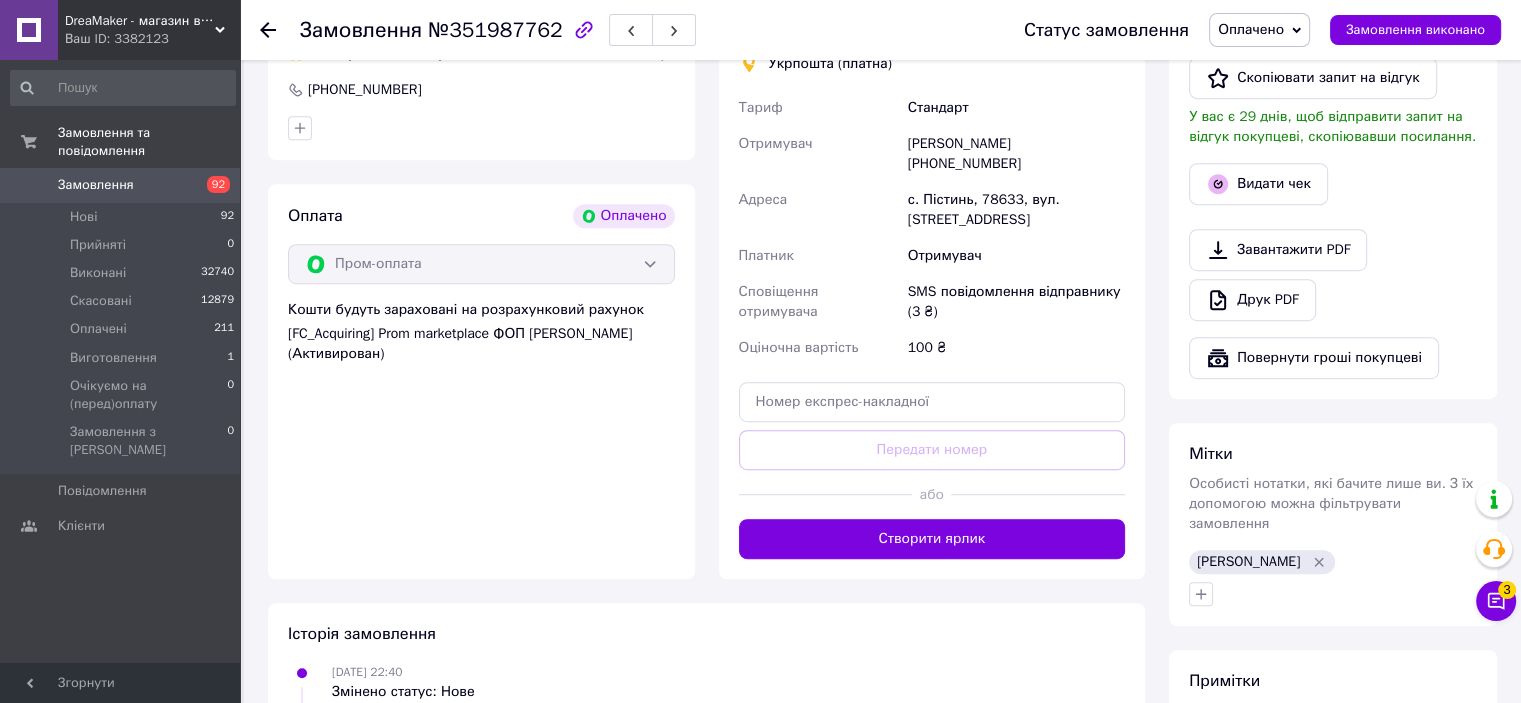 scroll, scrollTop: 1100, scrollLeft: 0, axis: vertical 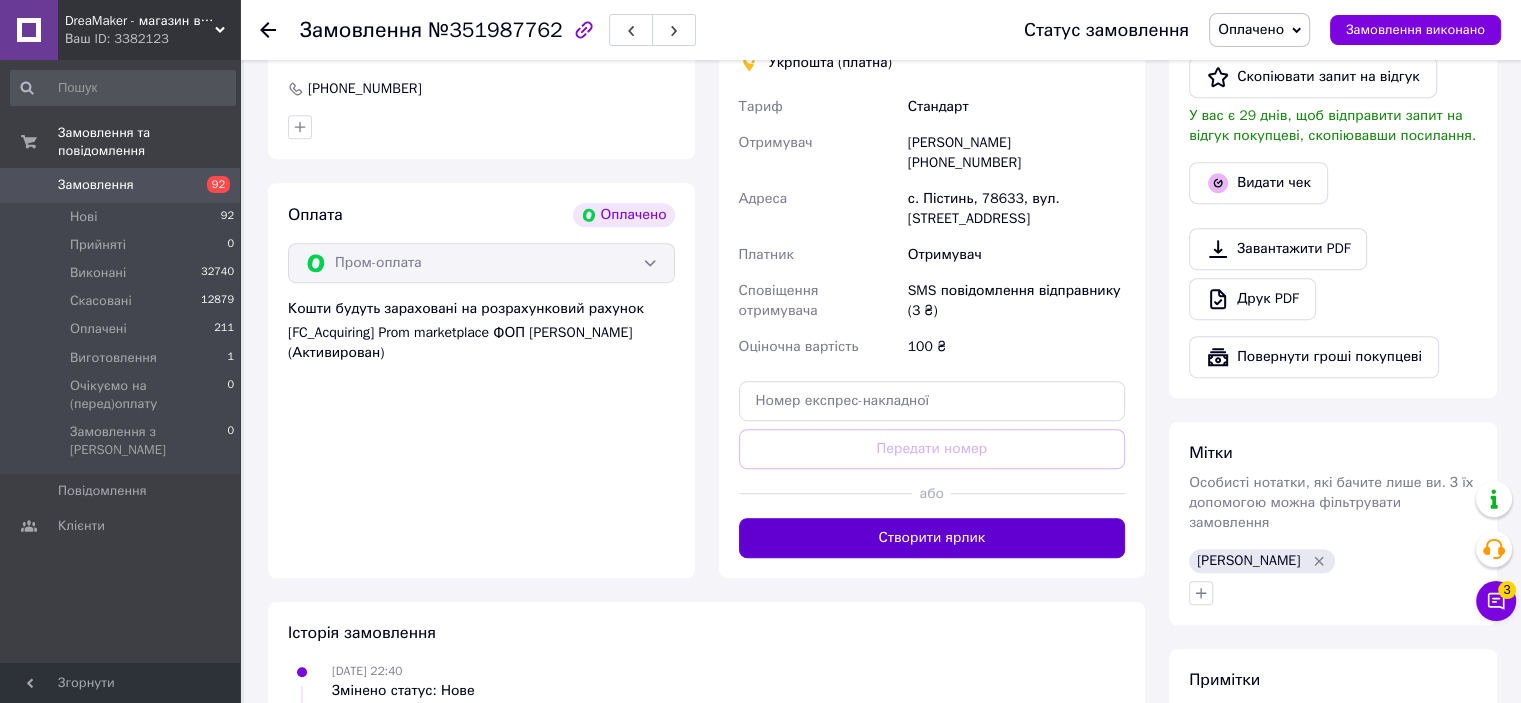 click on "Створити ярлик" at bounding box center [932, 538] 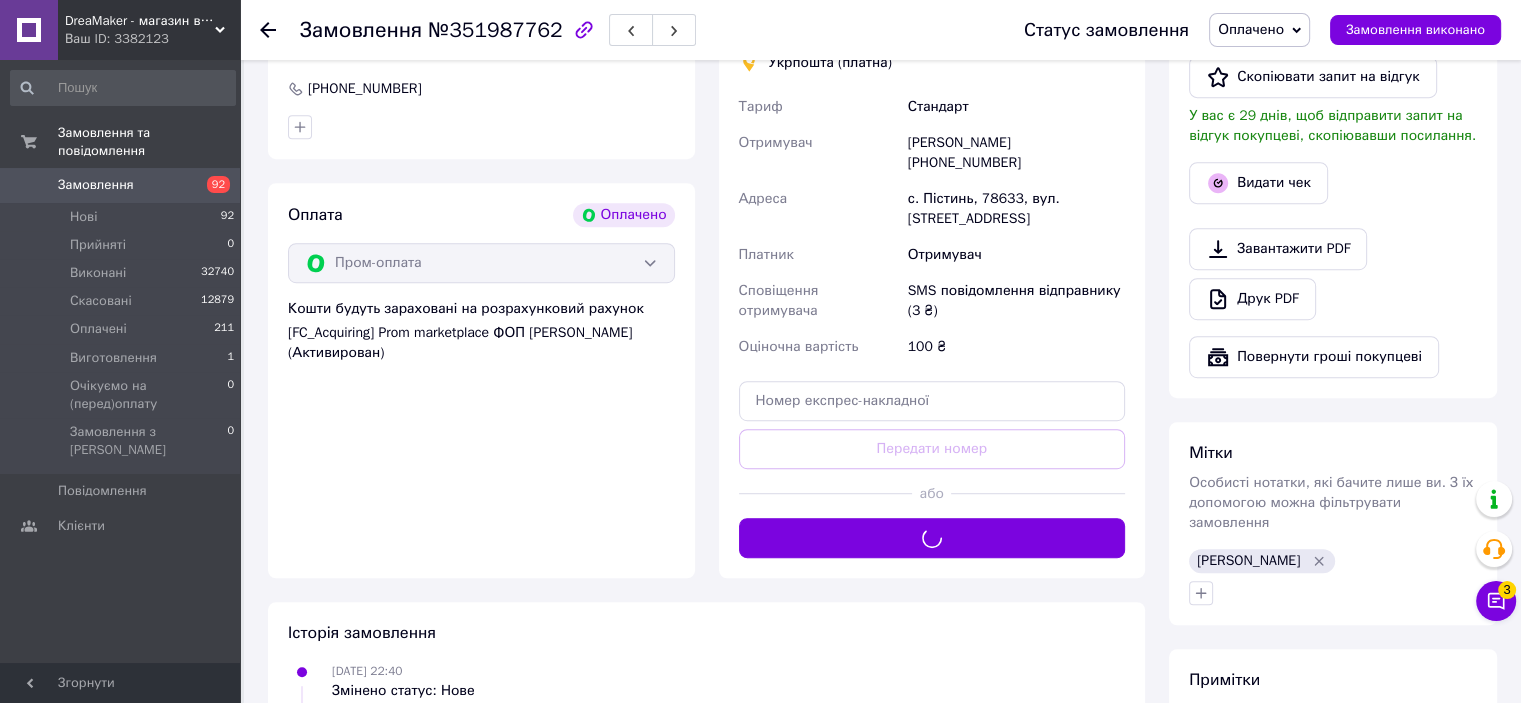 scroll, scrollTop: 800, scrollLeft: 0, axis: vertical 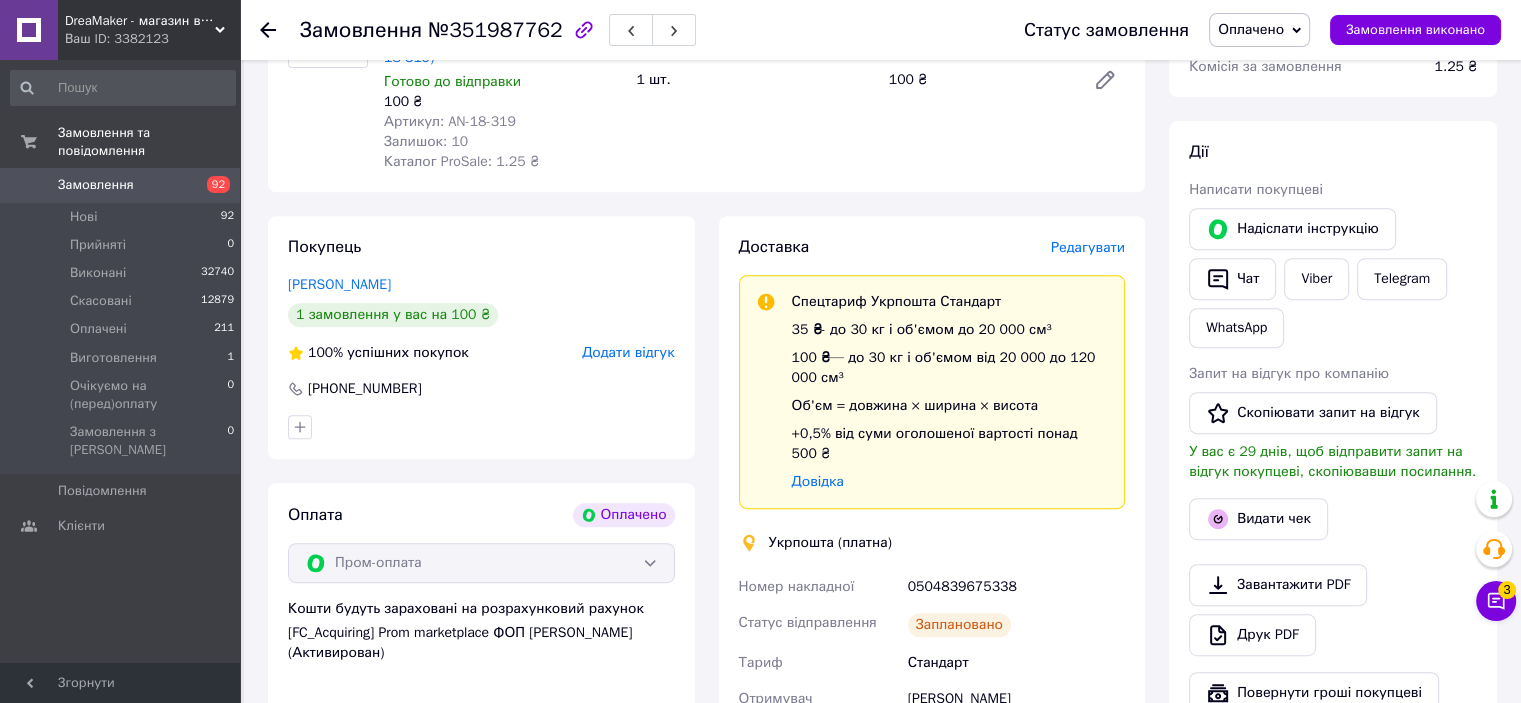 click on "0504839675338" at bounding box center [1016, 587] 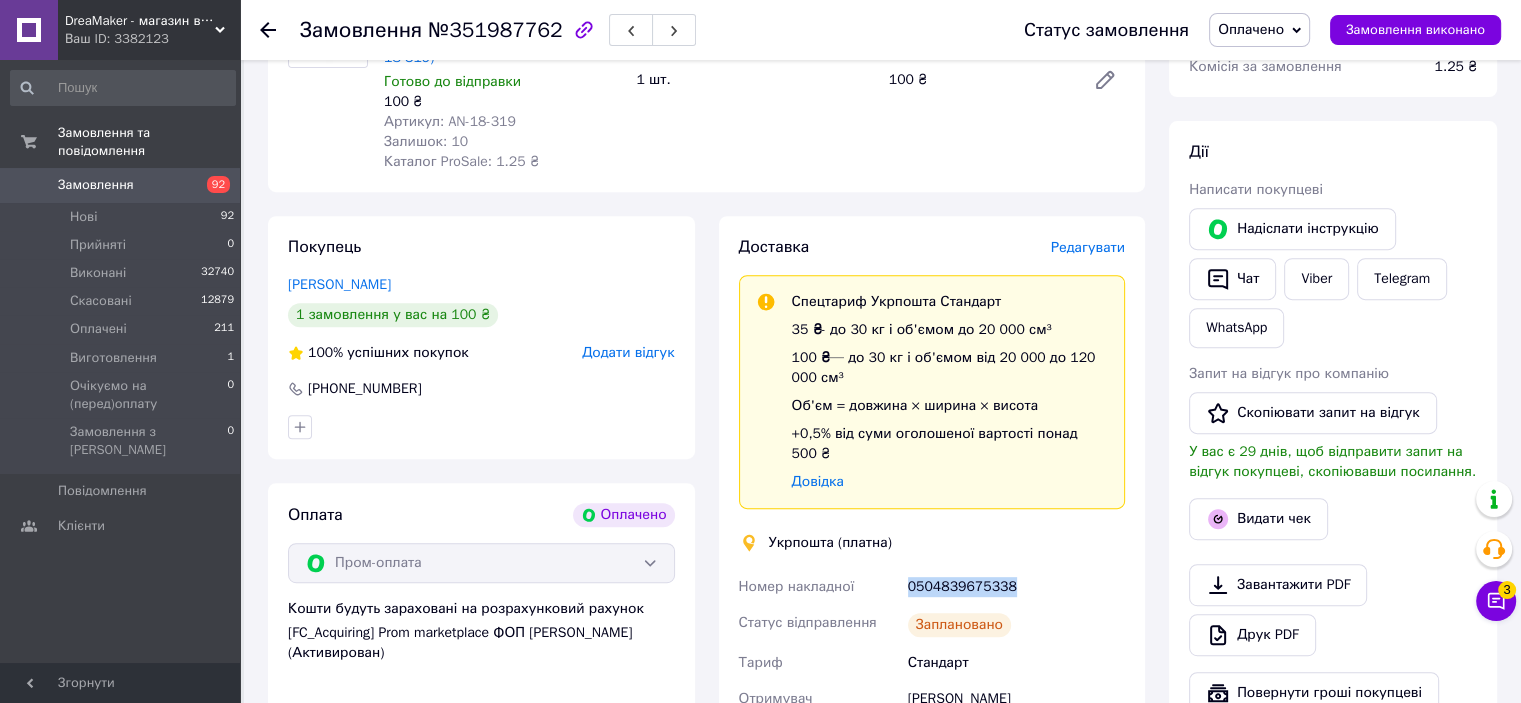 click on "0504839675338" at bounding box center [1016, 587] 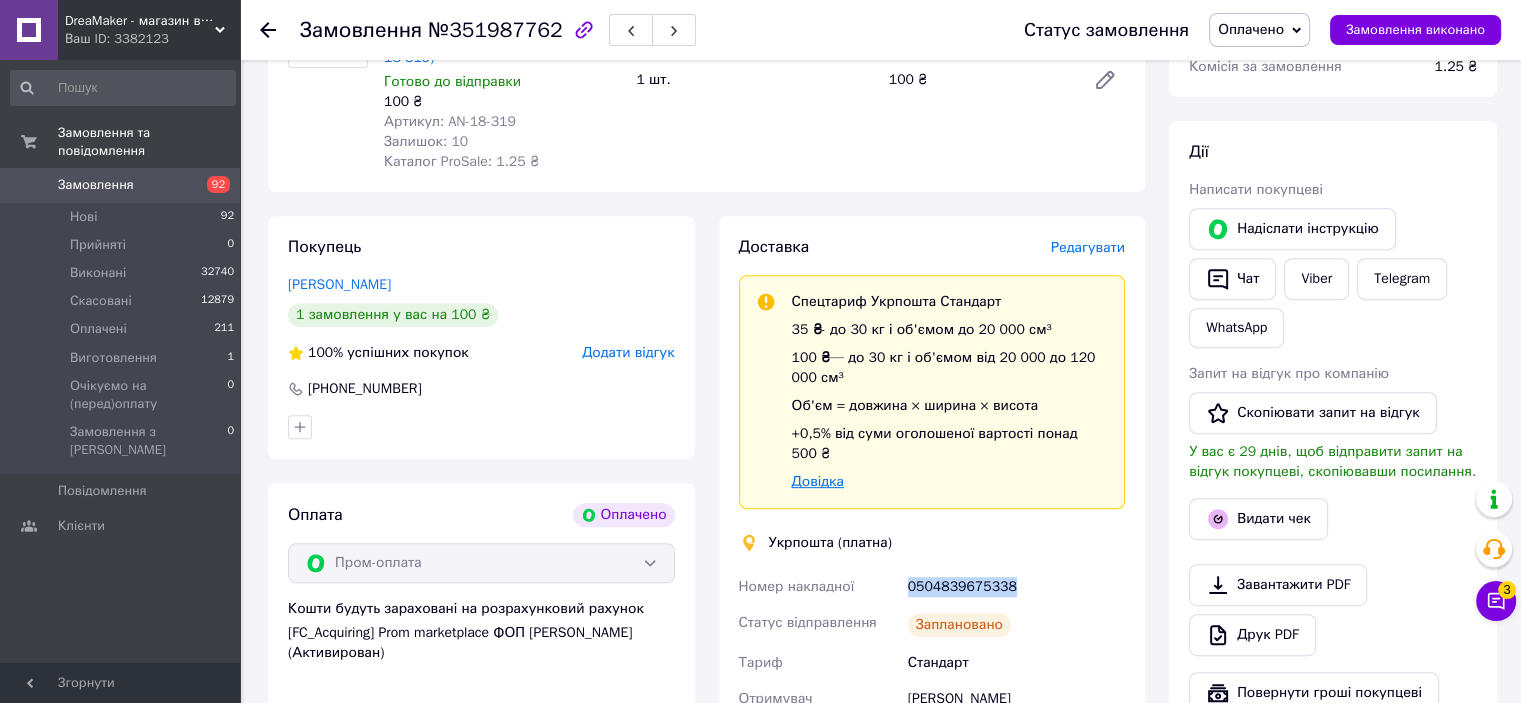 copy on "0504839675338" 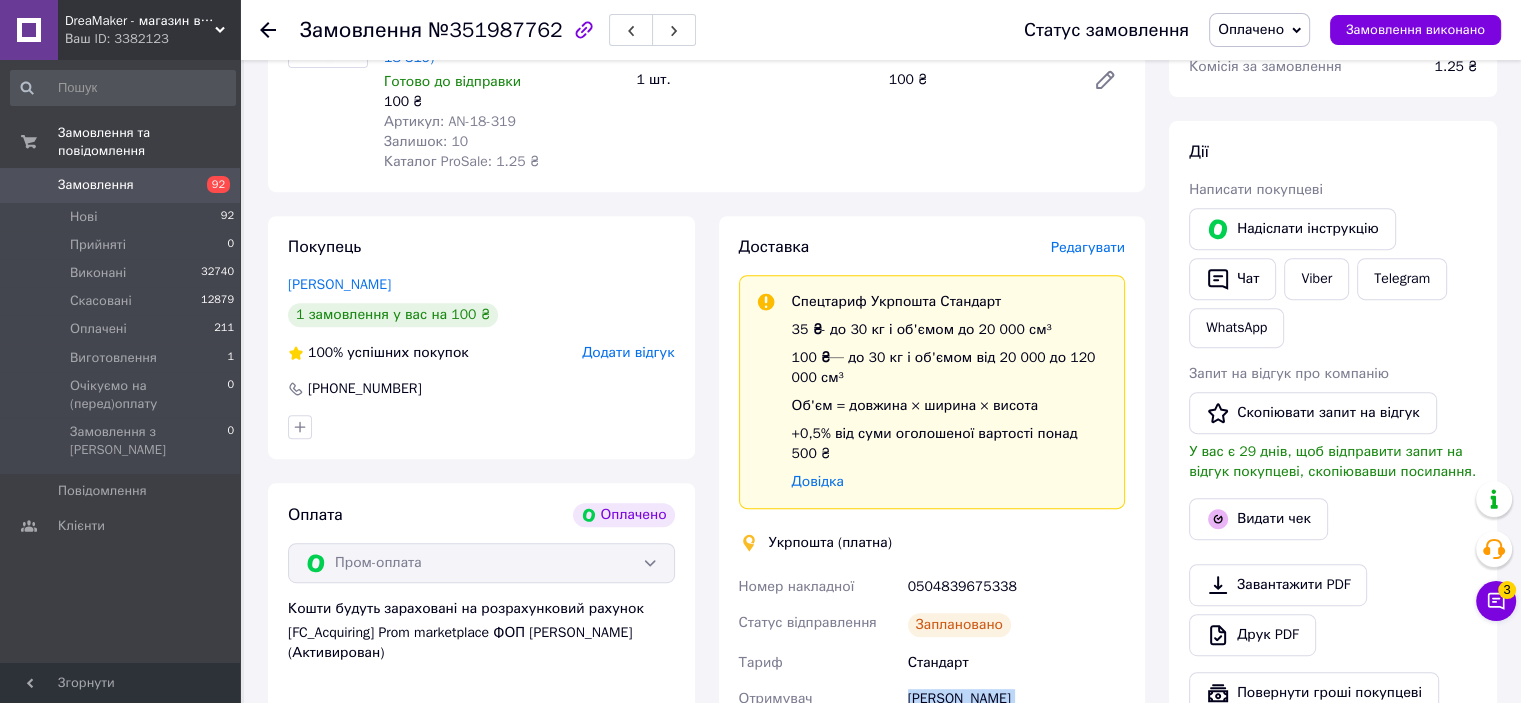 drag, startPoint x: 898, startPoint y: 681, endPoint x: 1010, endPoint y: 679, distance: 112.01785 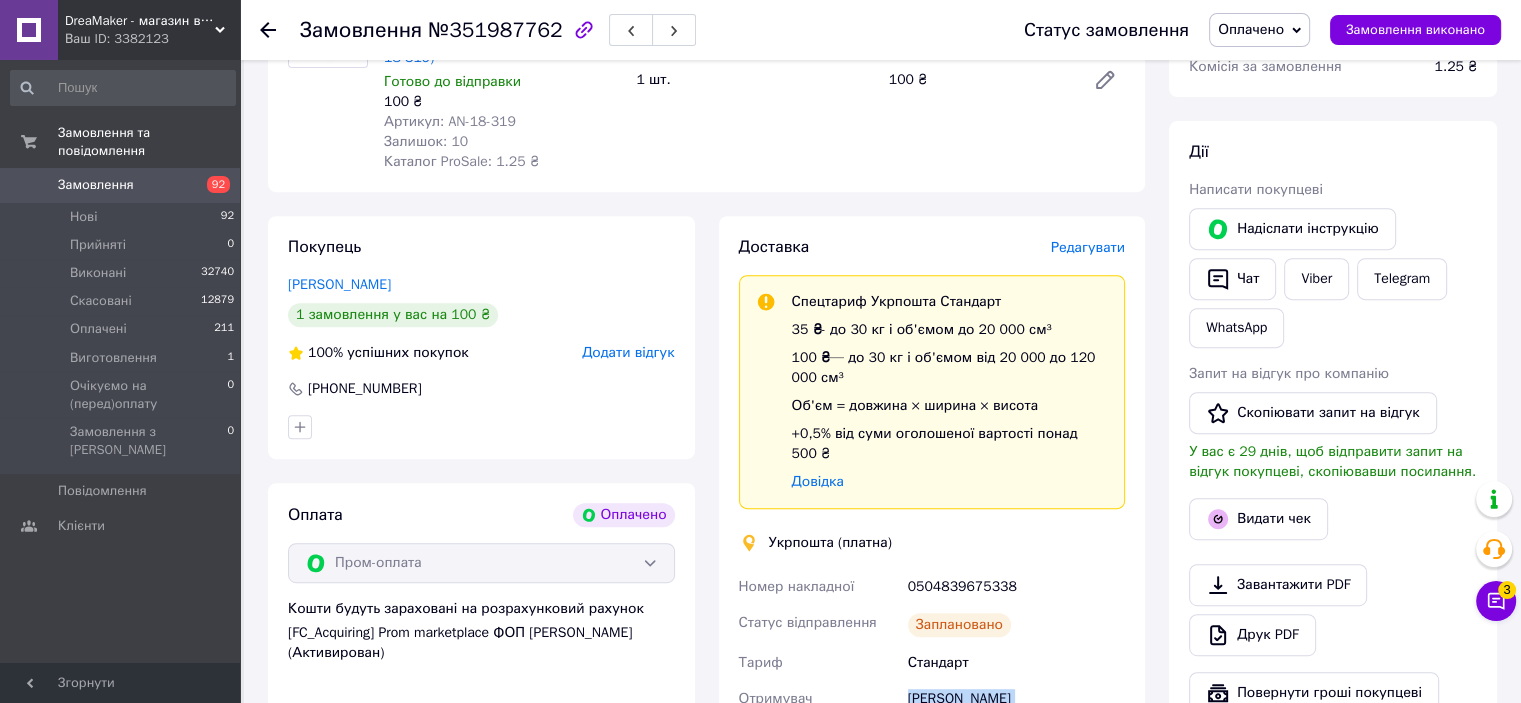 click on "Номер накладної 0504839675338 Статус відправлення Заплановано Тариф Стандарт Отримувач Олег Вольченко +380680078326 Адреса с. Пістинь, 78633, вул. Українська, 176А Платник Отримувач Сповіщення отримувача SMS повідомлення відправнику (3 ₴) Оціночна вартість 100 ₴ Вартість доставки 35 ₴" at bounding box center [932, 763] 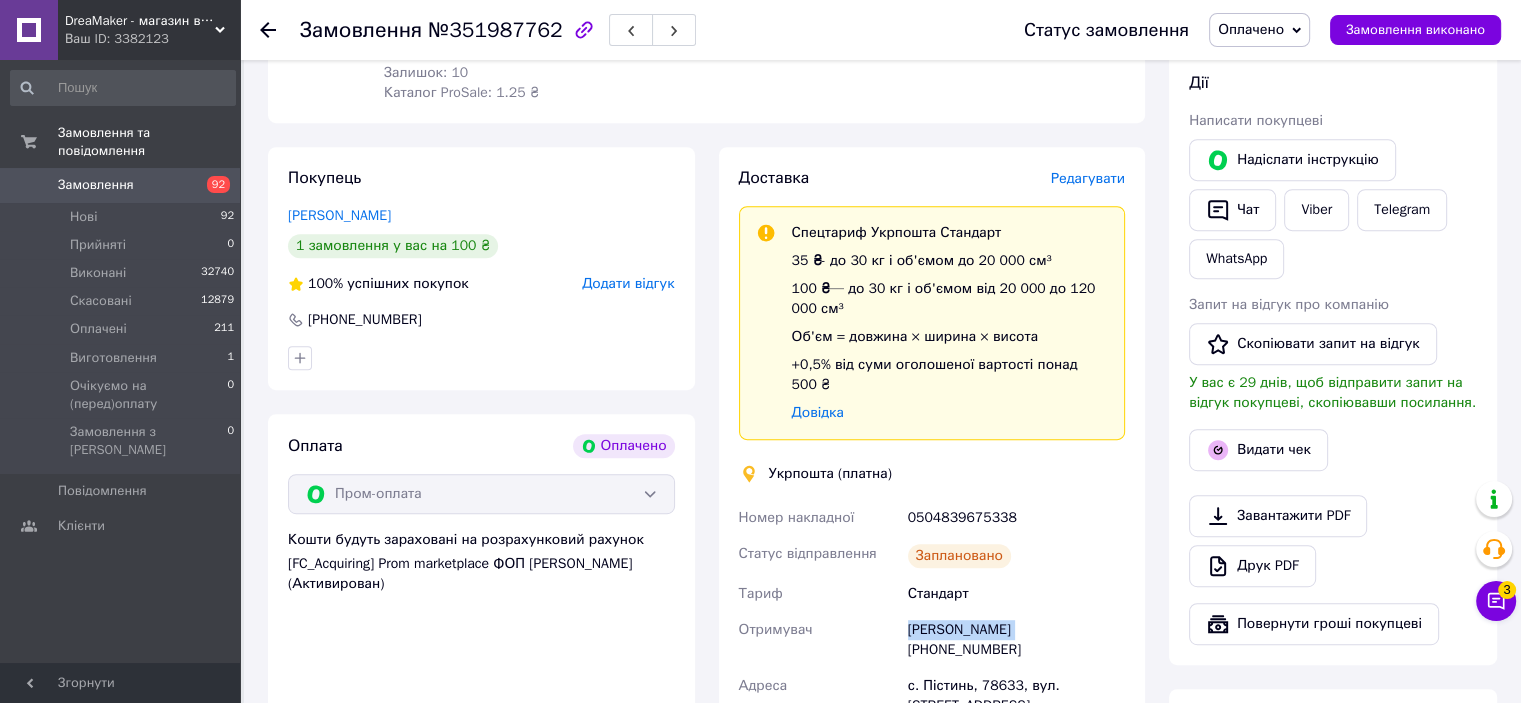 scroll, scrollTop: 1000, scrollLeft: 0, axis: vertical 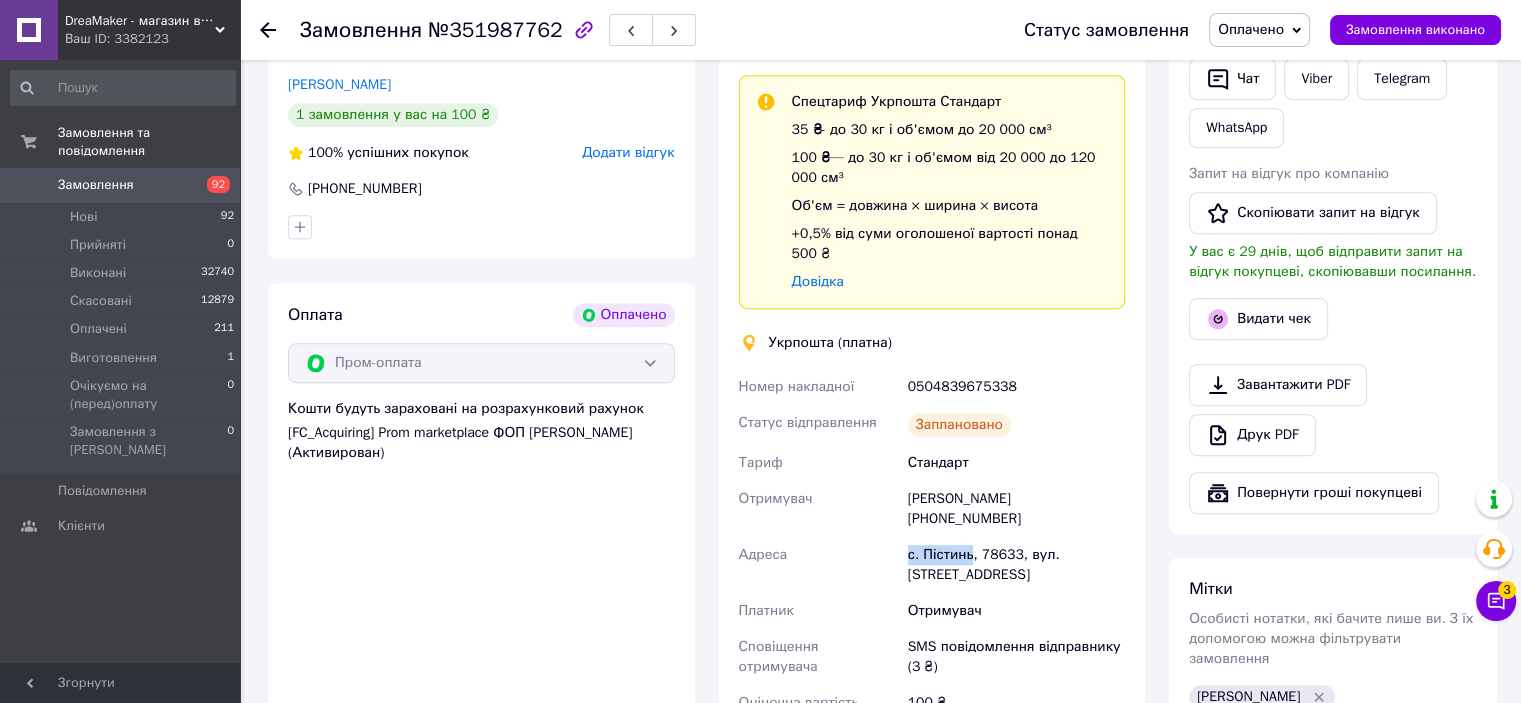 drag, startPoint x: 904, startPoint y: 511, endPoint x: 967, endPoint y: 509, distance: 63.03174 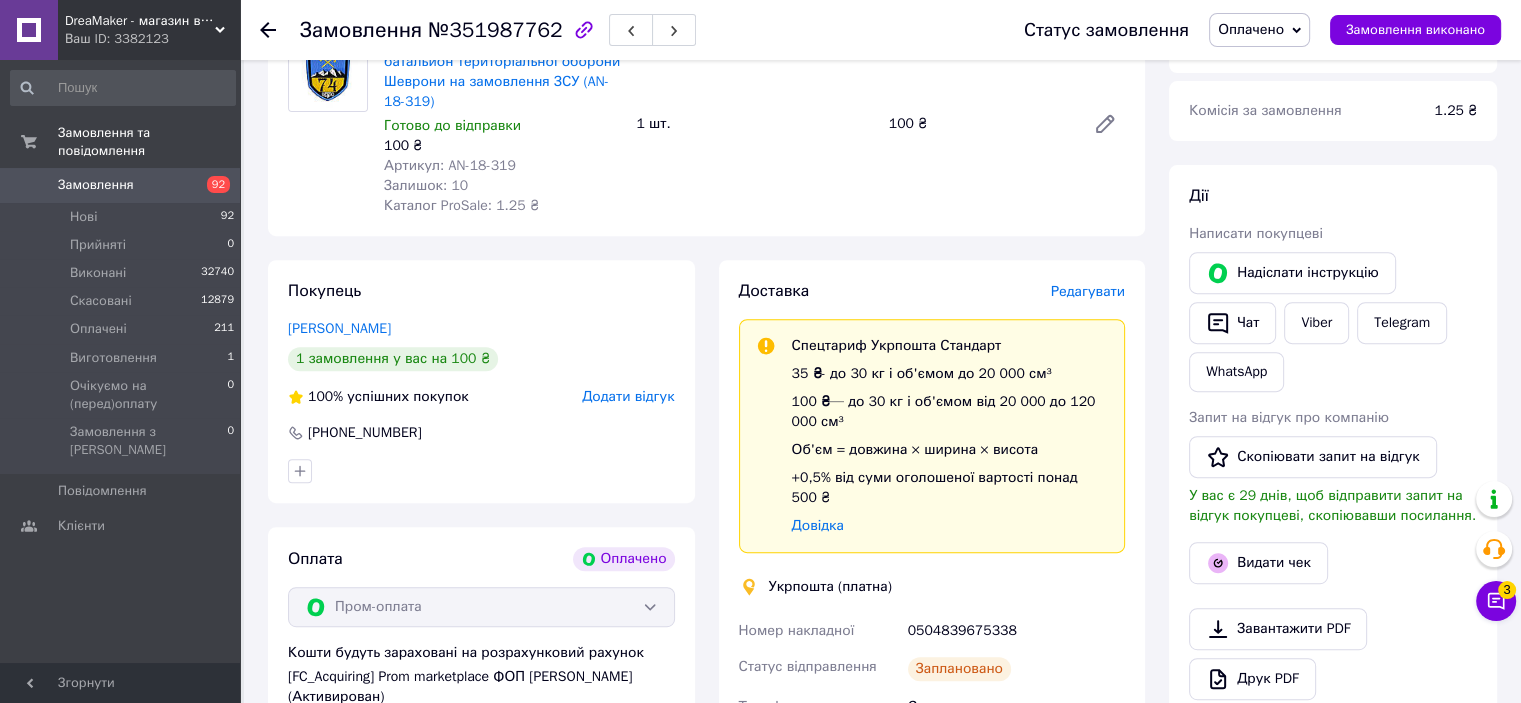 scroll, scrollTop: 900, scrollLeft: 0, axis: vertical 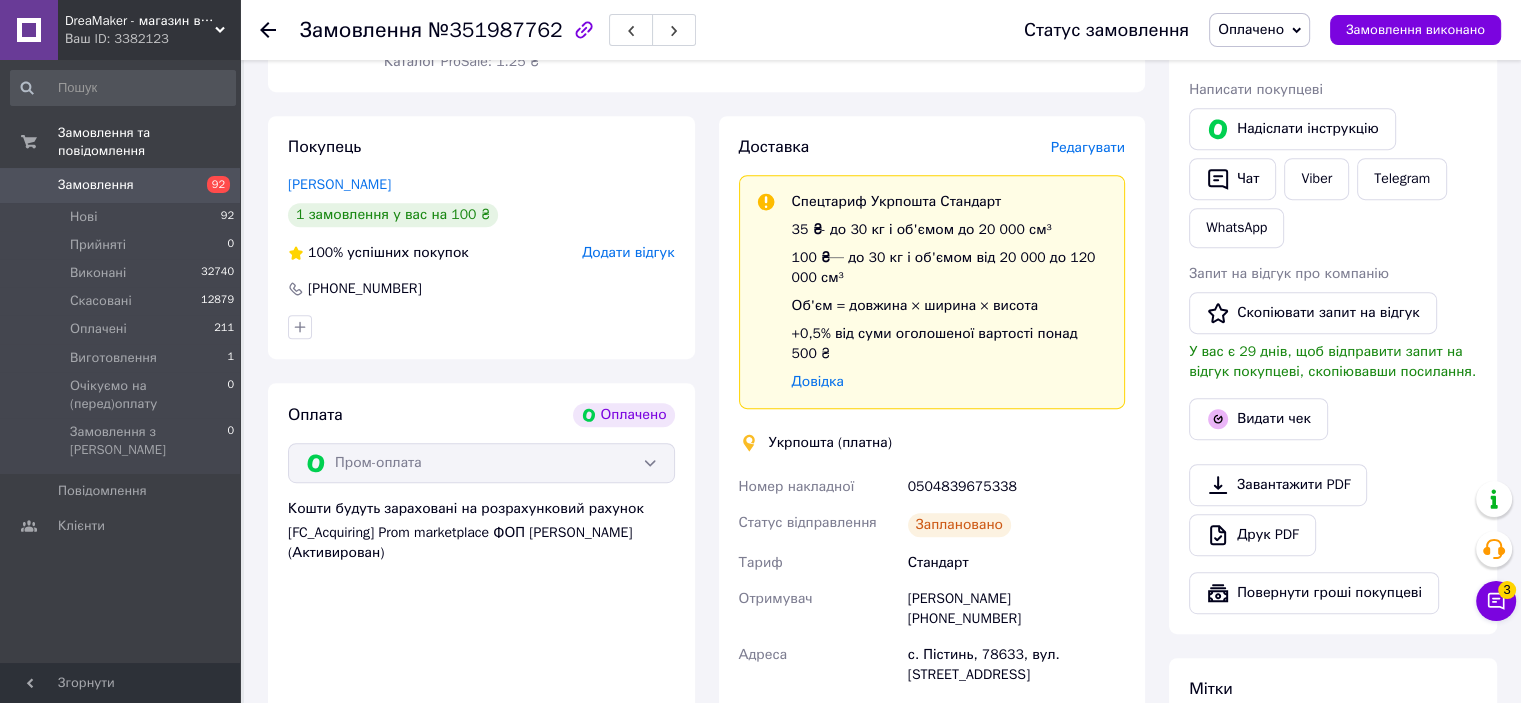 click on "Олег Вольченко +380680078326" at bounding box center (1016, 609) 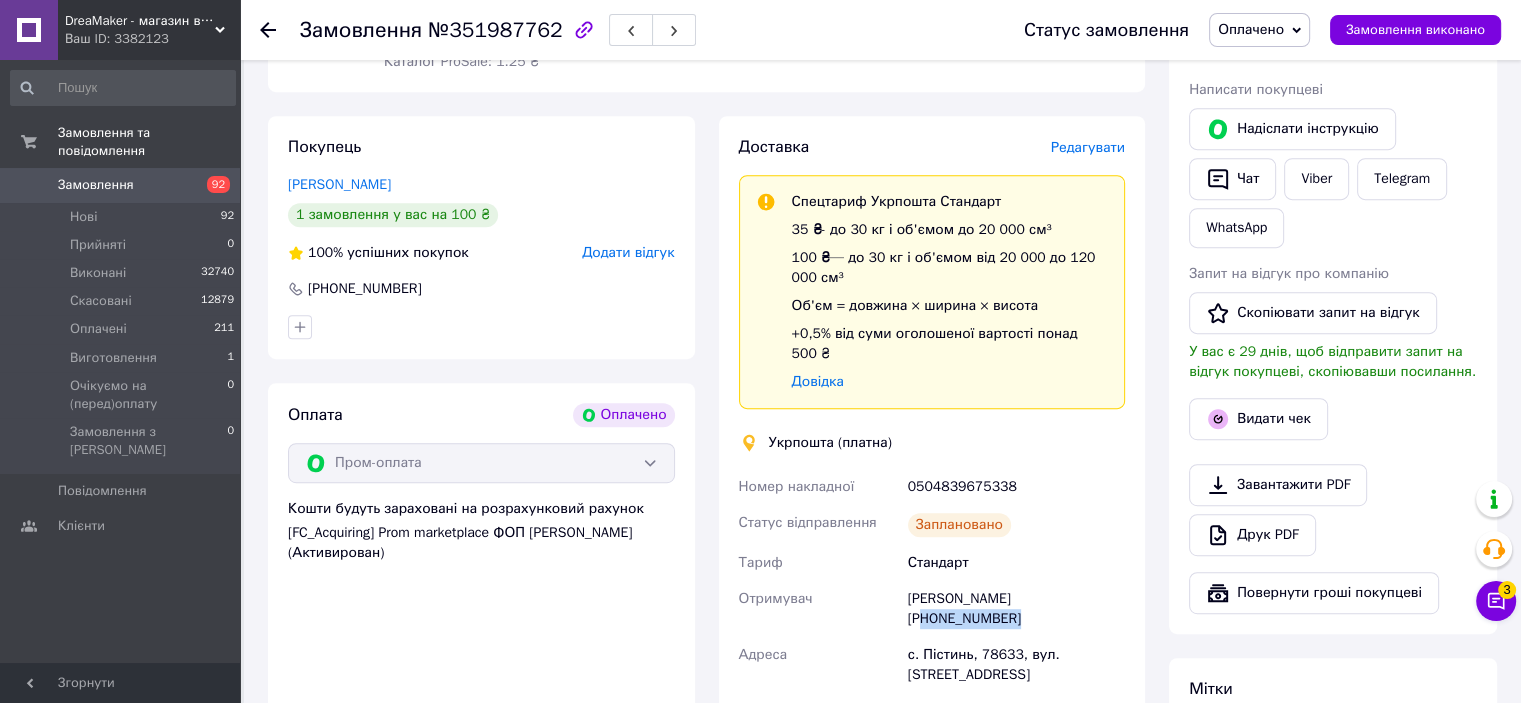click on "Олег Вольченко +380680078326" at bounding box center [1016, 609] 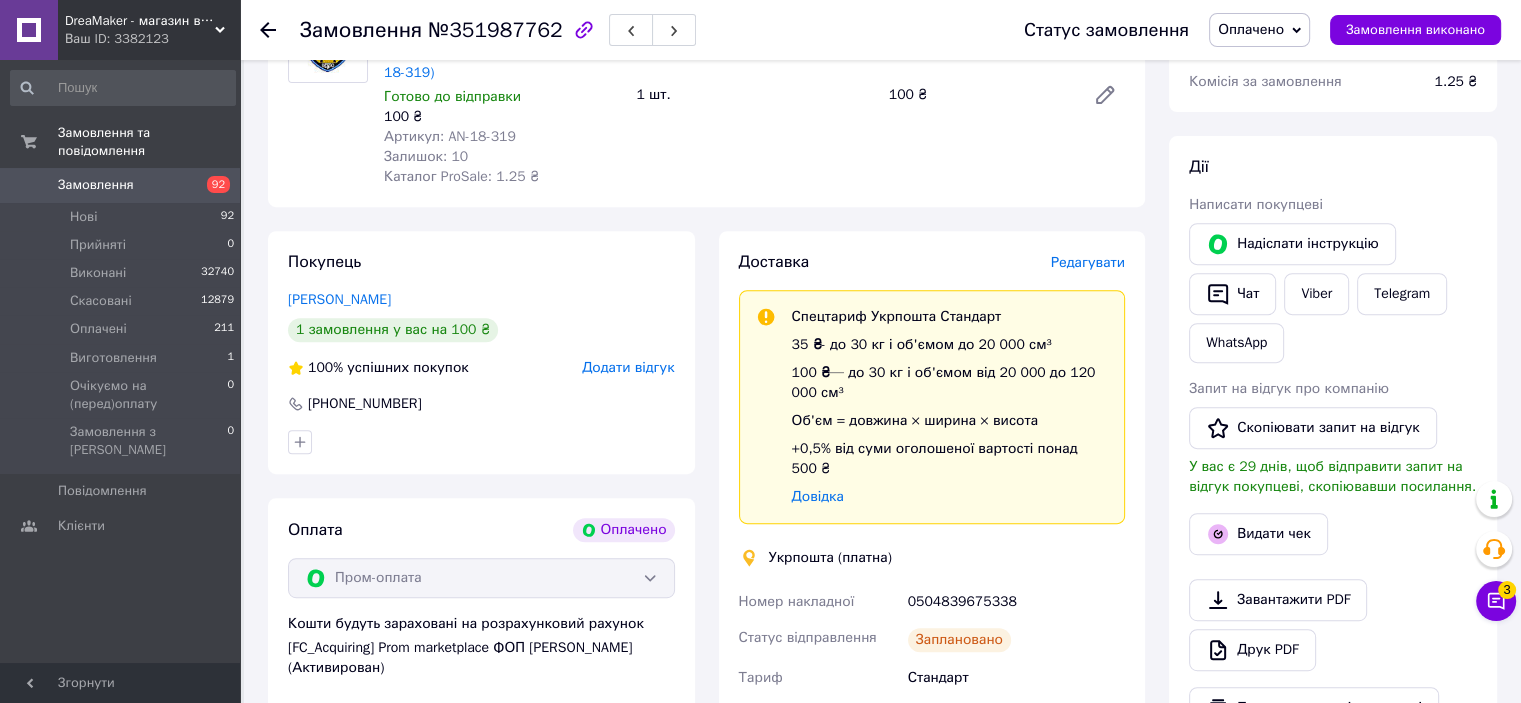 scroll, scrollTop: 700, scrollLeft: 0, axis: vertical 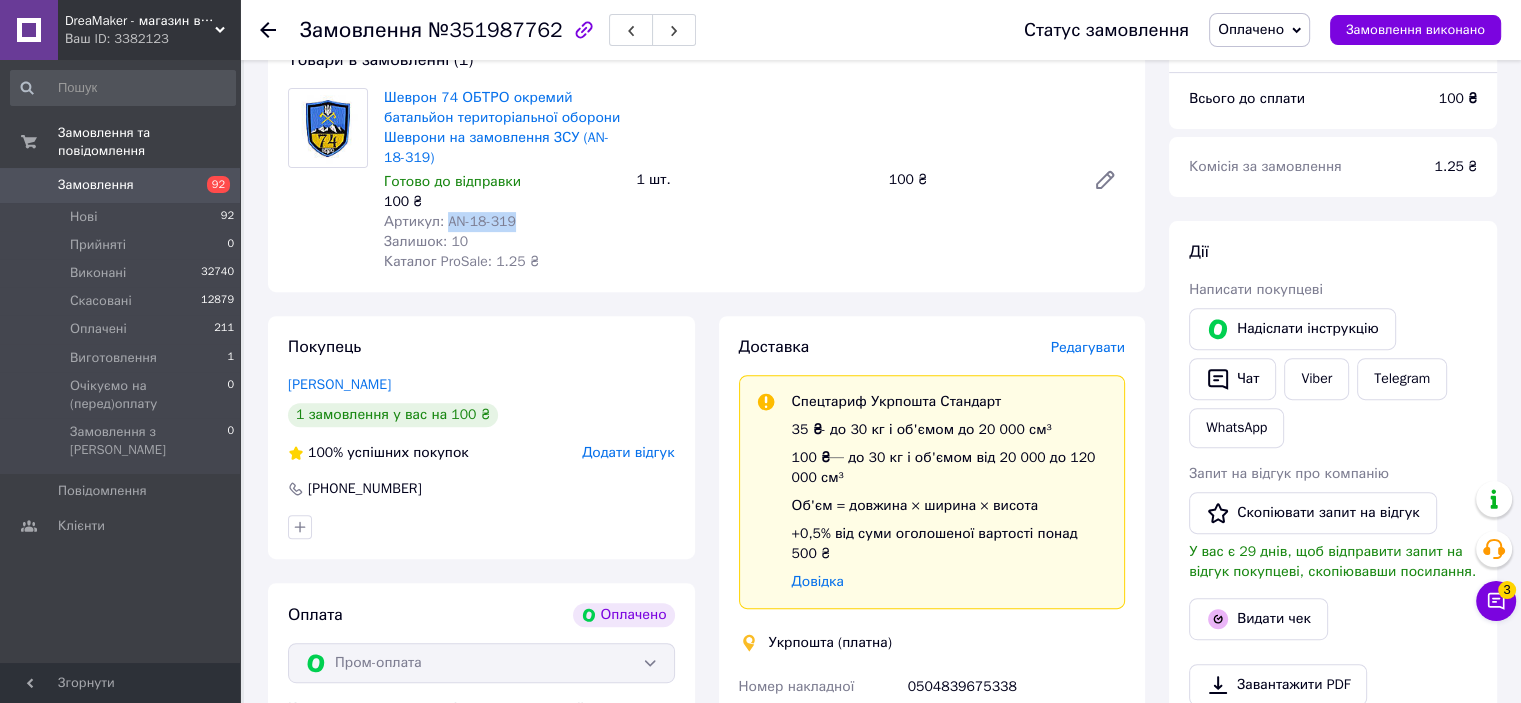 drag, startPoint x: 520, startPoint y: 227, endPoint x: 441, endPoint y: 227, distance: 79 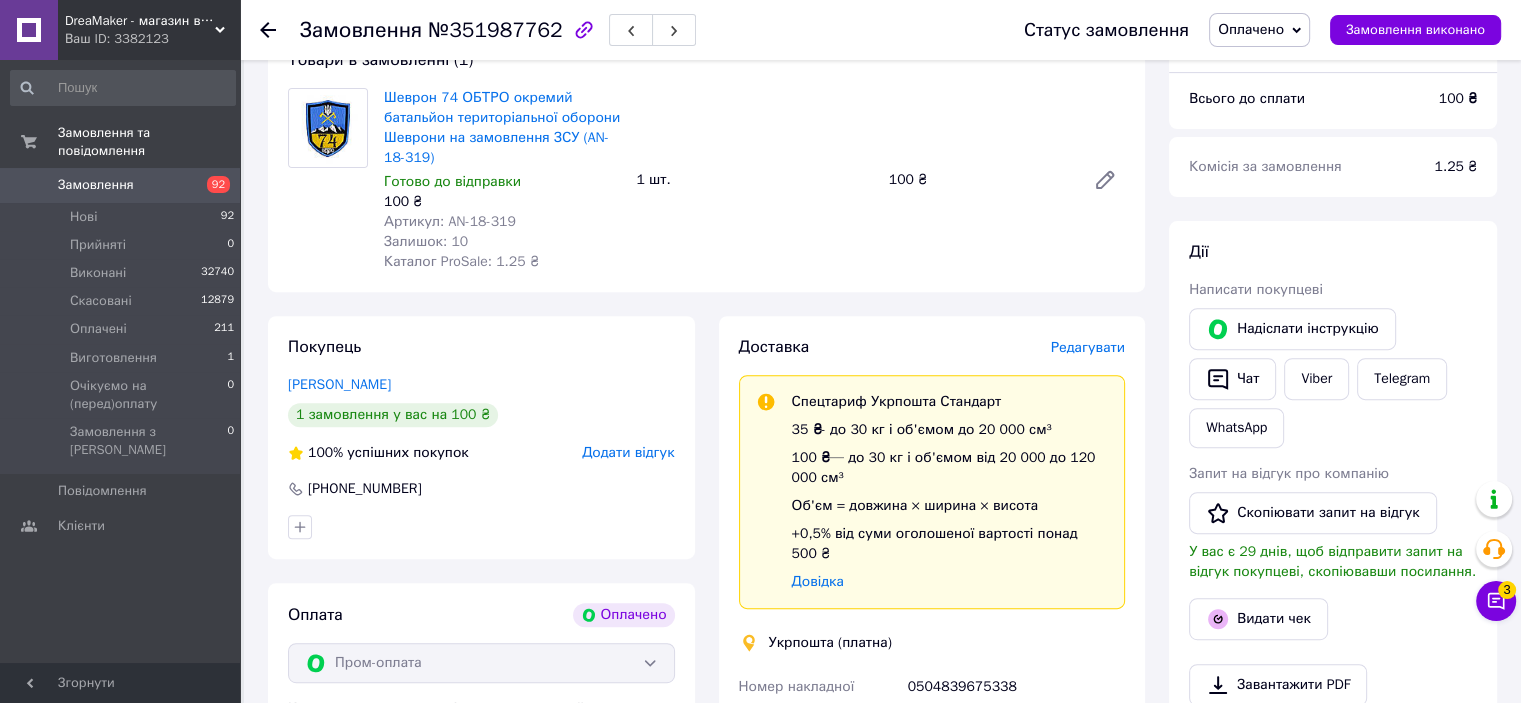 click on "0504839675338" at bounding box center [1016, 687] 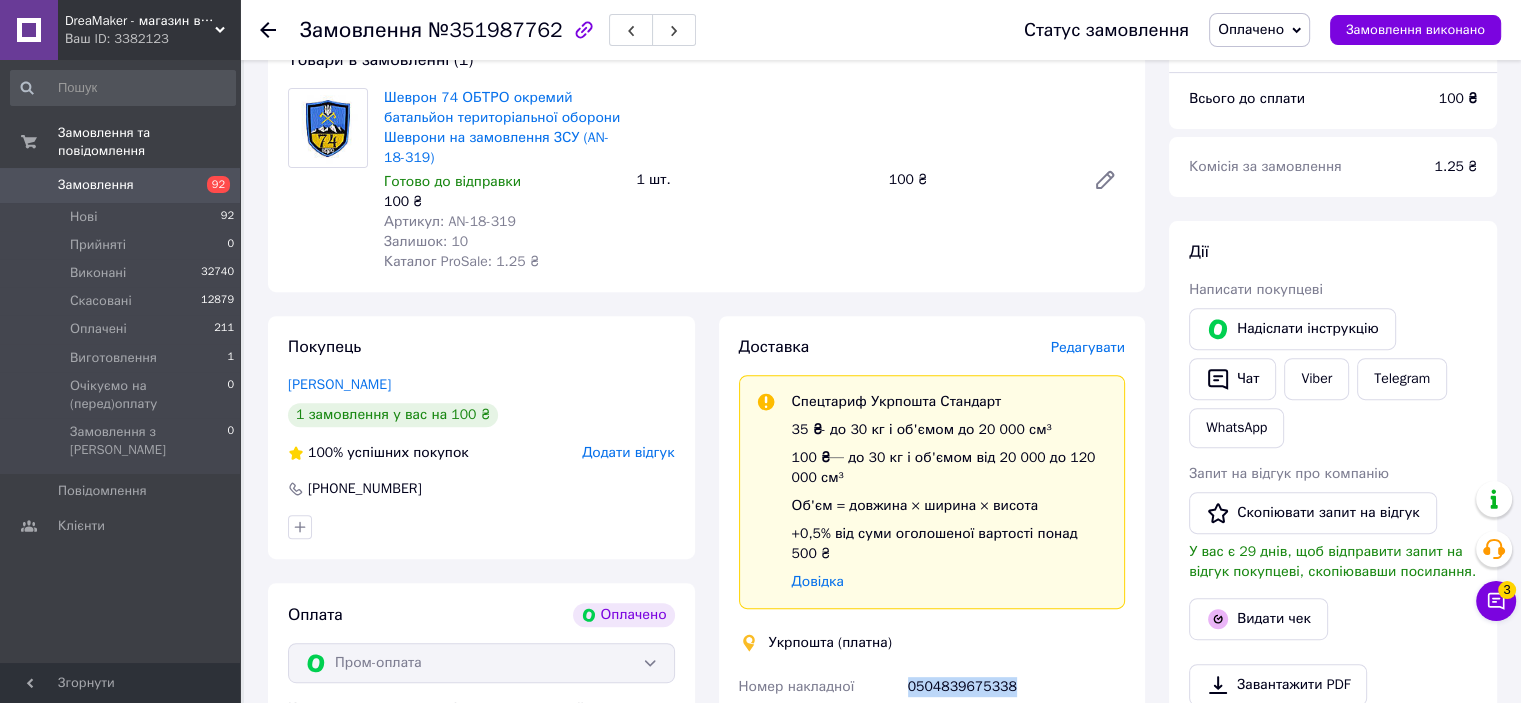 click on "0504839675338" at bounding box center (1016, 687) 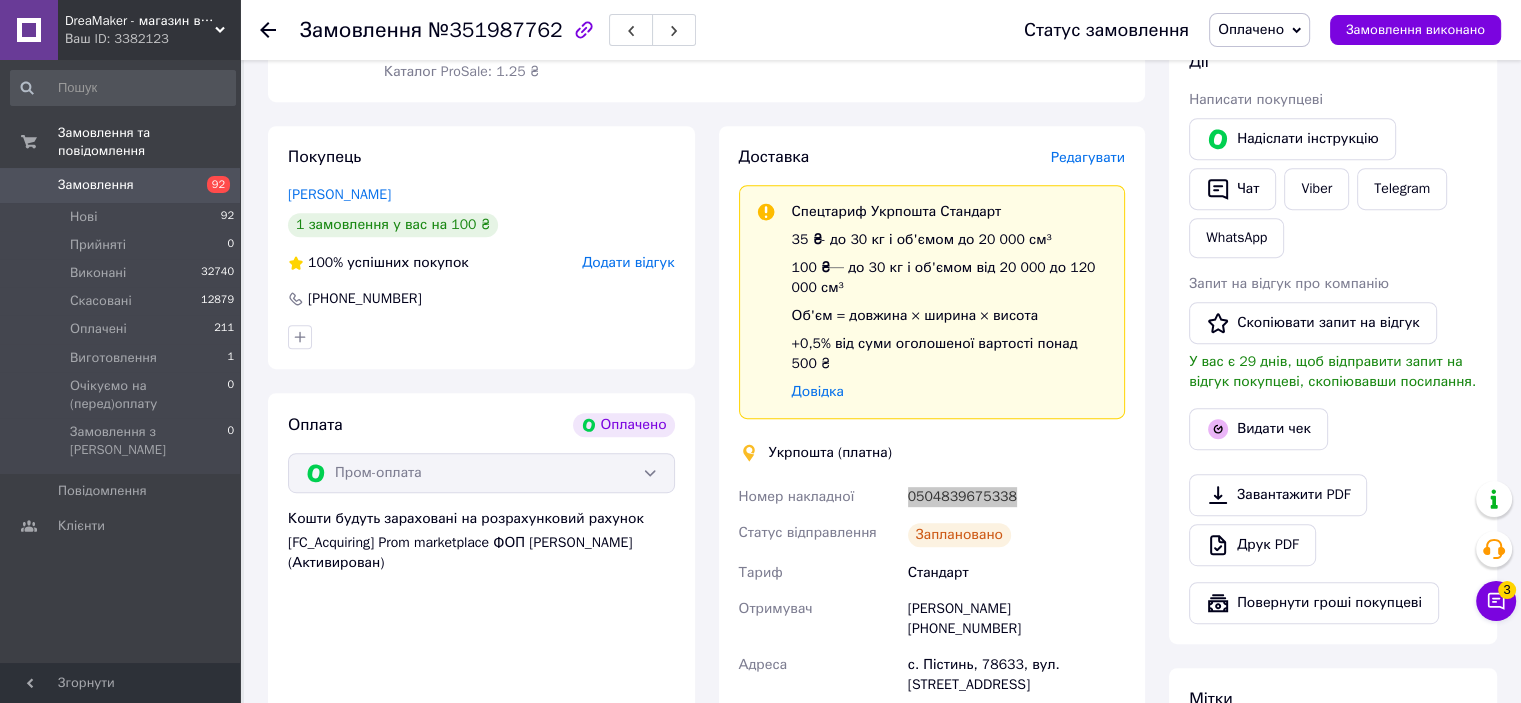 scroll, scrollTop: 1000, scrollLeft: 0, axis: vertical 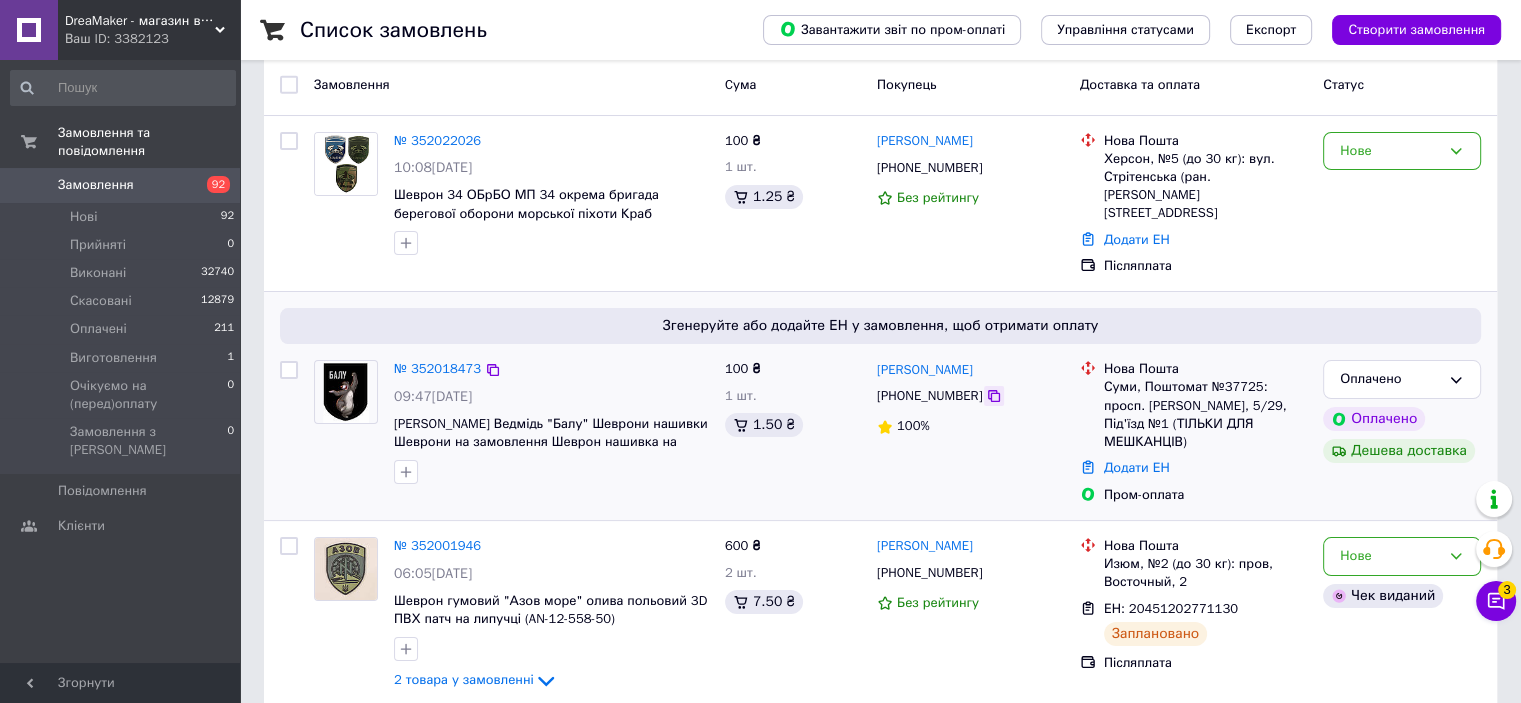 click 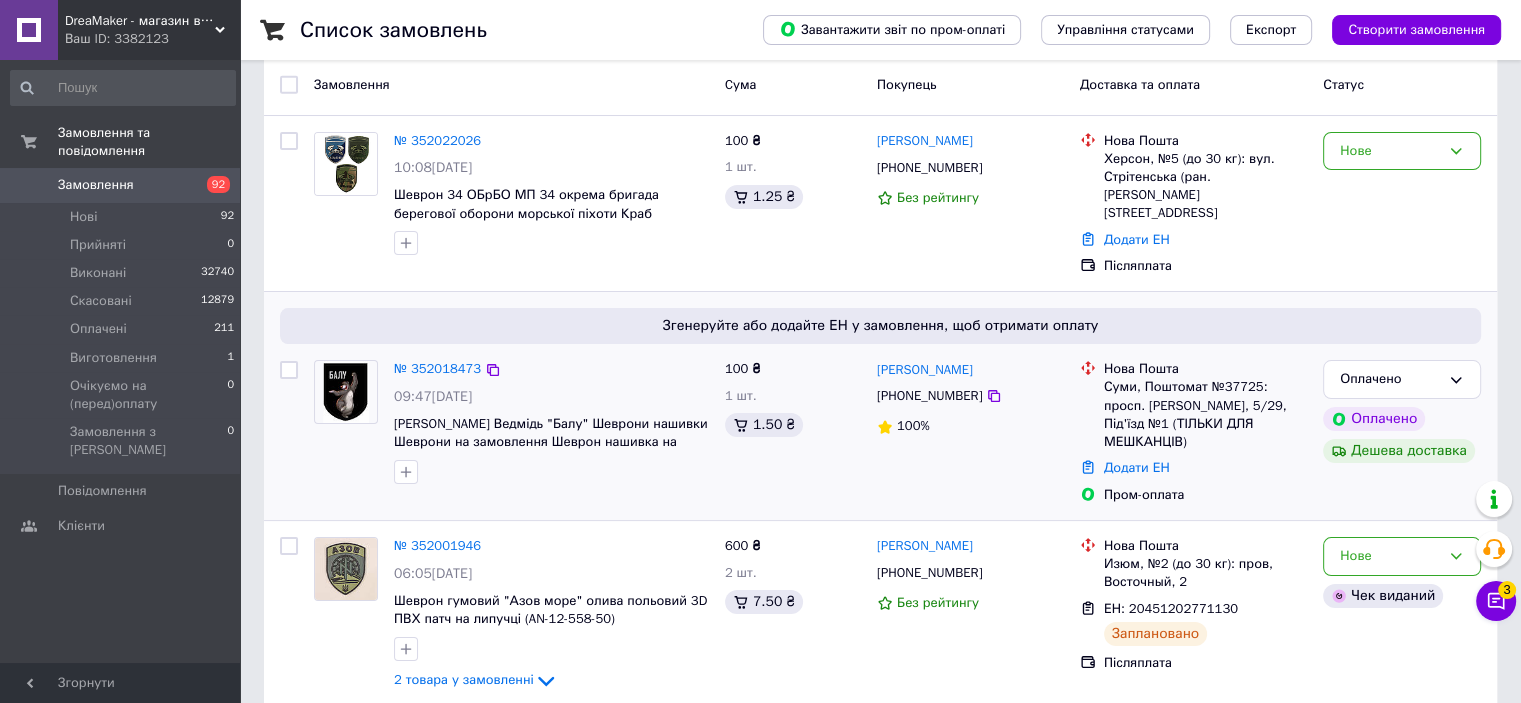 drag, startPoint x: 420, startPoint y: 445, endPoint x: 392, endPoint y: 455, distance: 29.732138 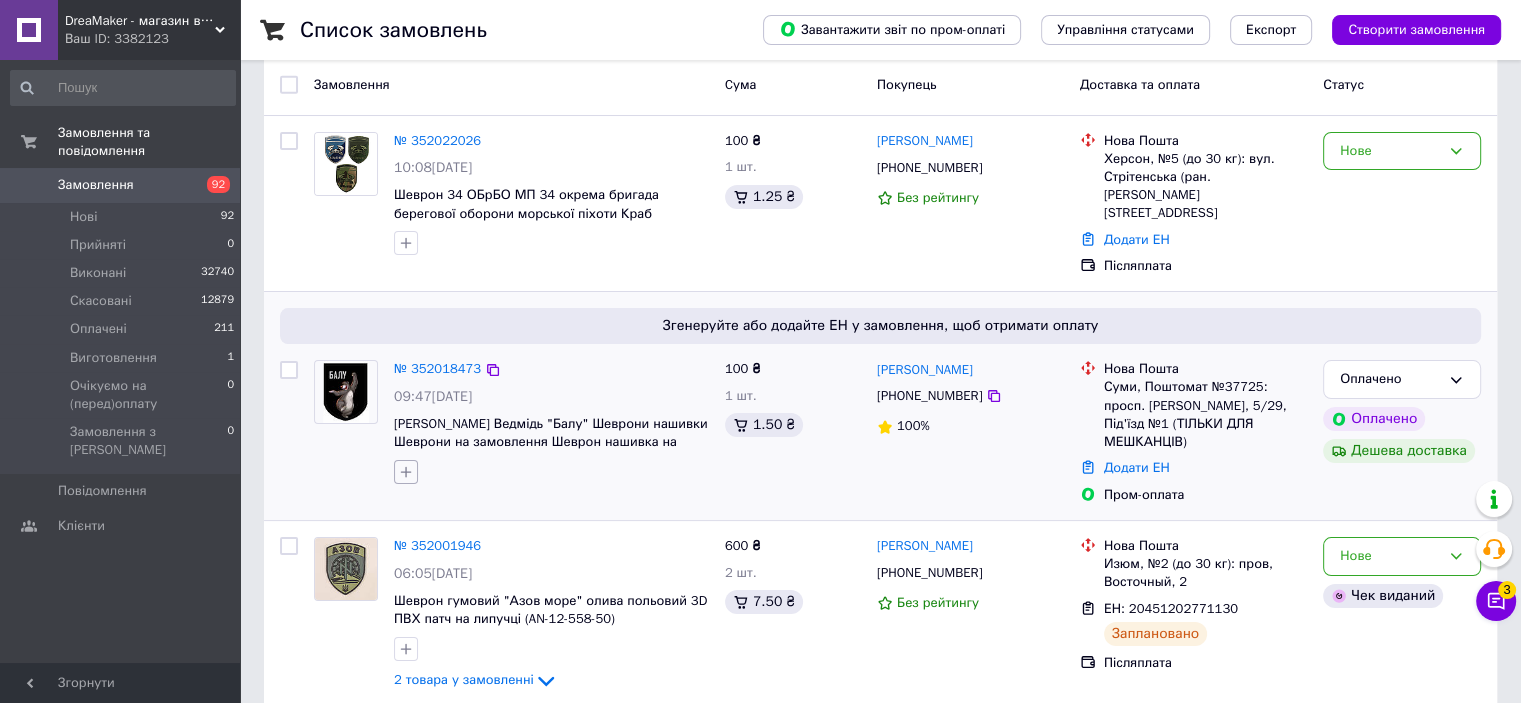 click 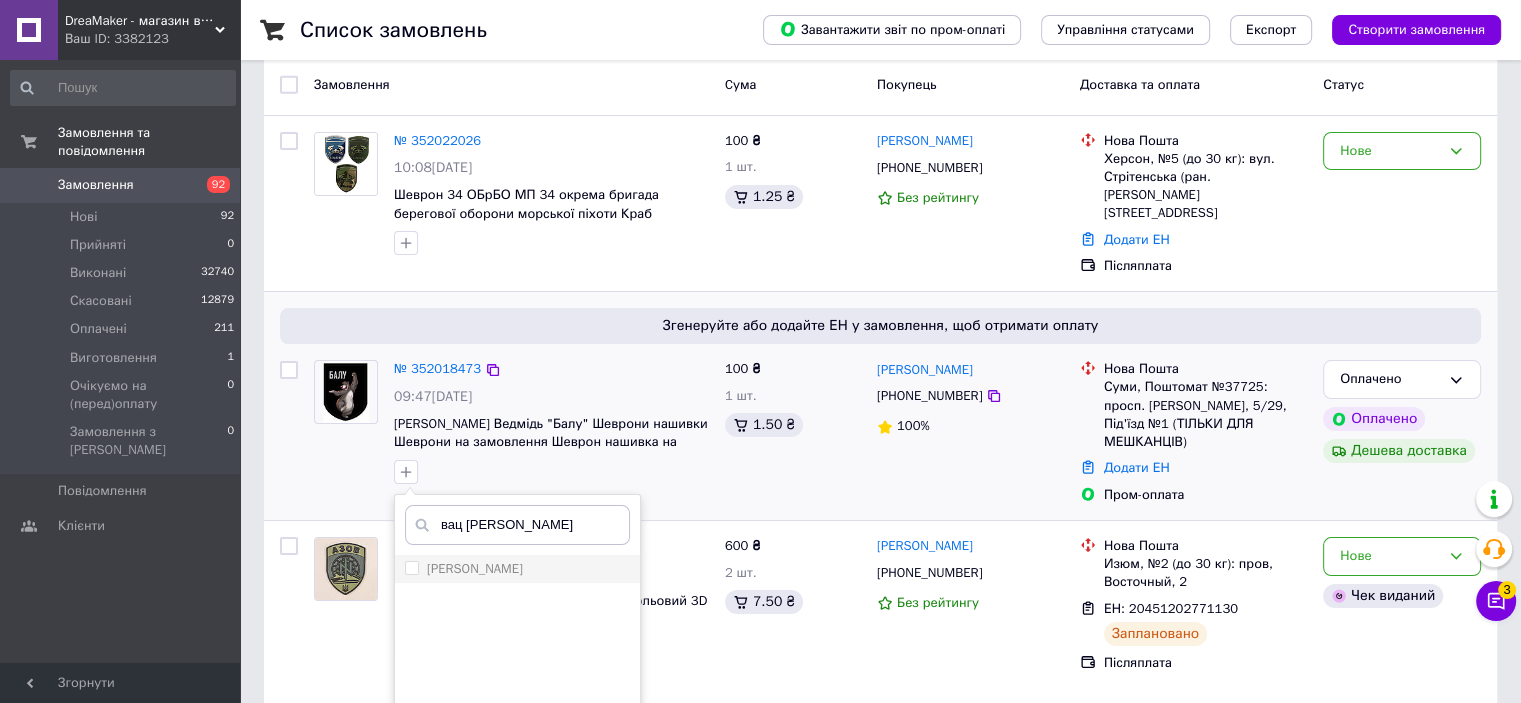 type on "вац и" 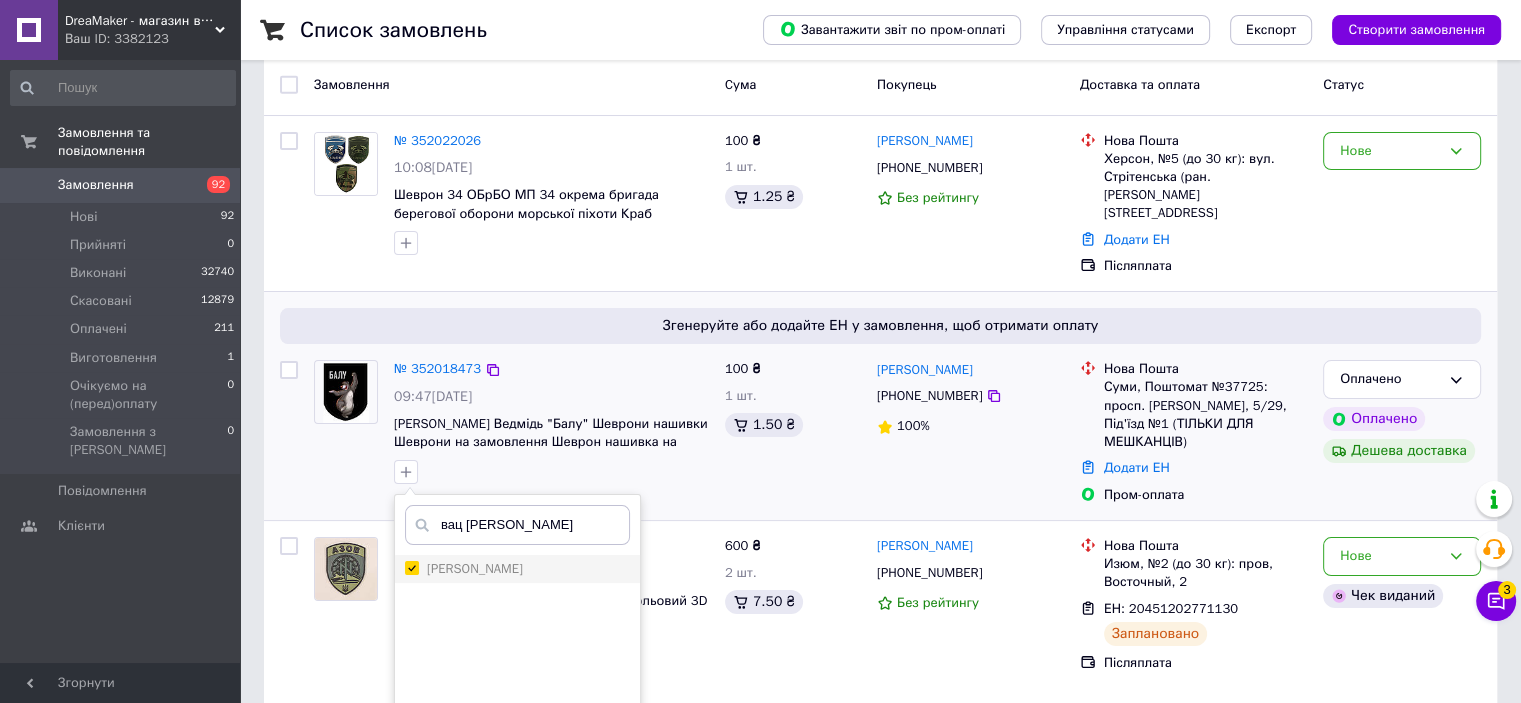 checkbox on "true" 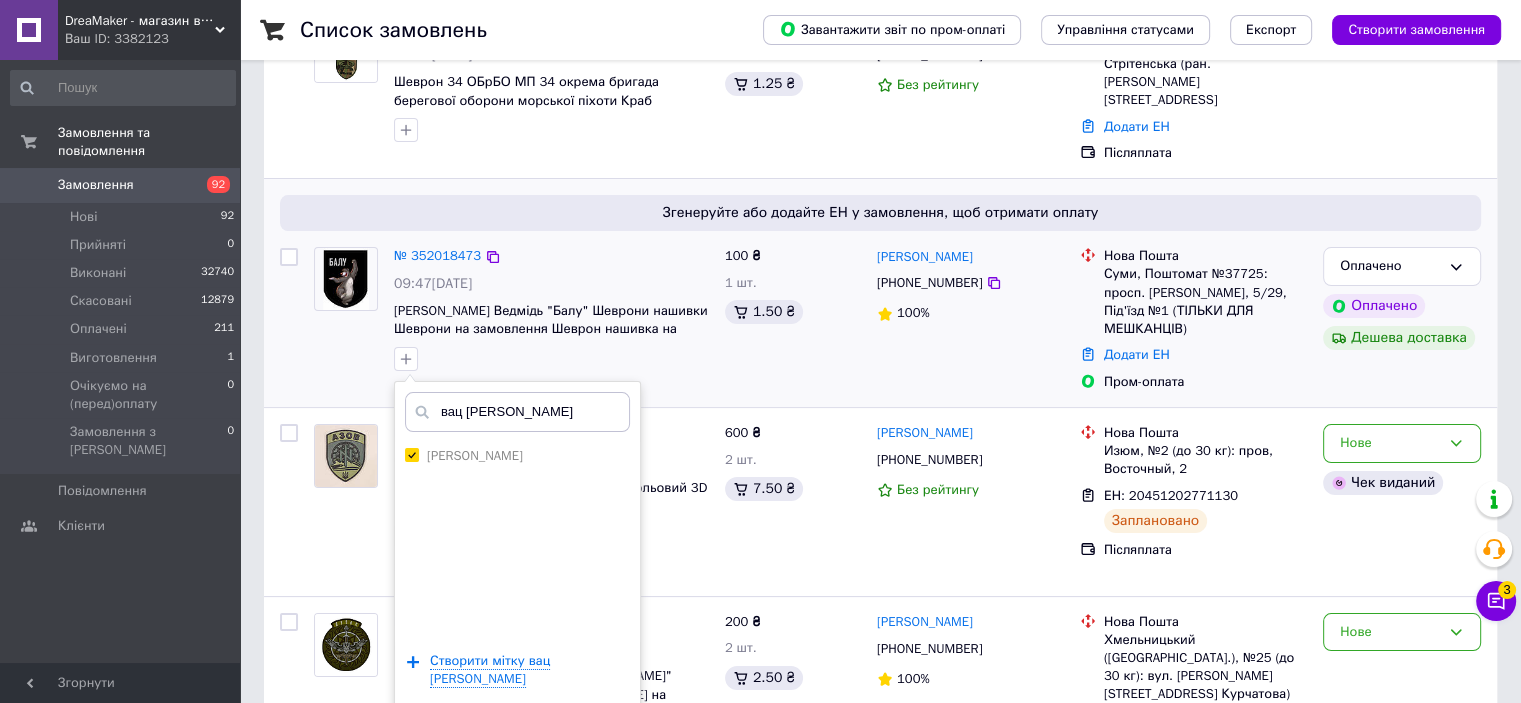 scroll, scrollTop: 300, scrollLeft: 0, axis: vertical 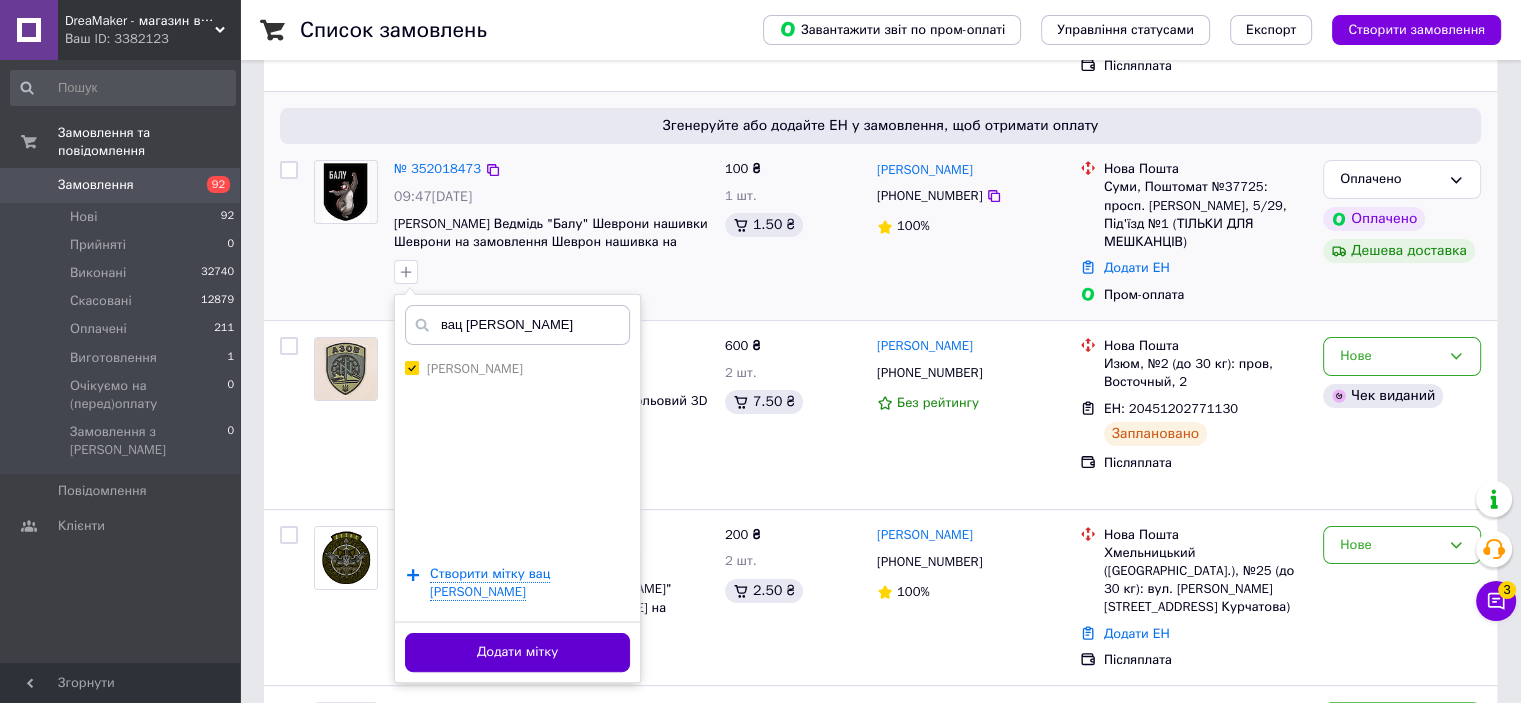 click on "Додати мітку" at bounding box center (517, 652) 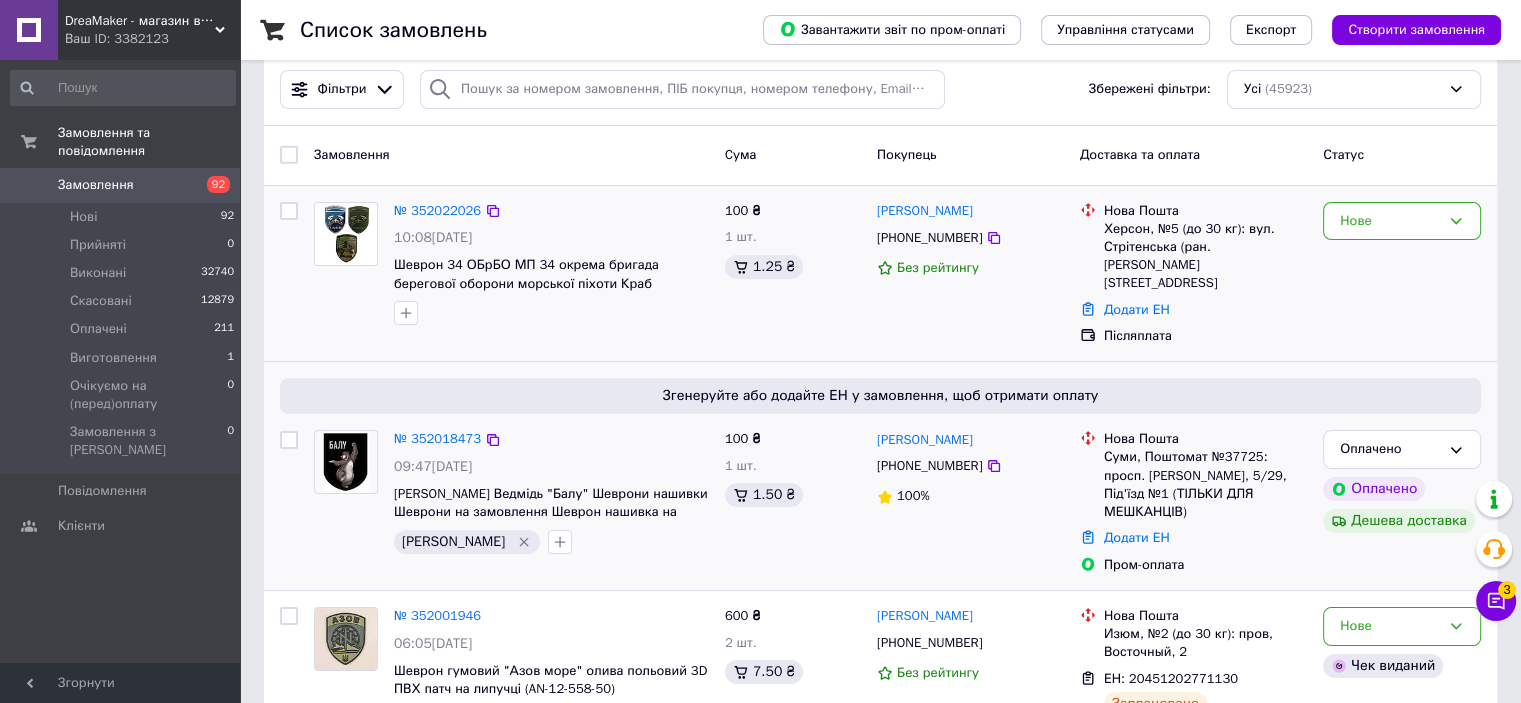 scroll, scrollTop: 0, scrollLeft: 0, axis: both 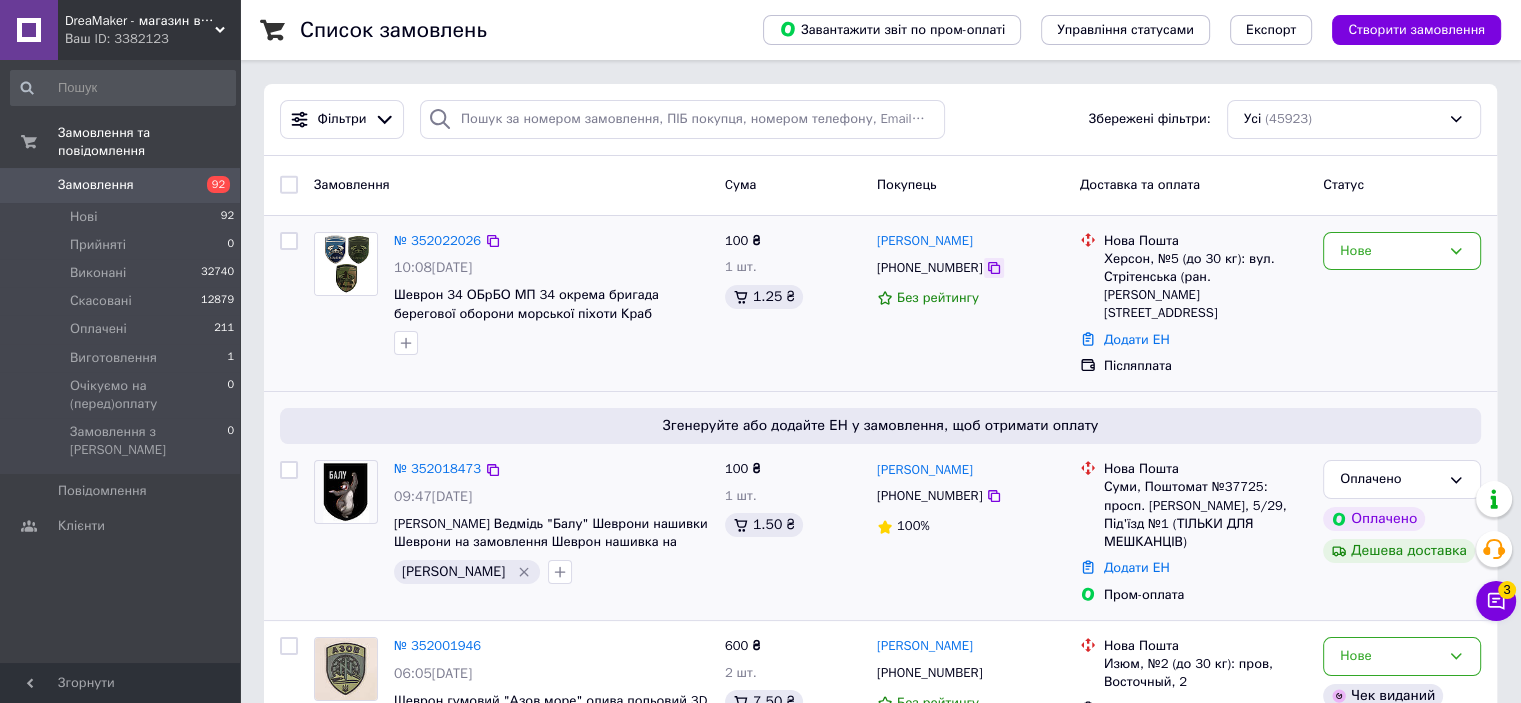 click 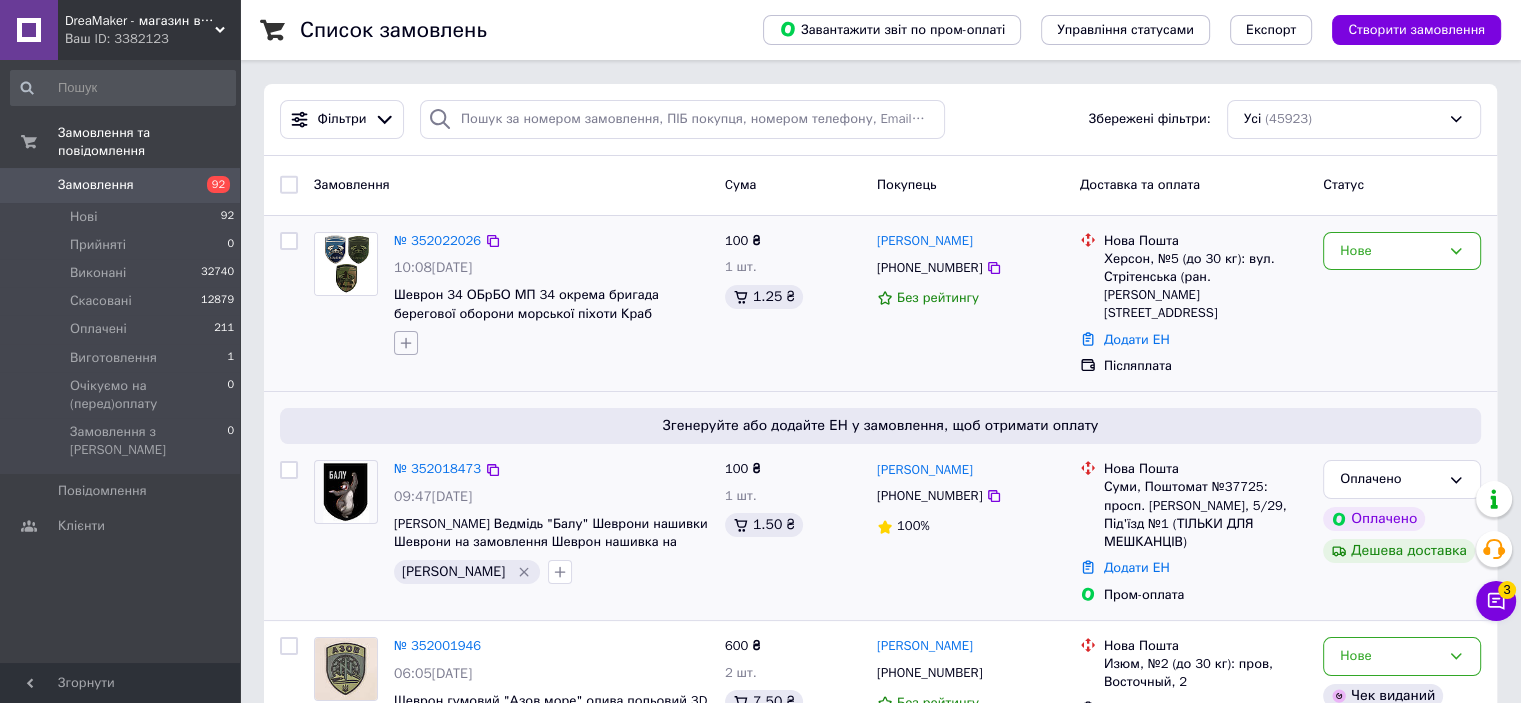 click at bounding box center (406, 343) 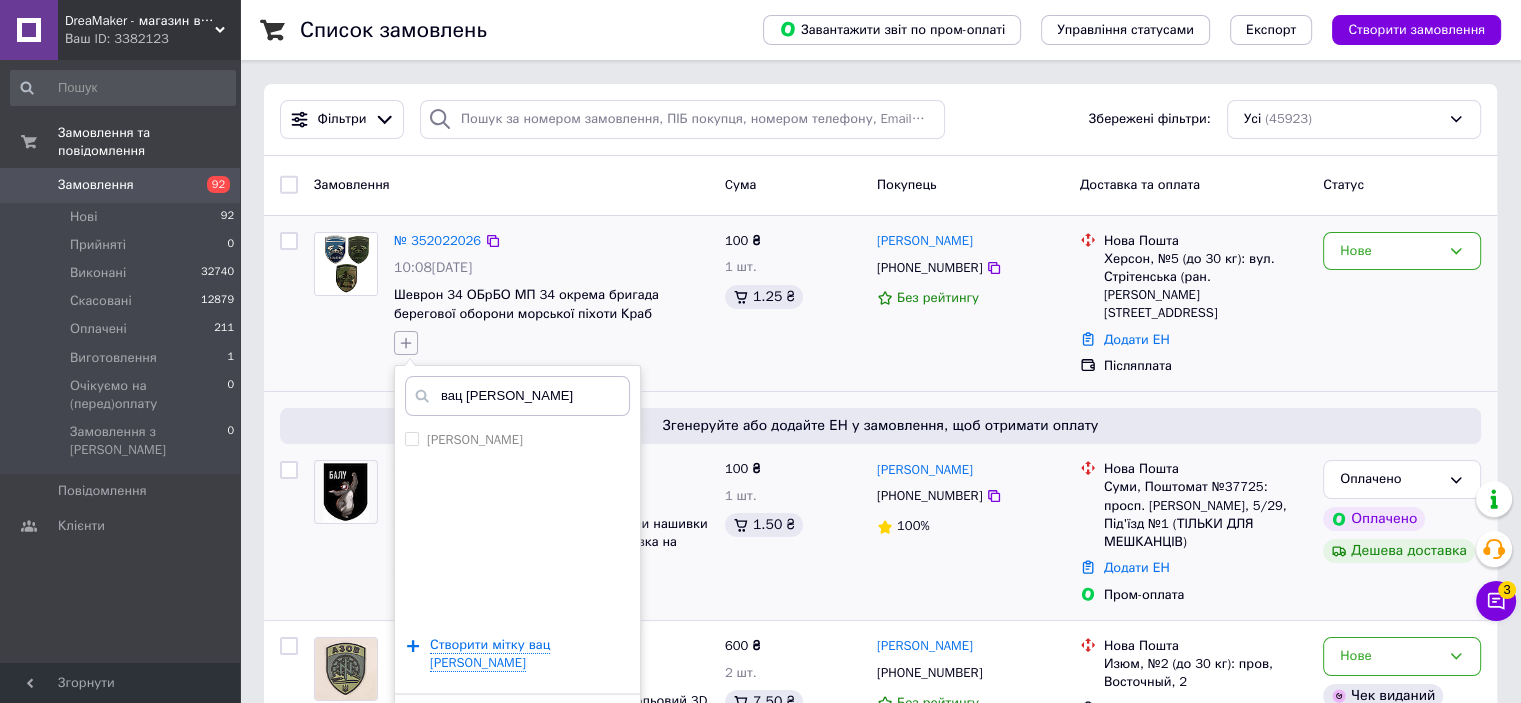 type on "вац и" 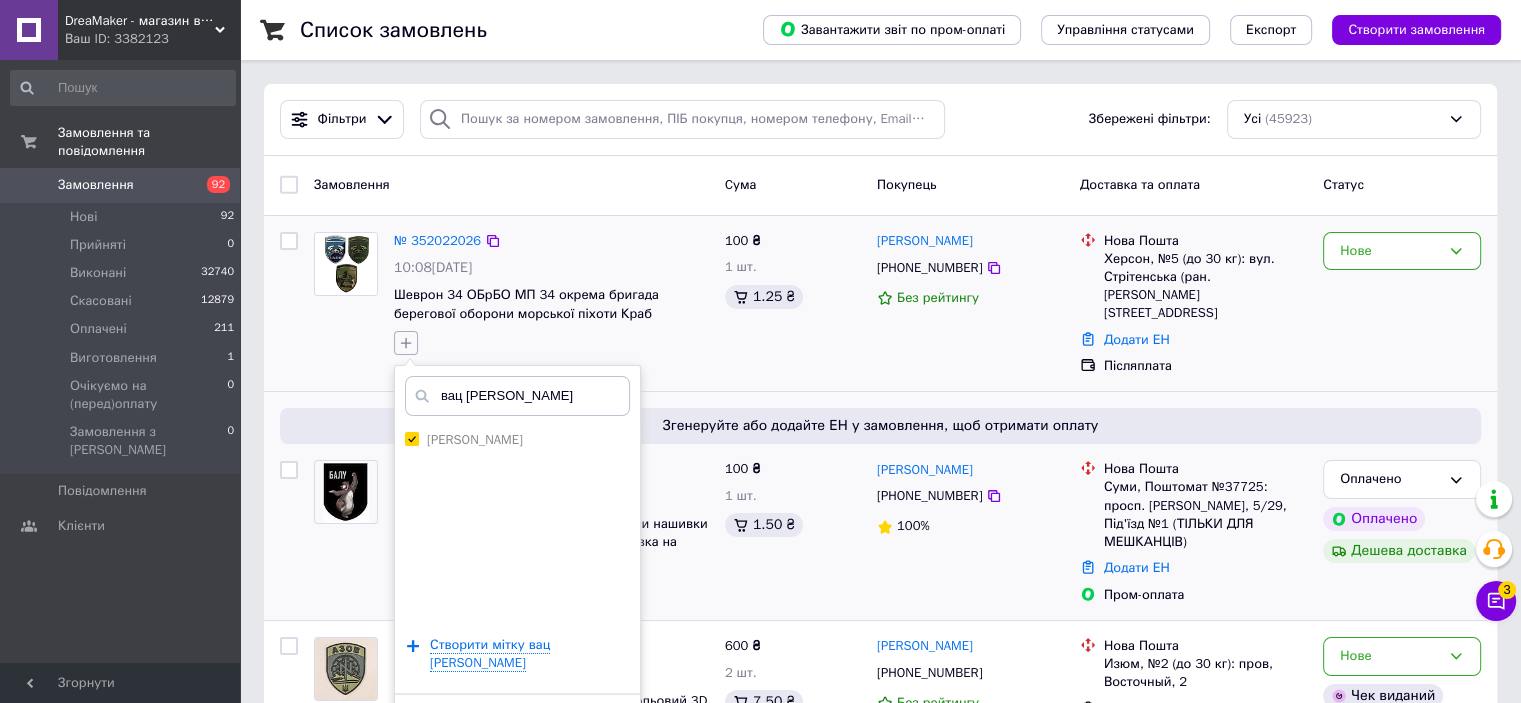 checkbox on "true" 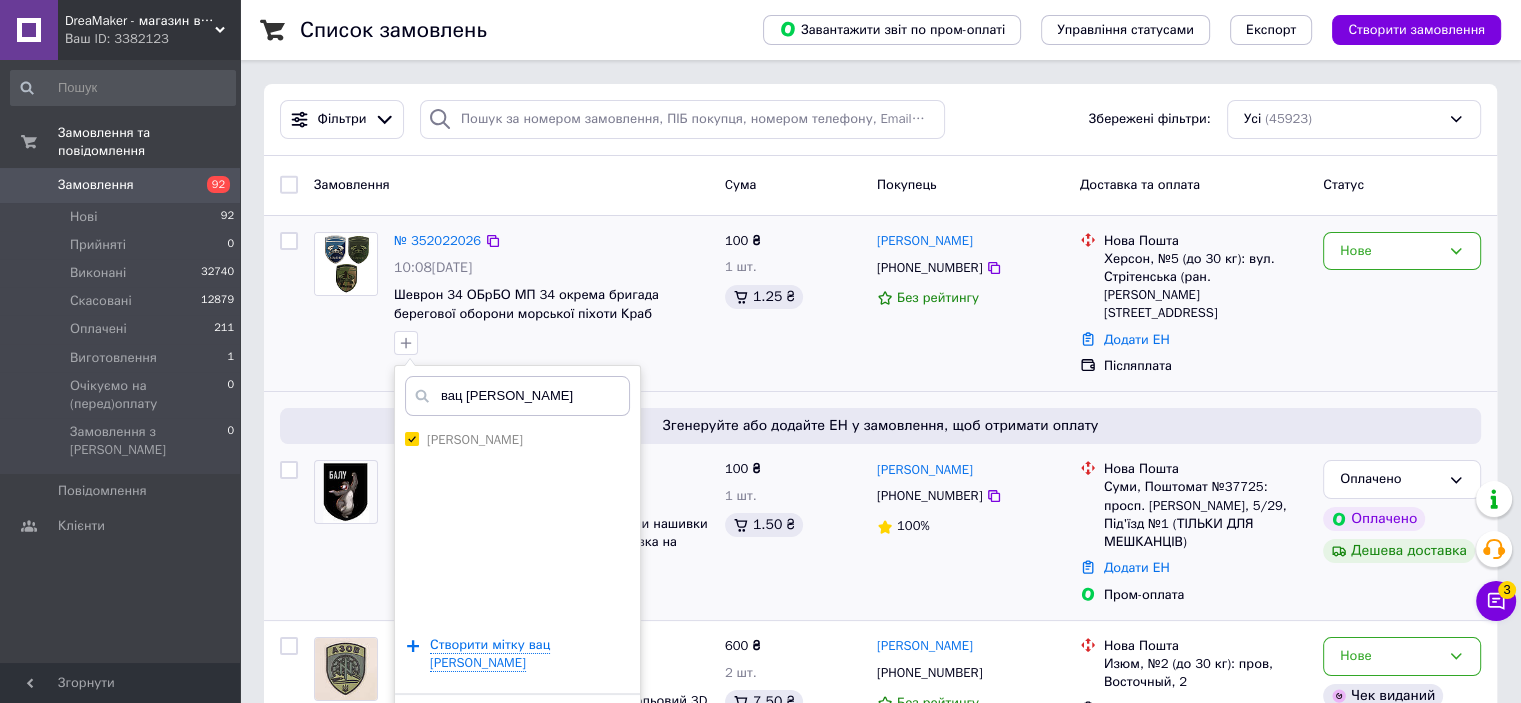 click on "Додати мітку" at bounding box center [517, 724] 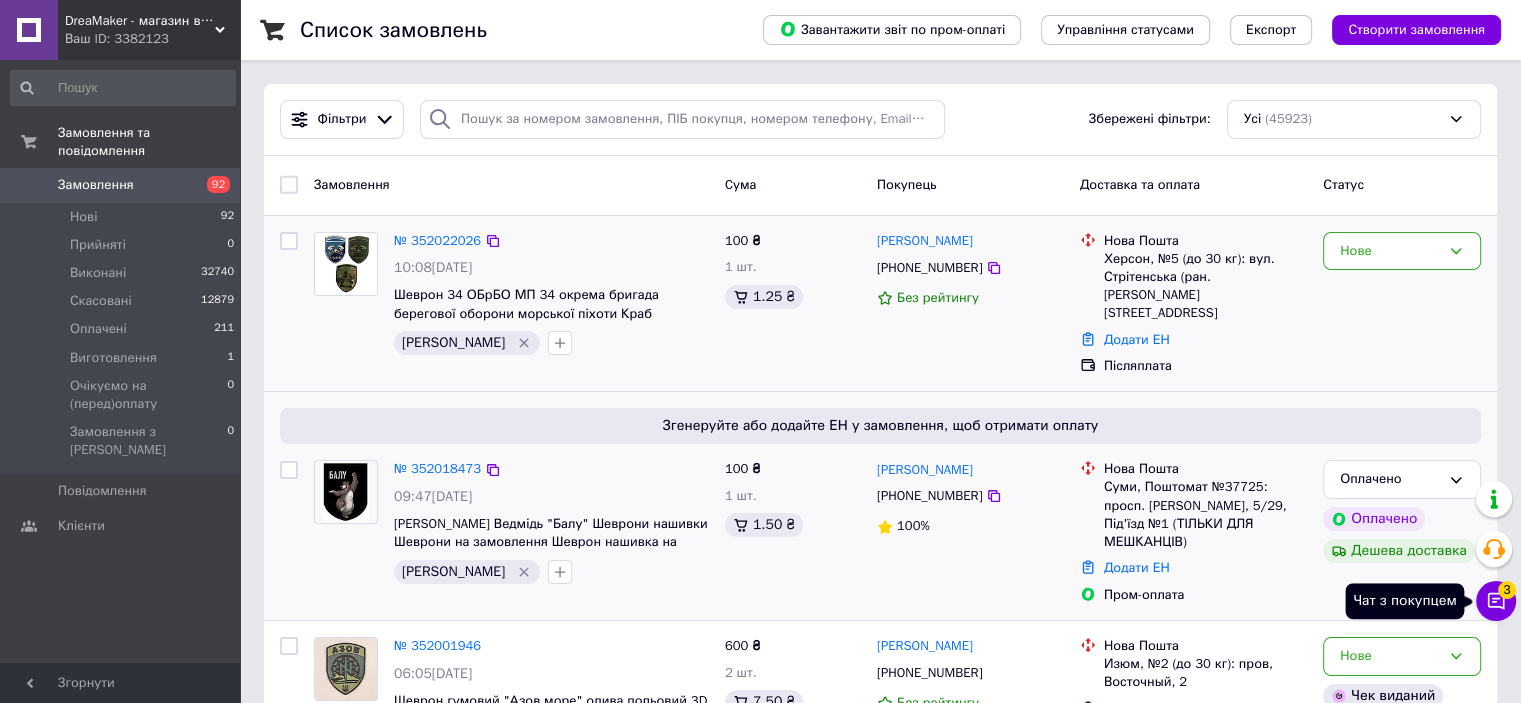 click 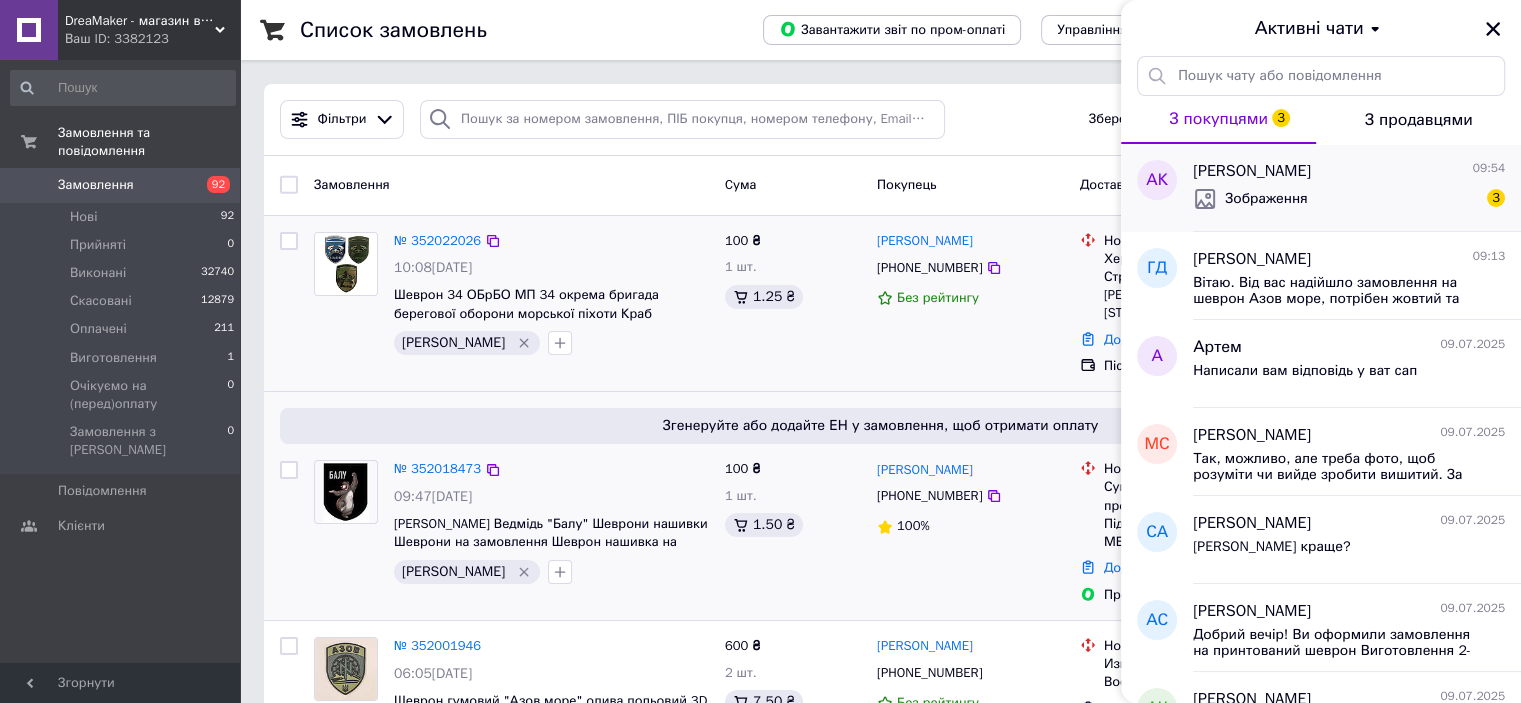 click on "Зображення 3" at bounding box center [1349, 199] 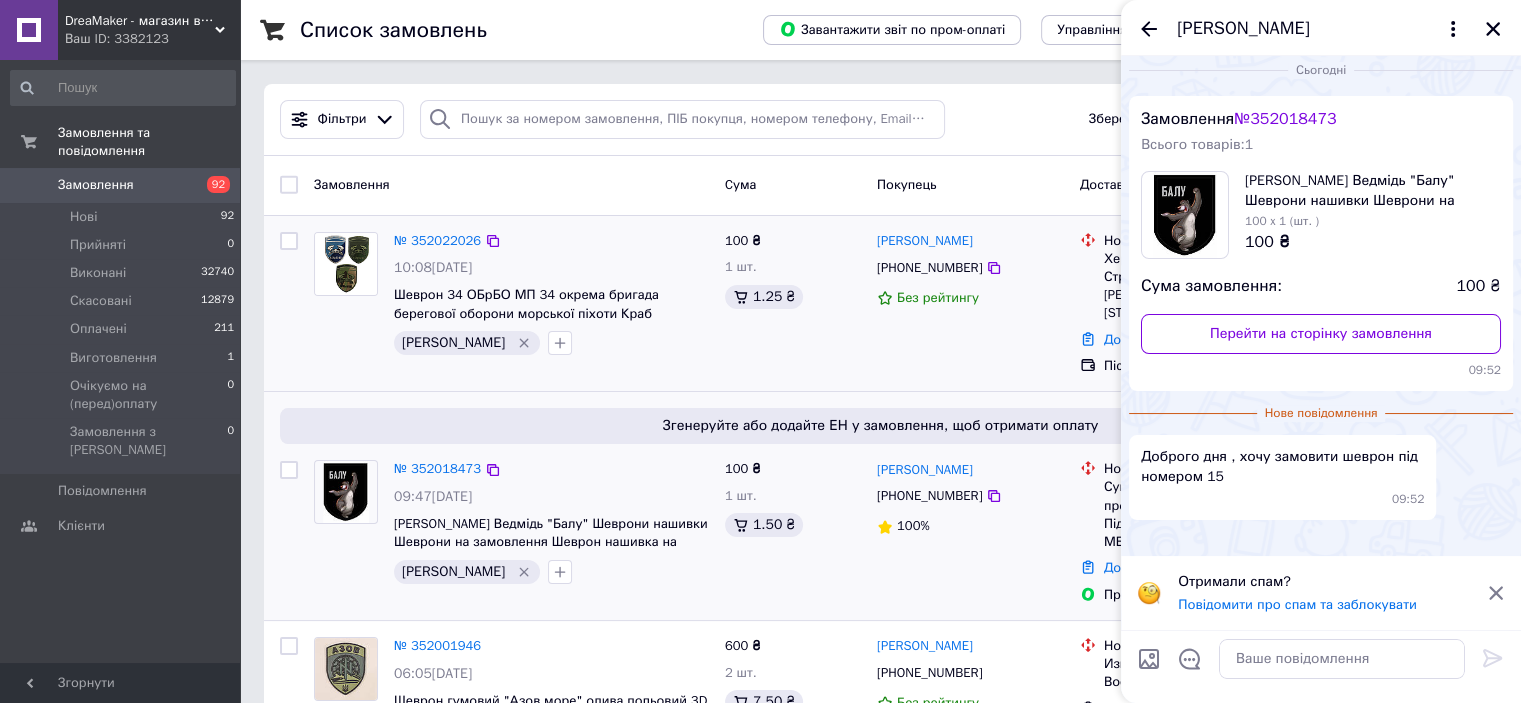 scroll, scrollTop: 279, scrollLeft: 0, axis: vertical 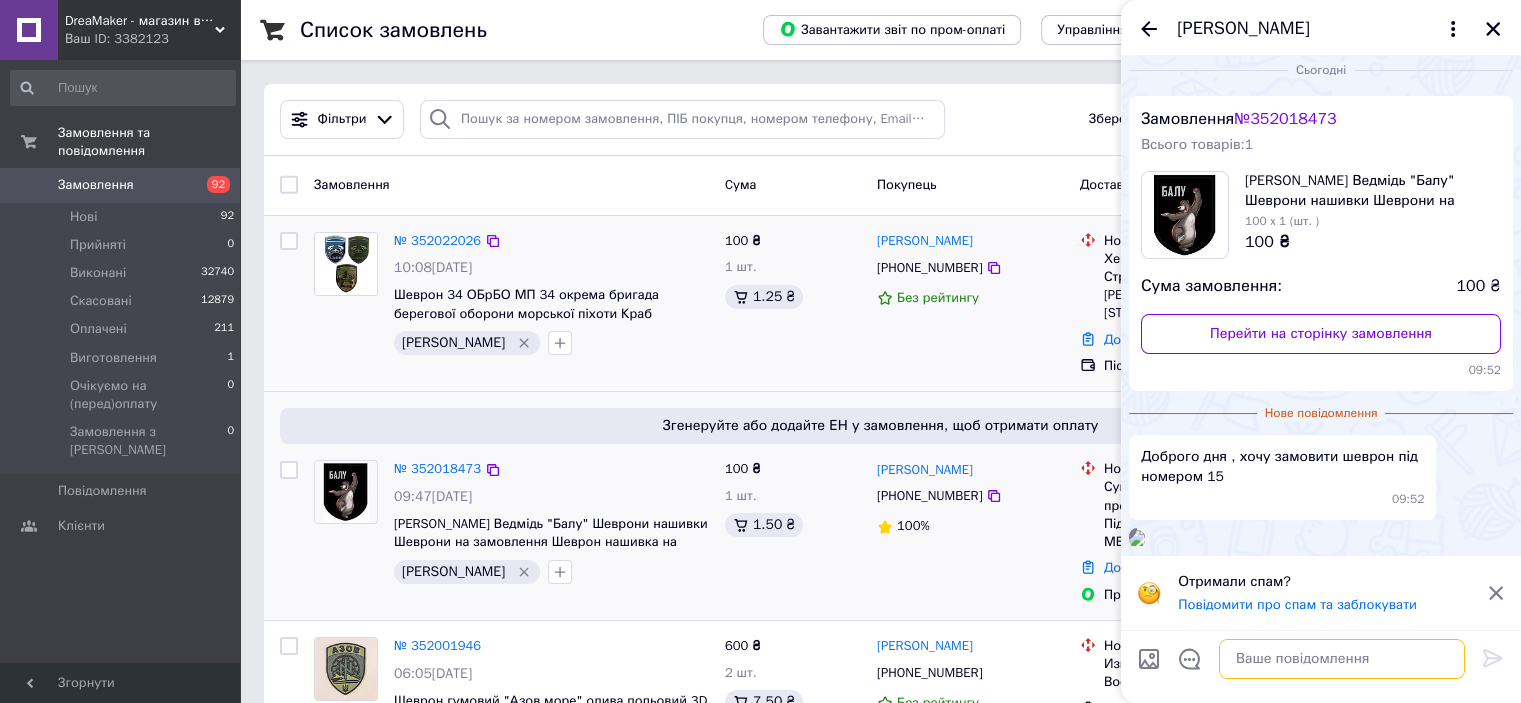 click at bounding box center [1342, 659] 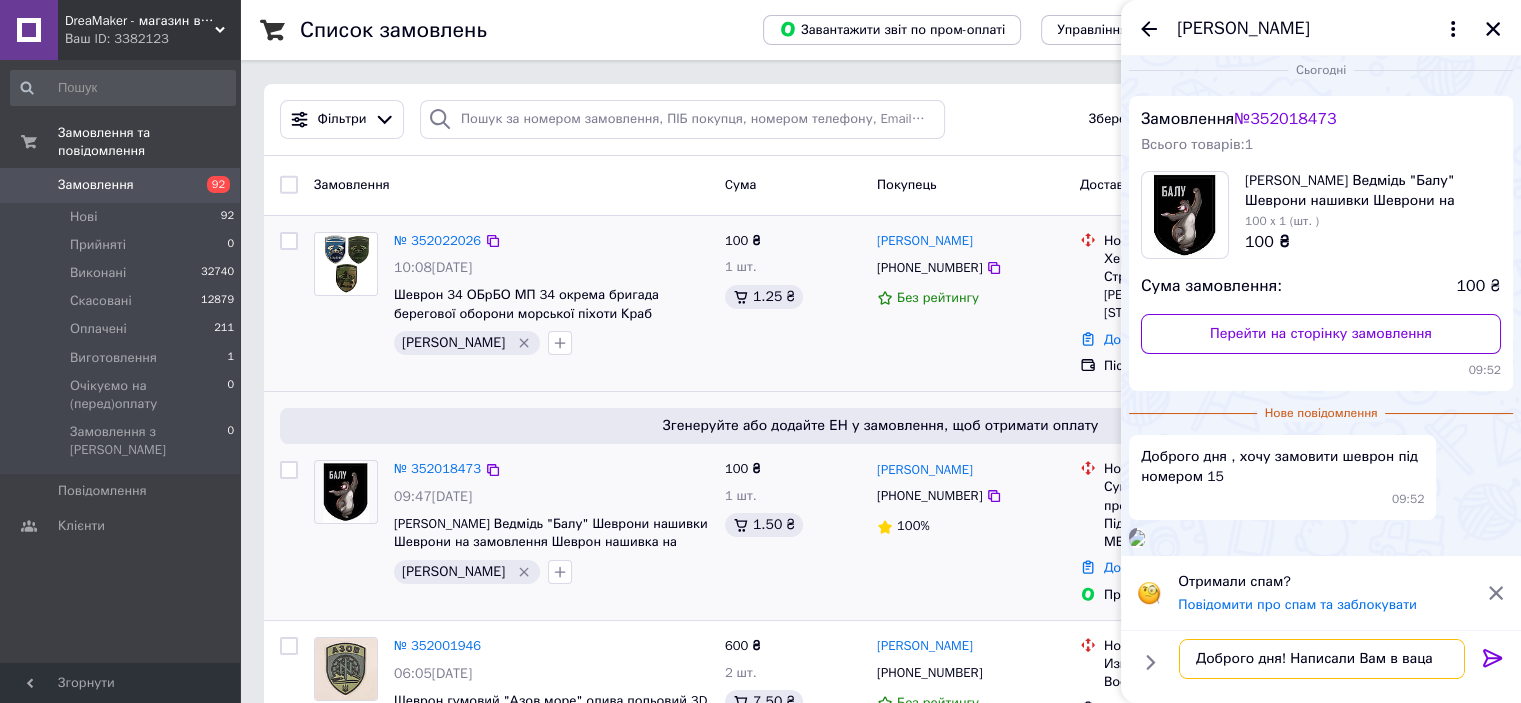 type on "Доброго дня! Написали Вам в вацап" 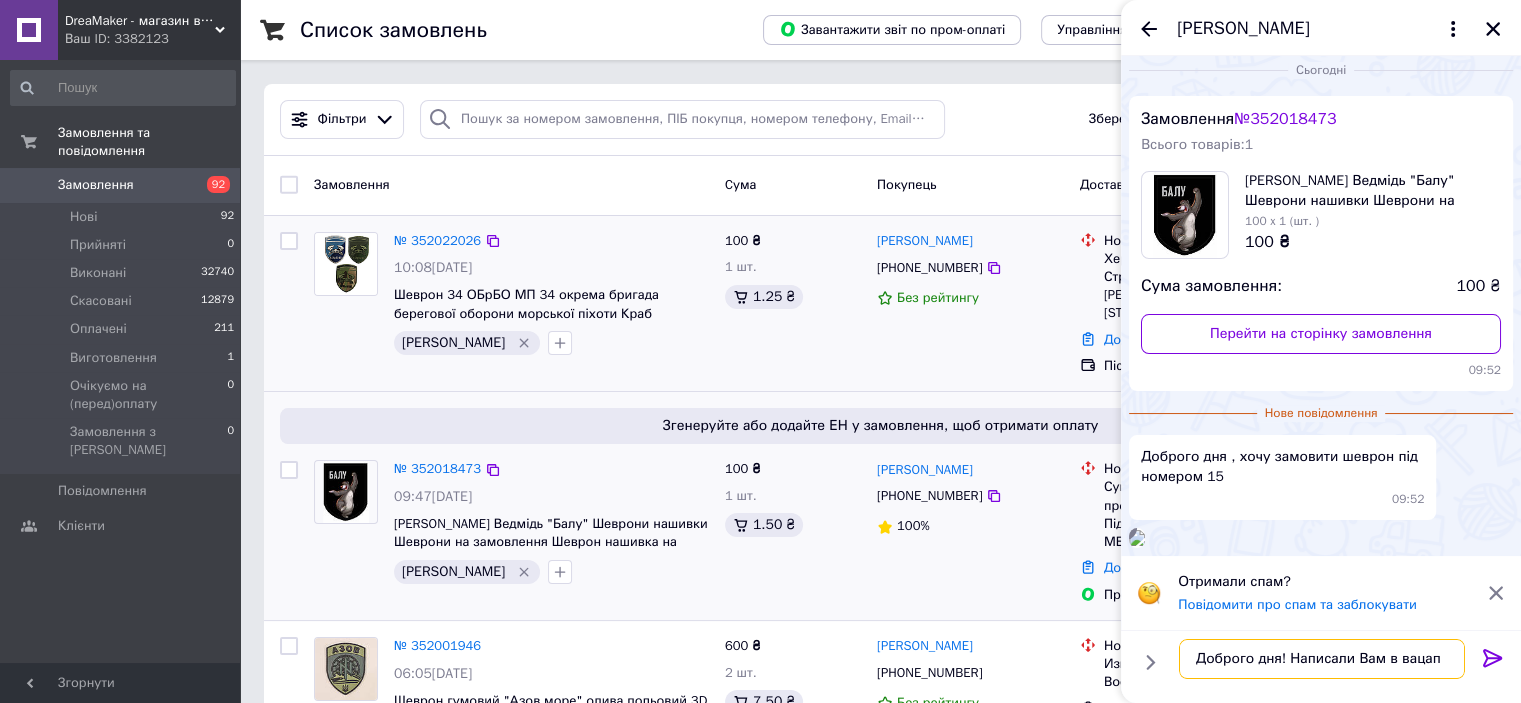 type 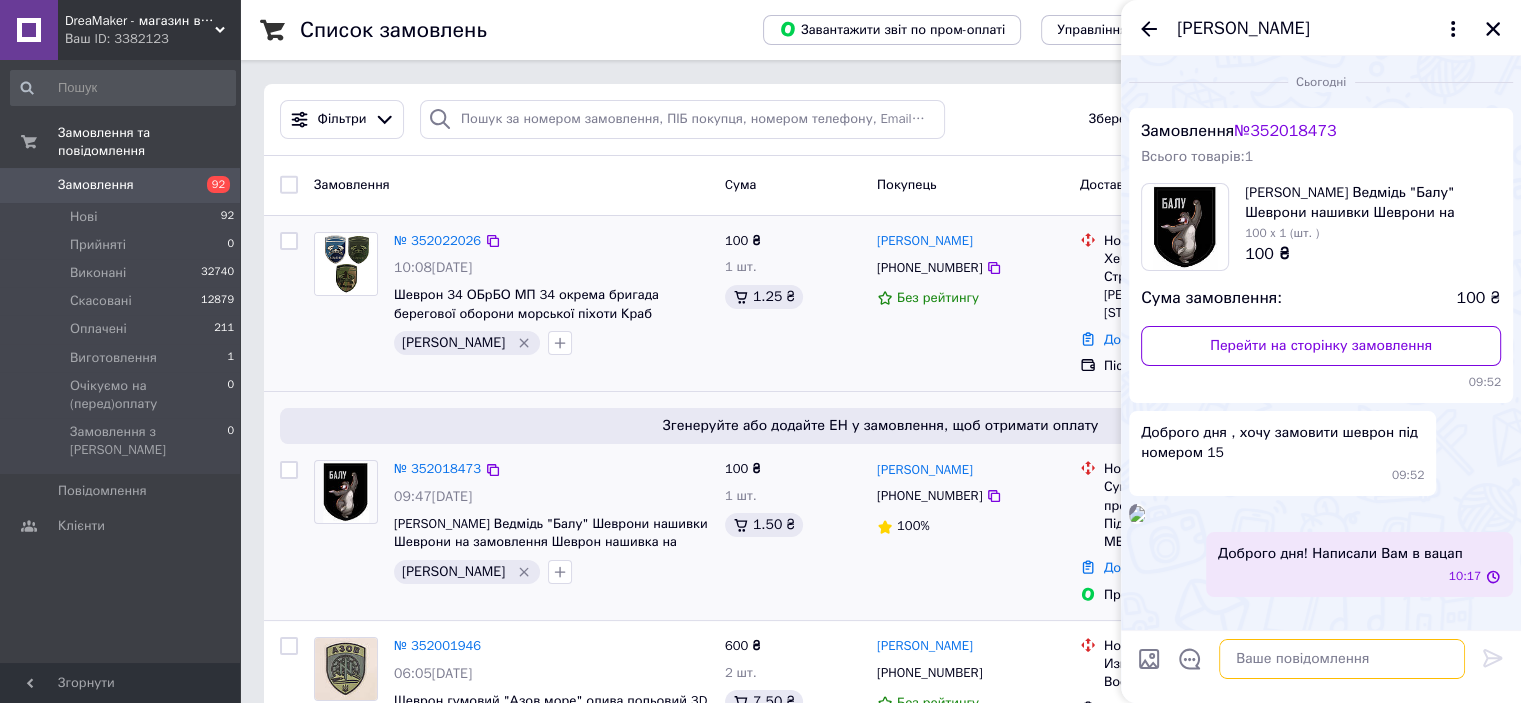 scroll, scrollTop: 242, scrollLeft: 0, axis: vertical 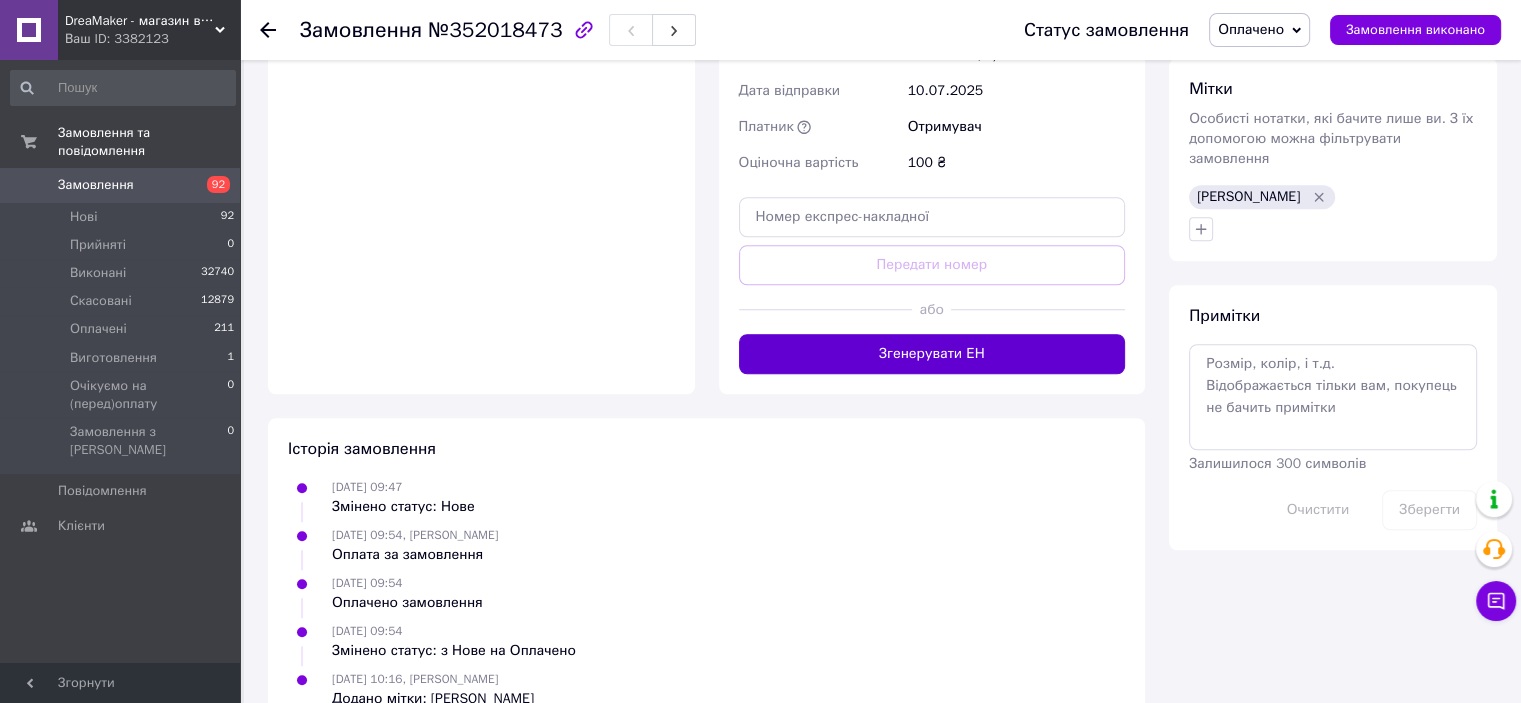click on "Згенерувати ЕН" at bounding box center (932, 354) 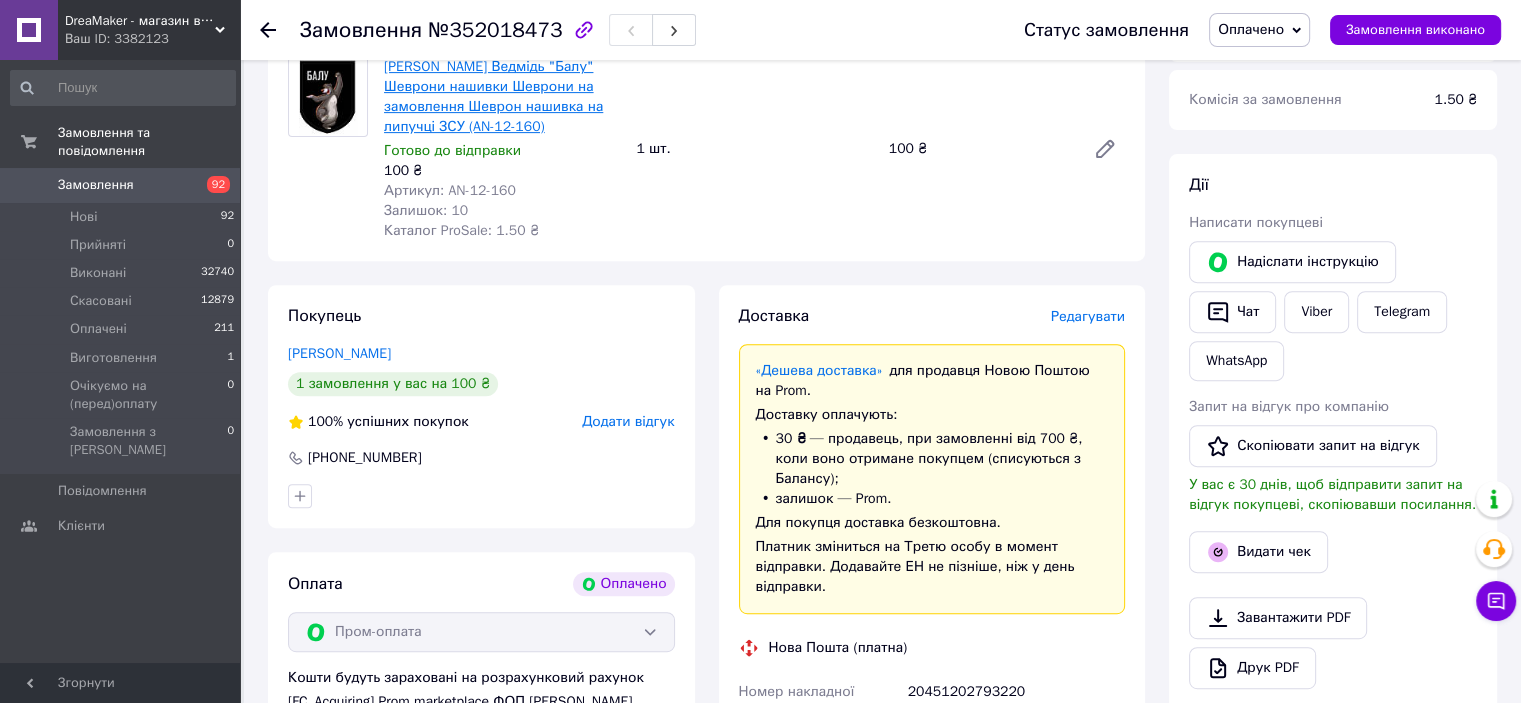 scroll, scrollTop: 600, scrollLeft: 0, axis: vertical 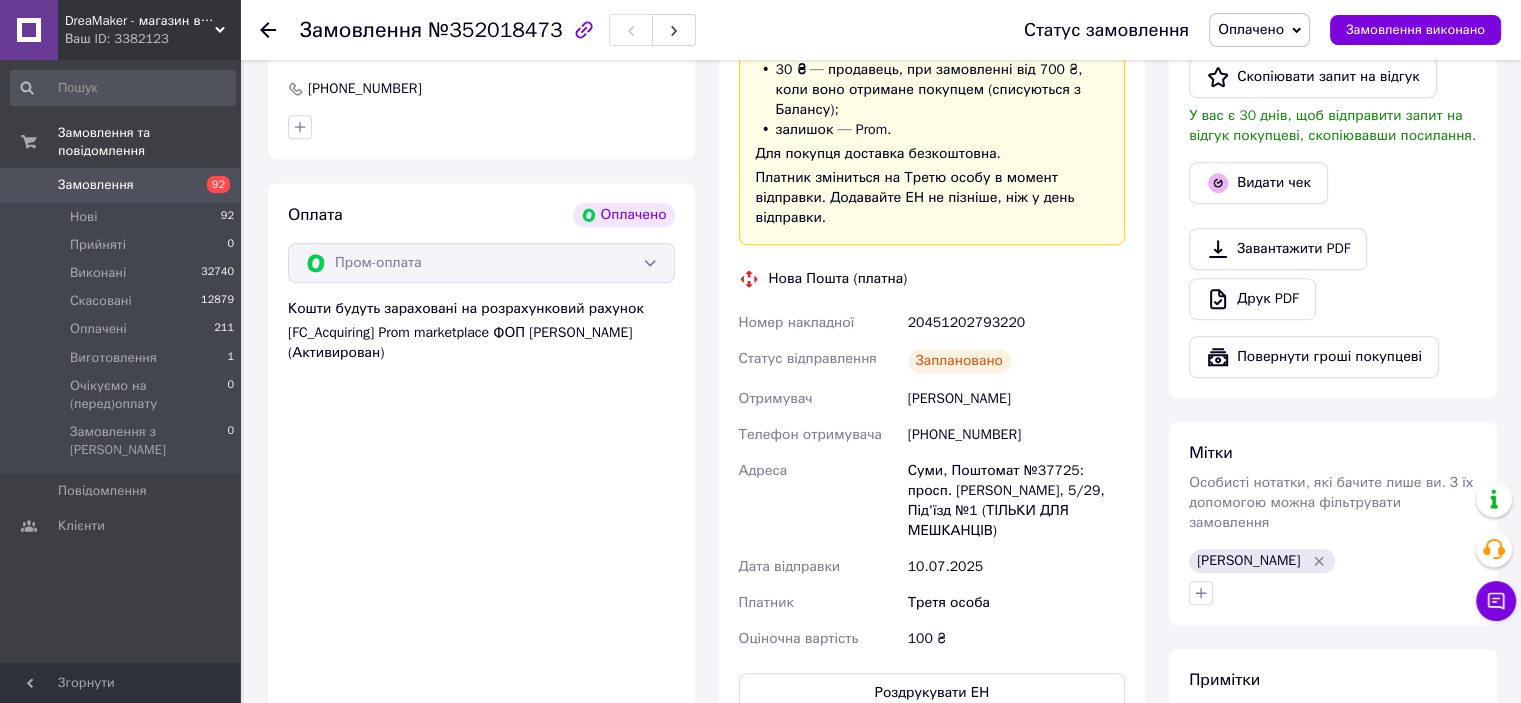 click on "20451202793220" at bounding box center (1016, 323) 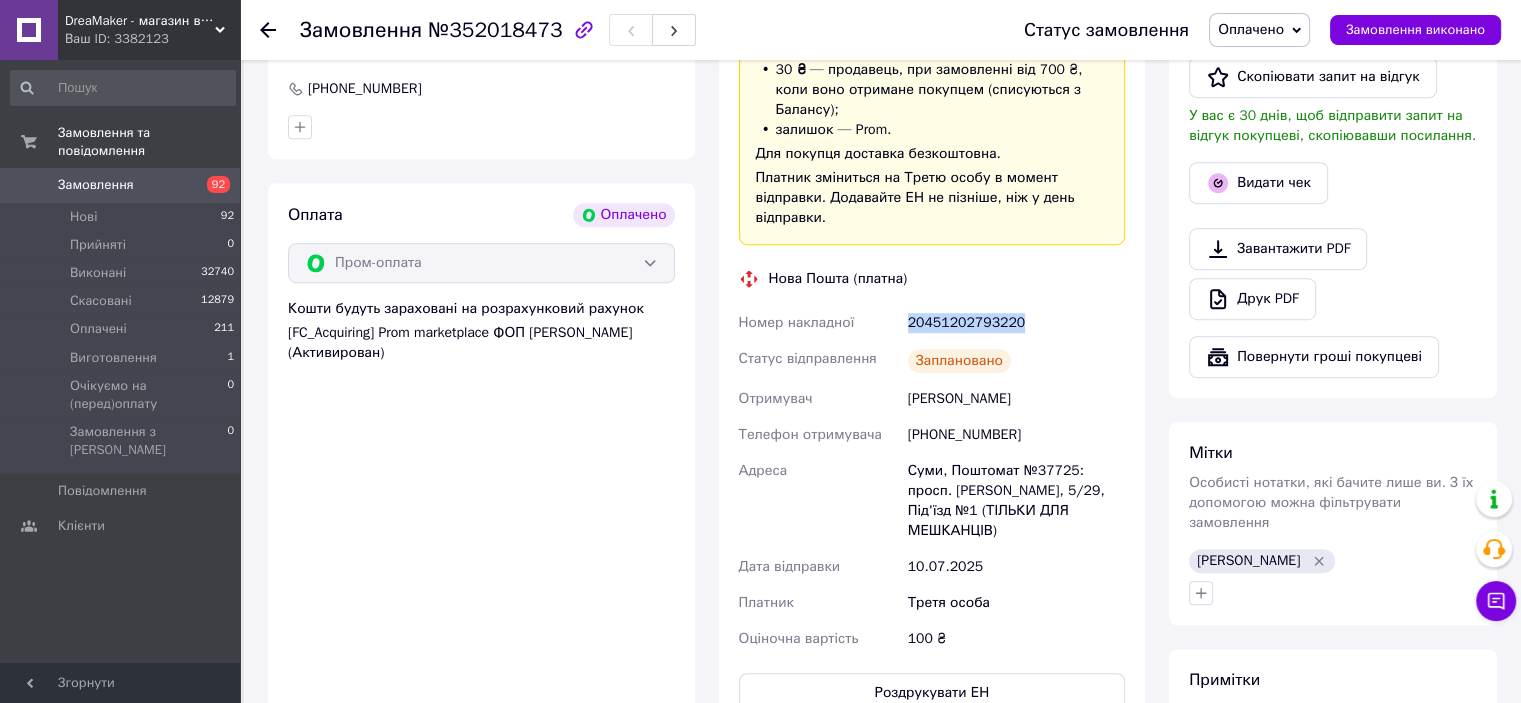 click on "20451202793220" at bounding box center [1016, 323] 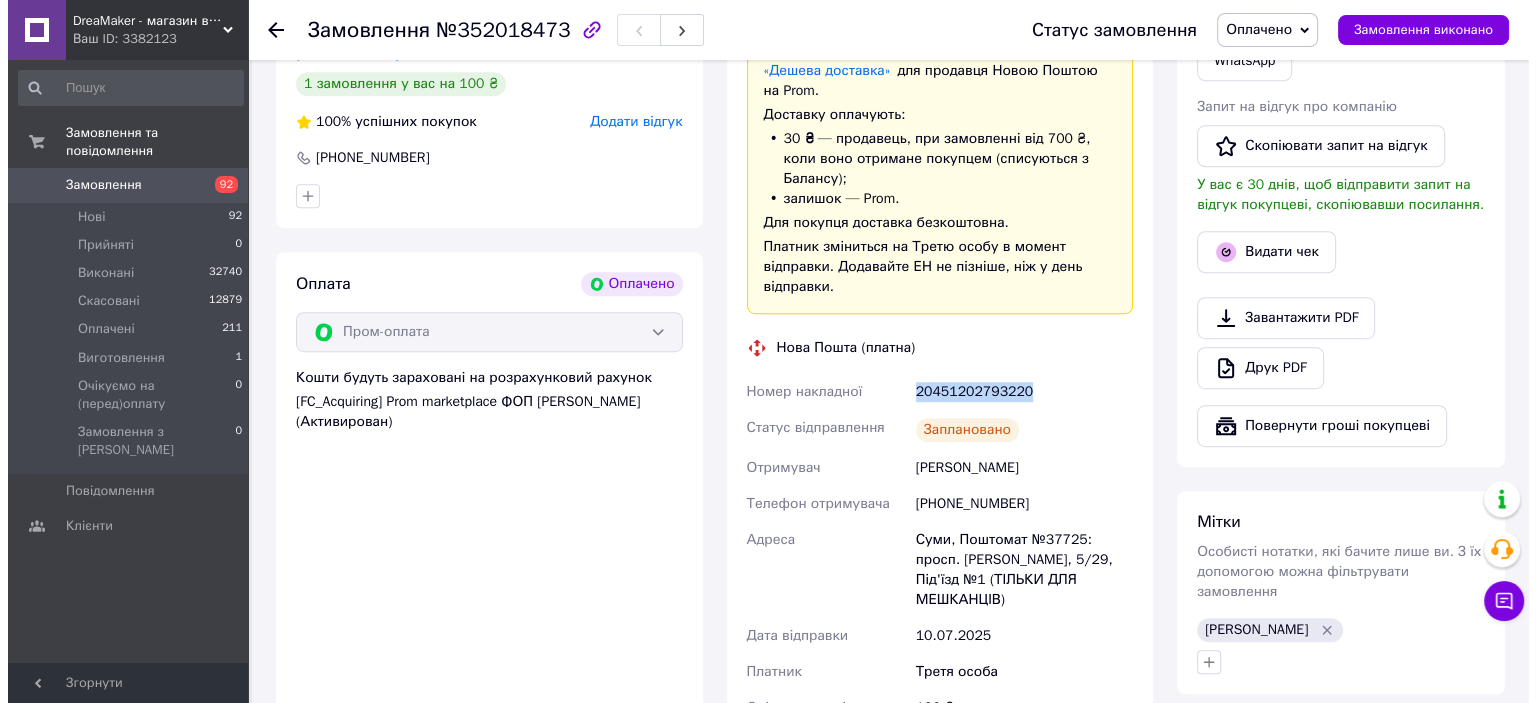 scroll, scrollTop: 1000, scrollLeft: 0, axis: vertical 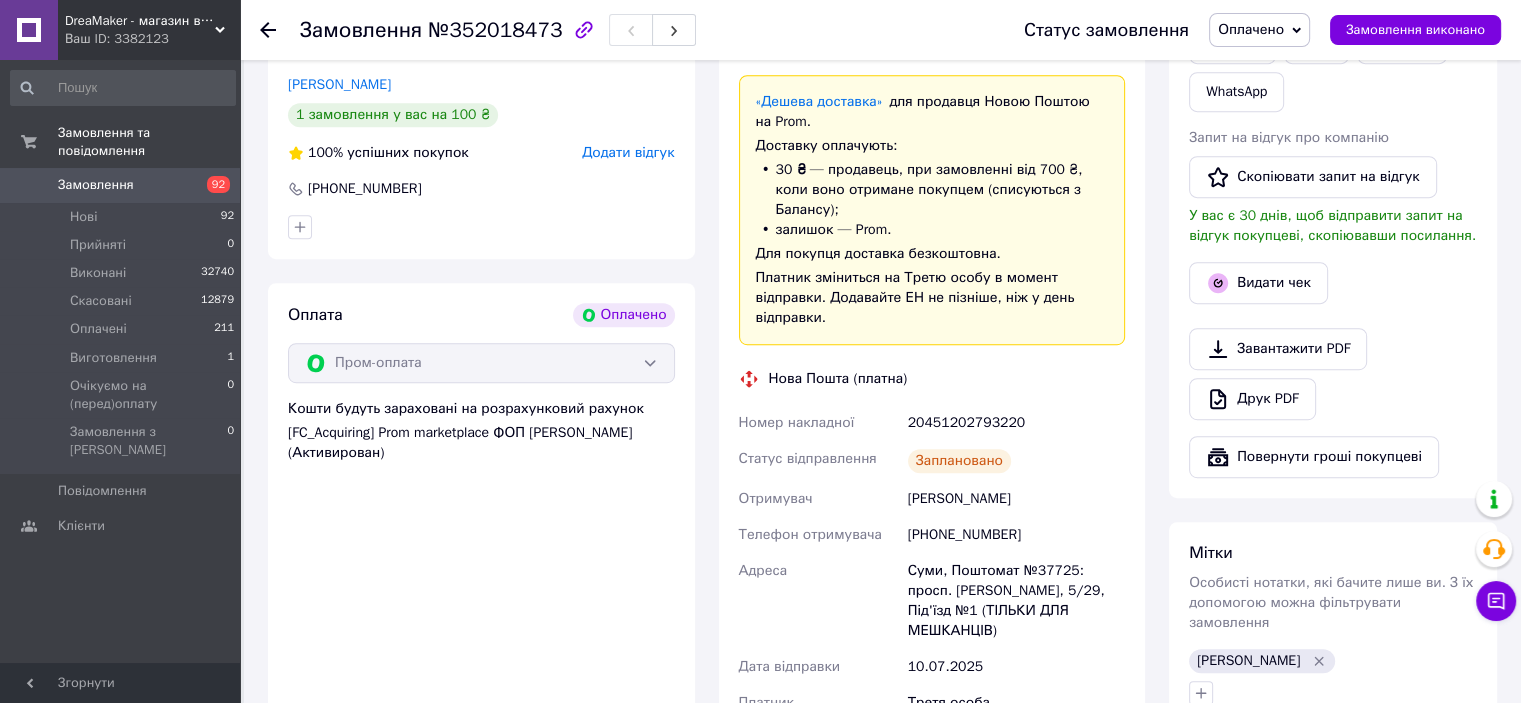 click on "[PHONE_NUMBER]" at bounding box center (1016, 535) 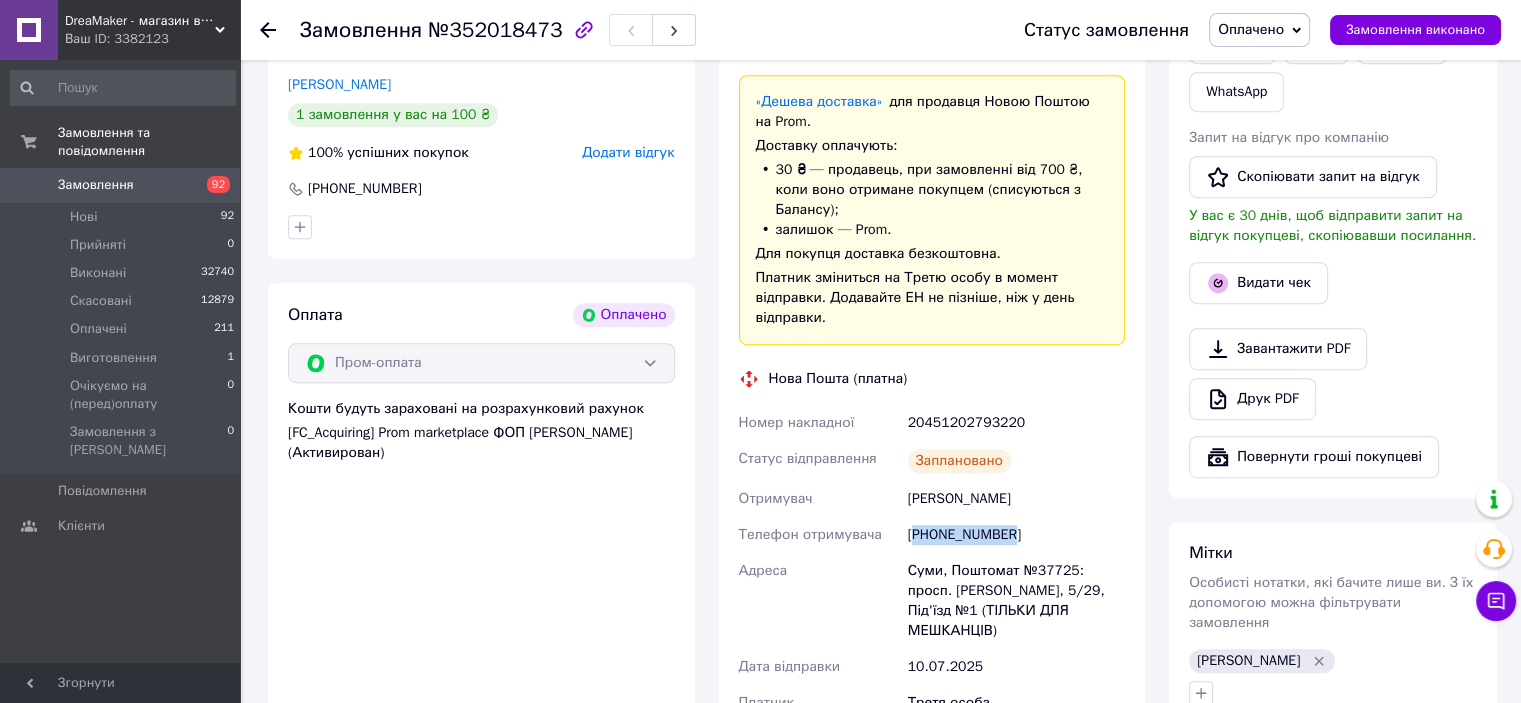 click on "[PHONE_NUMBER]" at bounding box center (1016, 535) 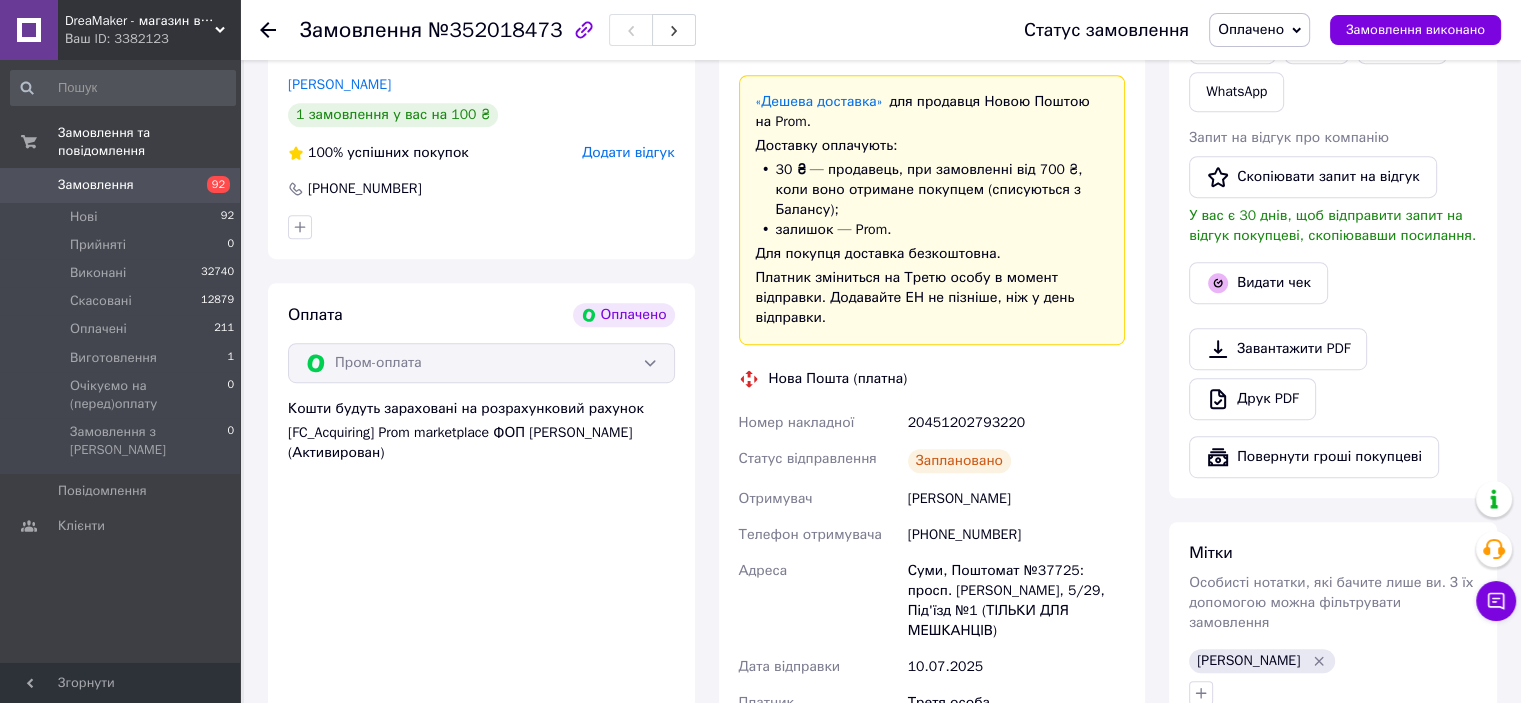 click on "[PERSON_NAME] покупцеві   [PERSON_NAME] інструкцію   Чат Viber Telegram WhatsApp Запит на відгук про компанію   Скопіювати запит на відгук У вас є 30 днів, щоб відправити запит на відгук покупцеві, скопіювавши посилання.   Видати чек   Завантажити PDF   Друк PDF   Повернути гроші покупцеві" at bounding box center [1333, 191] 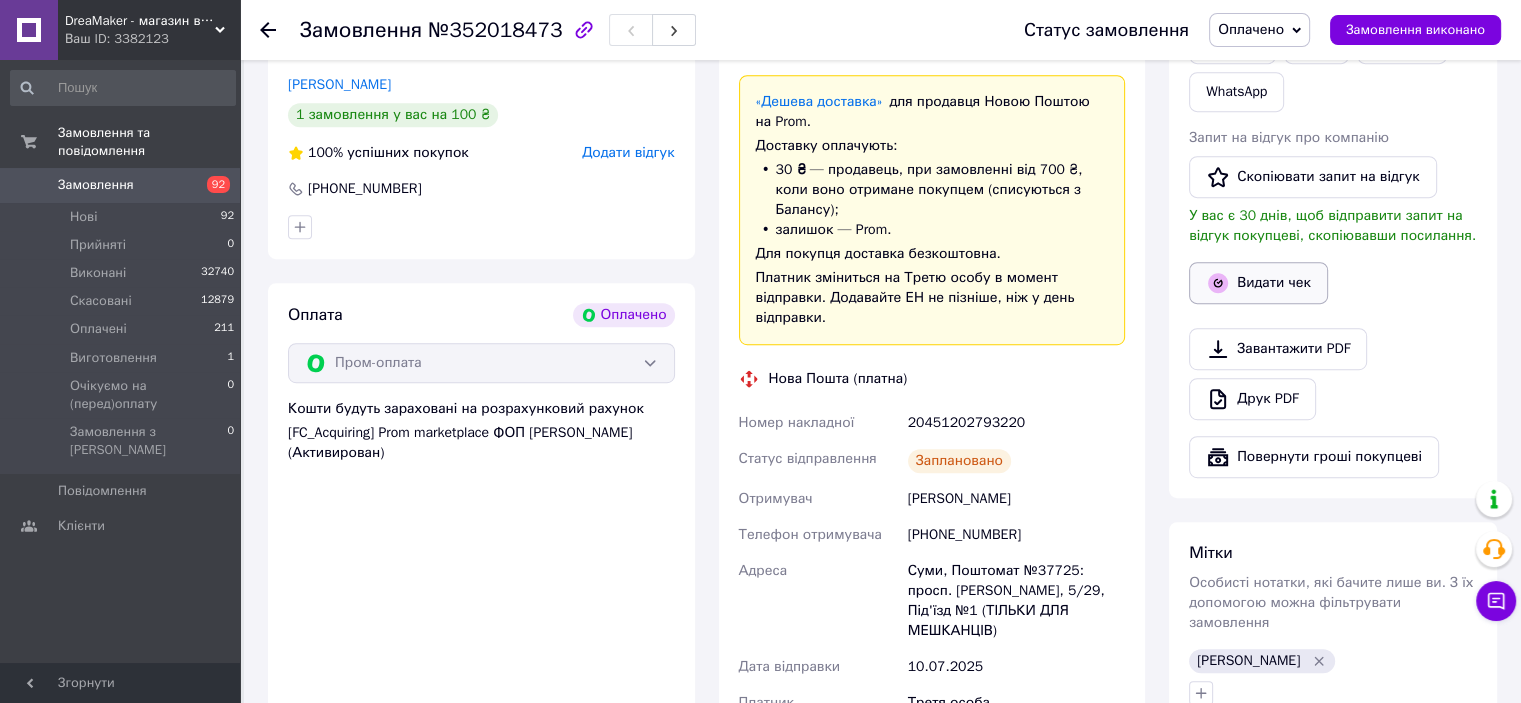click on "Видати чек" at bounding box center (1258, 283) 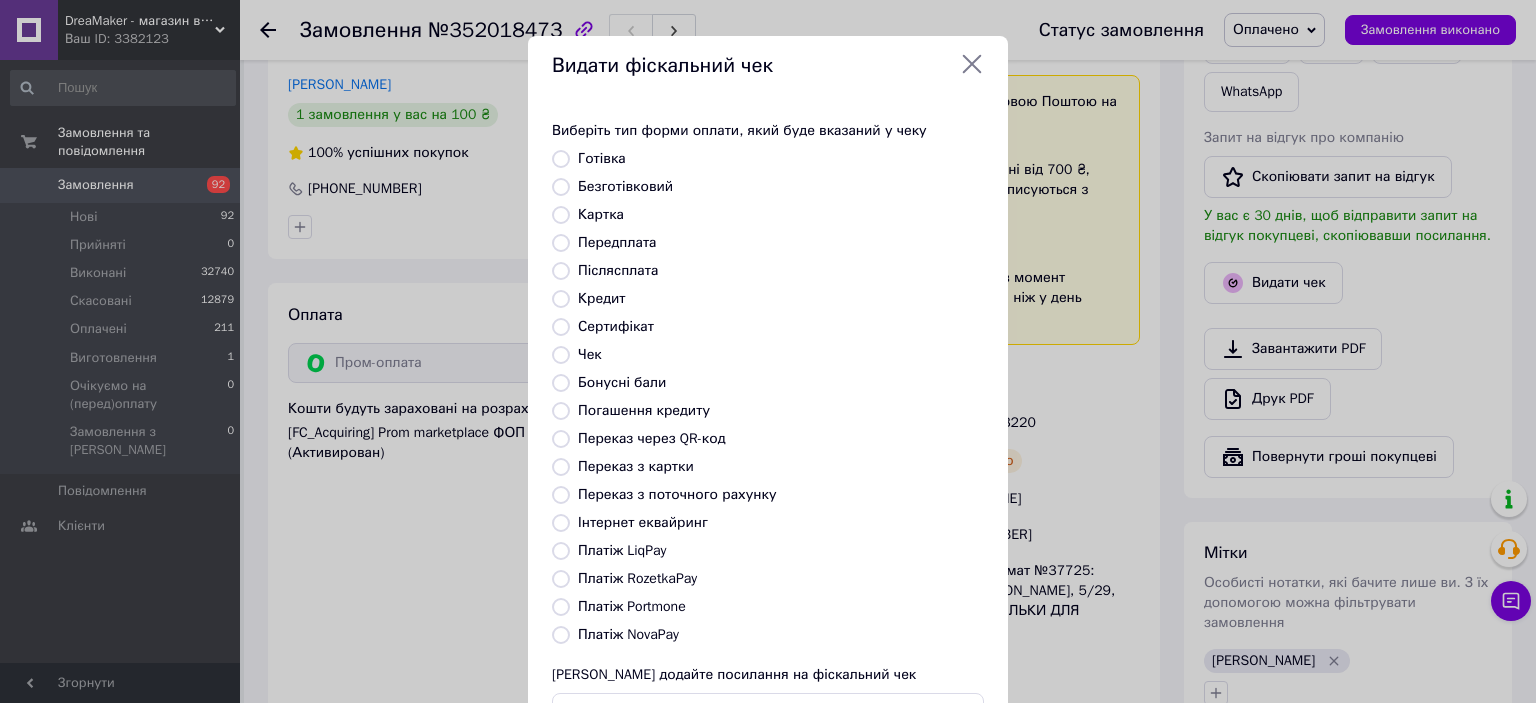 click on "Післясплата" at bounding box center [618, 270] 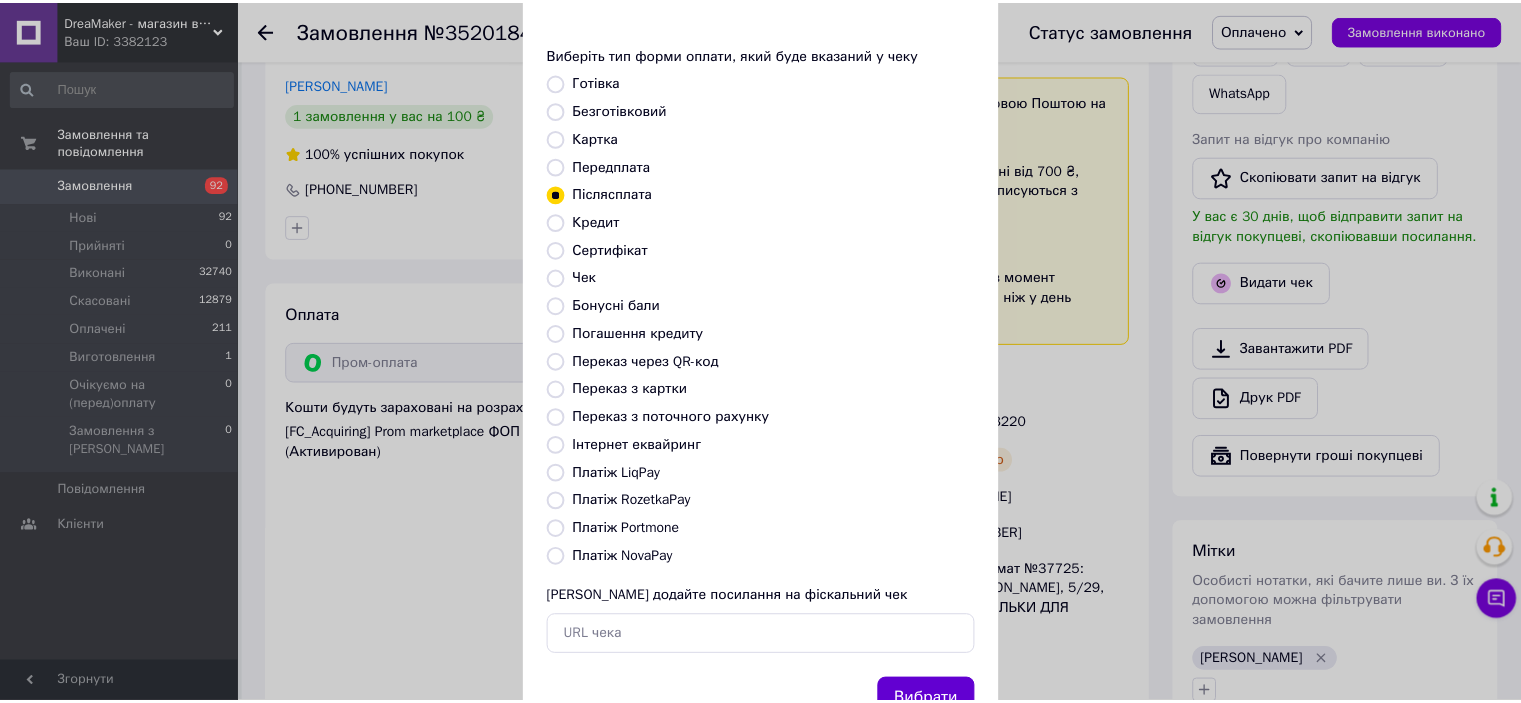 scroll, scrollTop: 155, scrollLeft: 0, axis: vertical 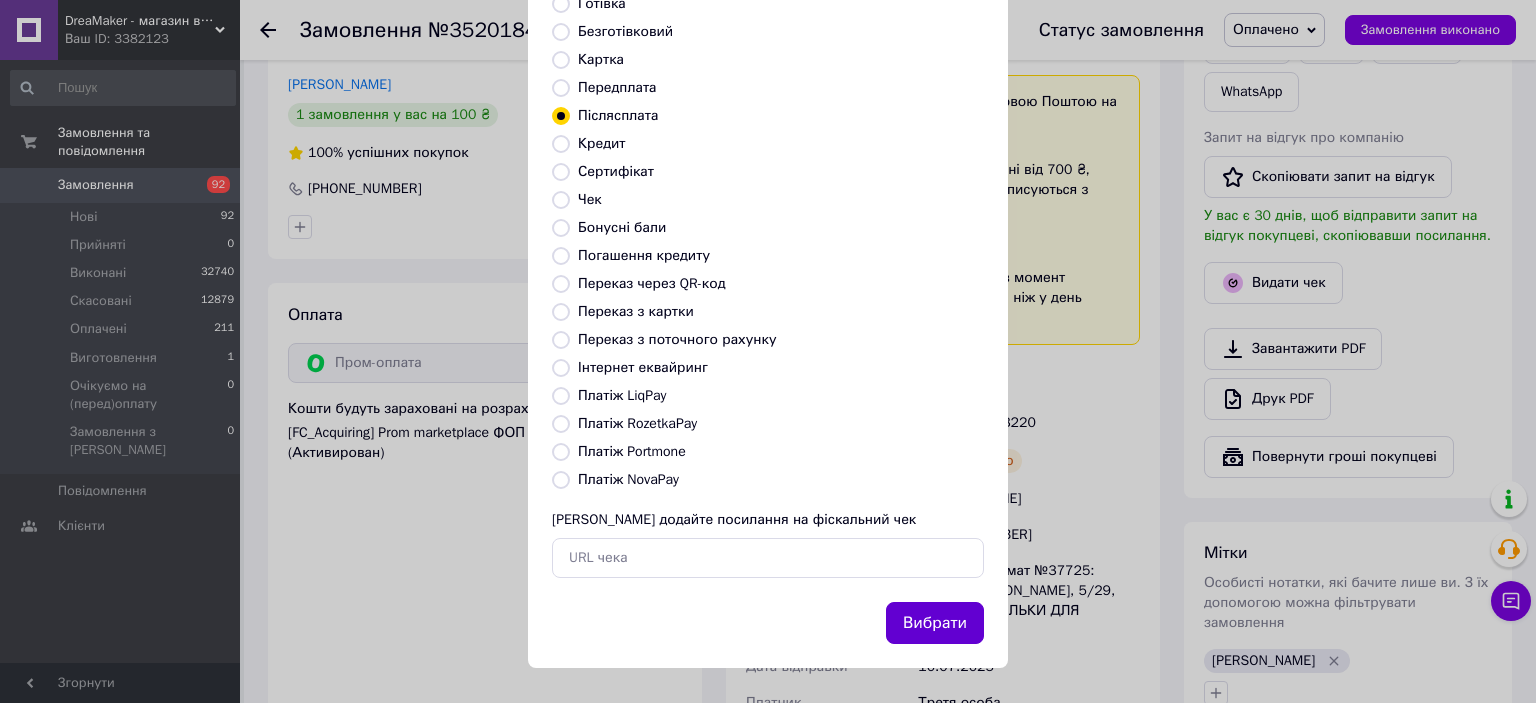 click on "Вибрати" at bounding box center [935, 623] 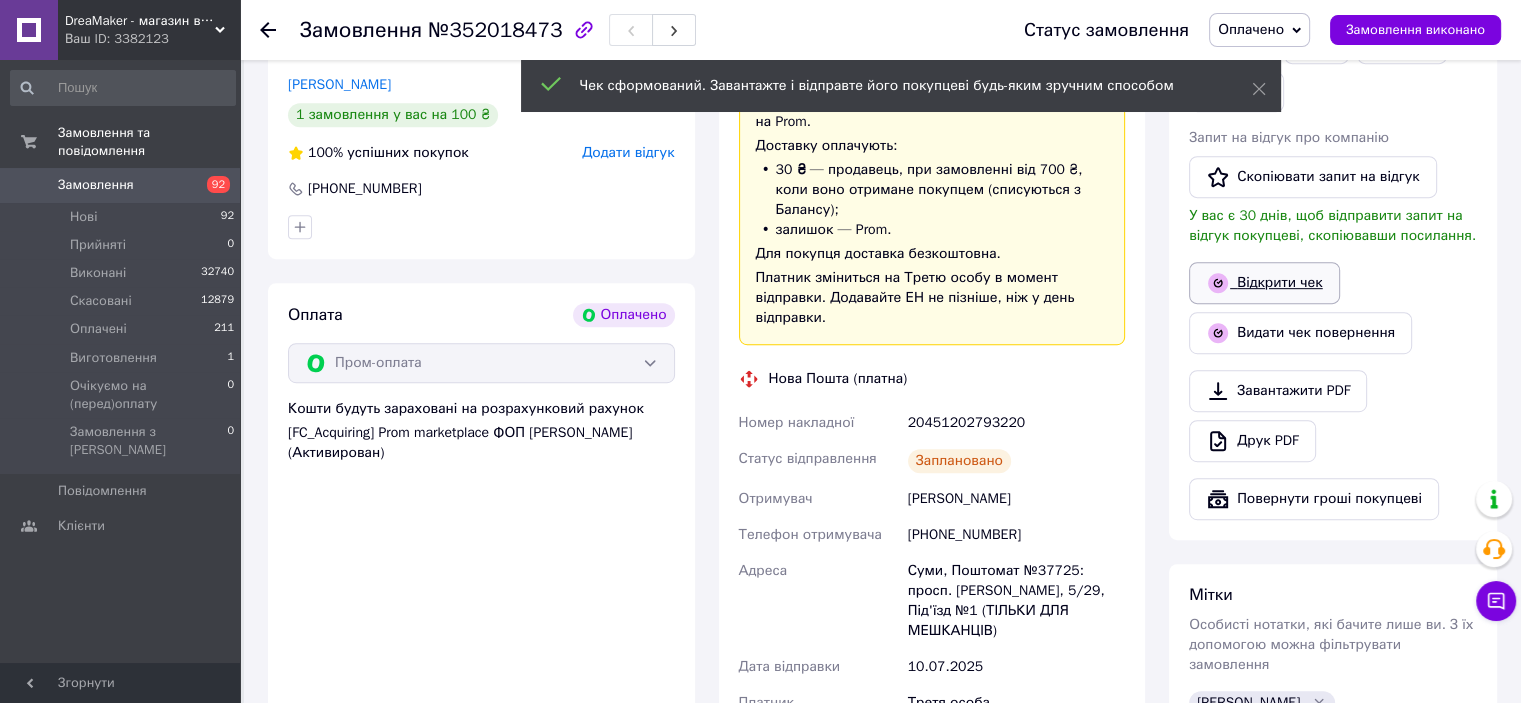 click on "Відкрити чек" at bounding box center [1264, 283] 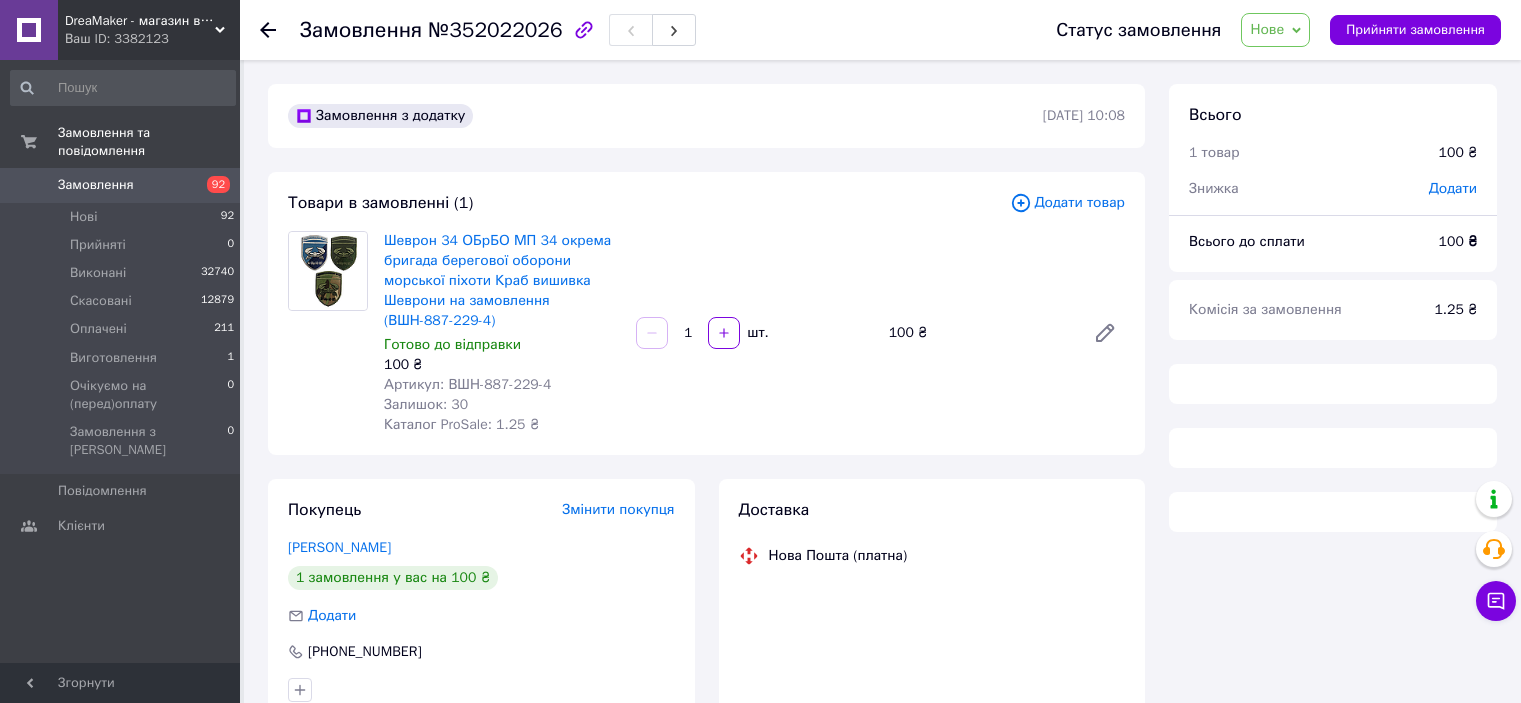 scroll, scrollTop: 0, scrollLeft: 0, axis: both 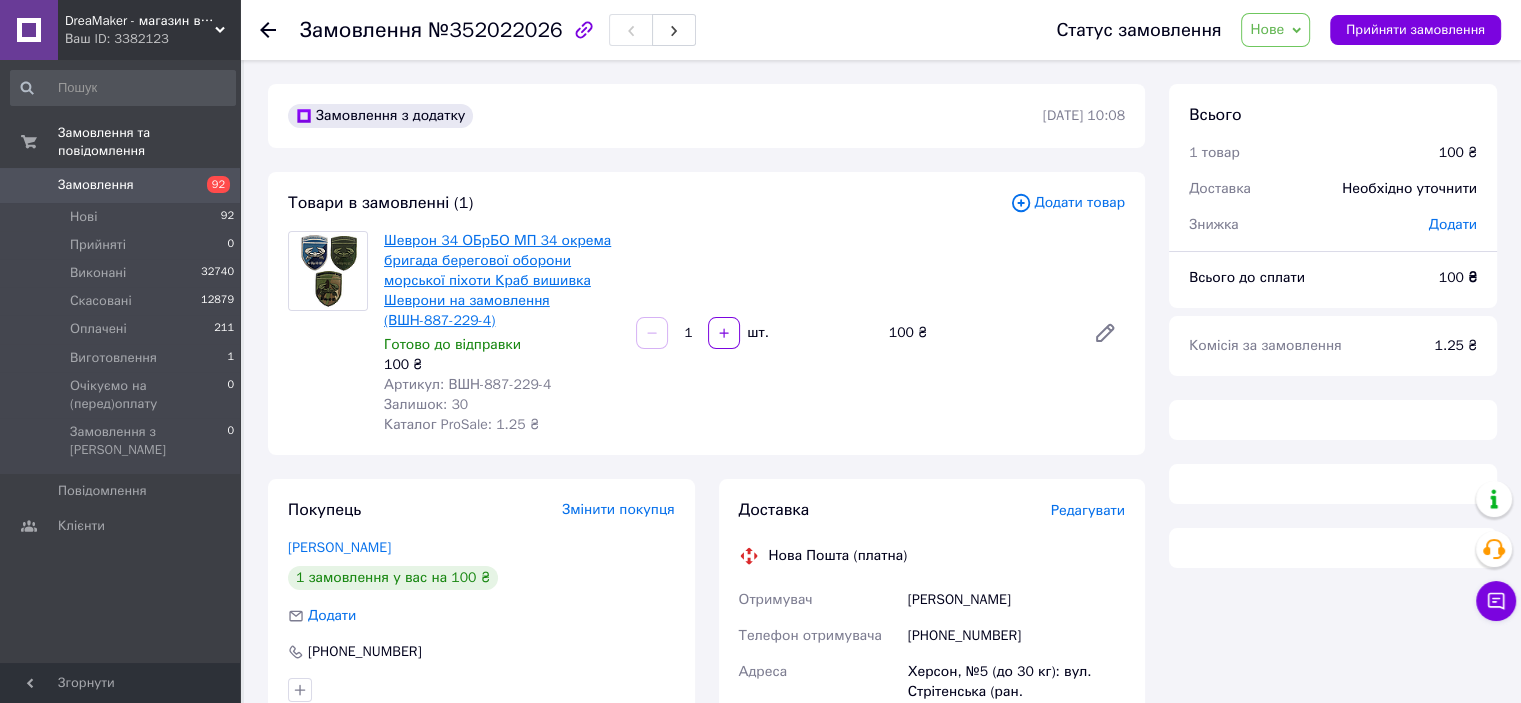 click on "Шеврон 34 ОБрБО МП 34 окрема бригада берегової оборони морської піхоти Краб вишивка Шеврони на замовлення (ВШН-887-229-4)" at bounding box center [497, 280] 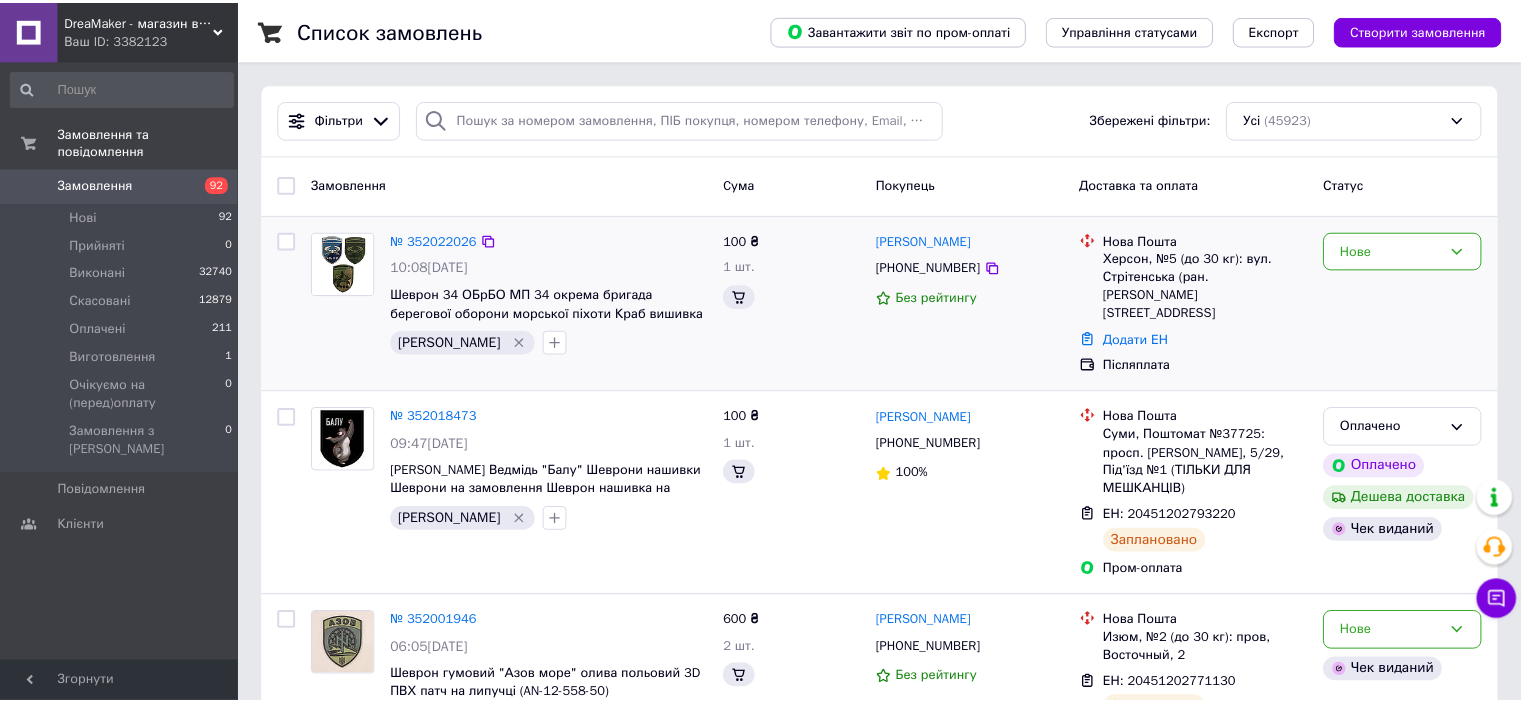 scroll, scrollTop: 0, scrollLeft: 0, axis: both 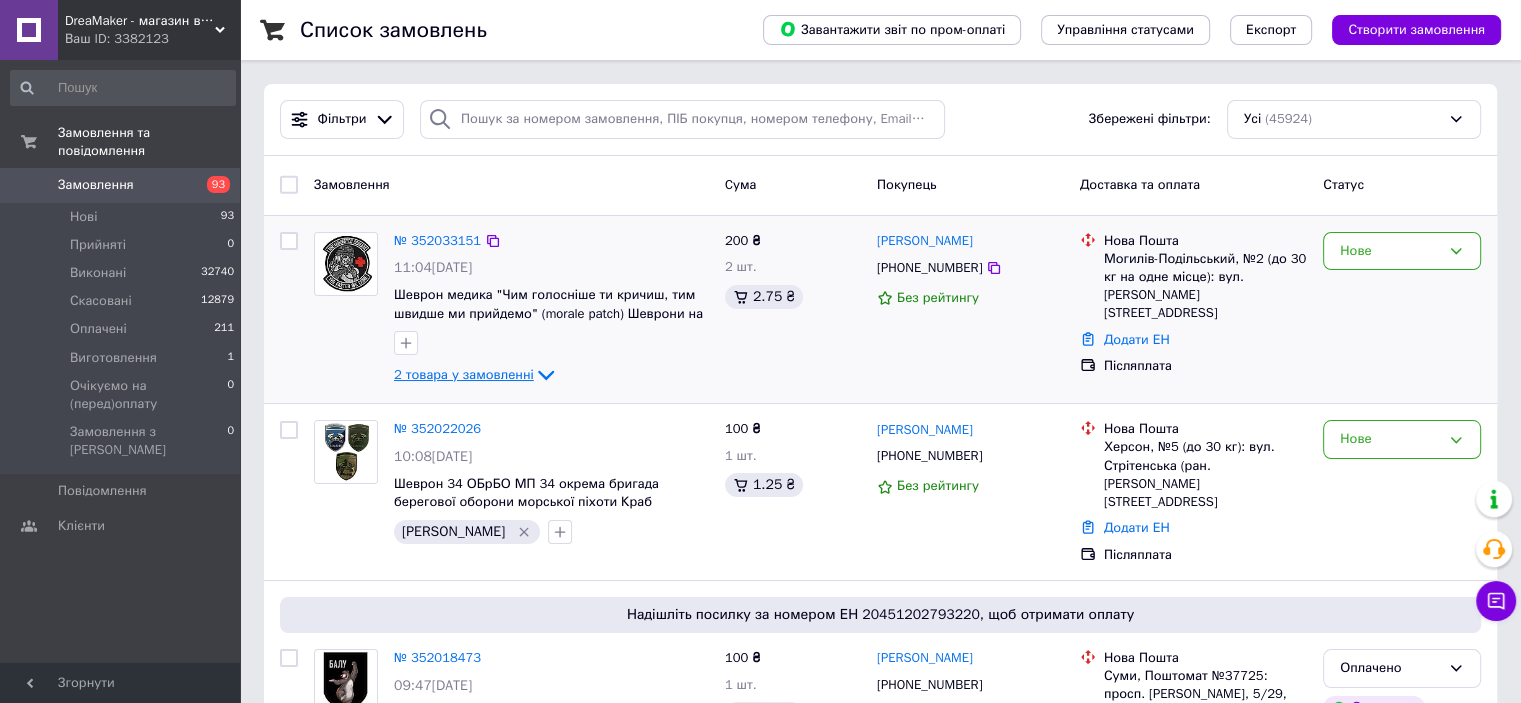 click on "2 товара у замовленні" at bounding box center (464, 374) 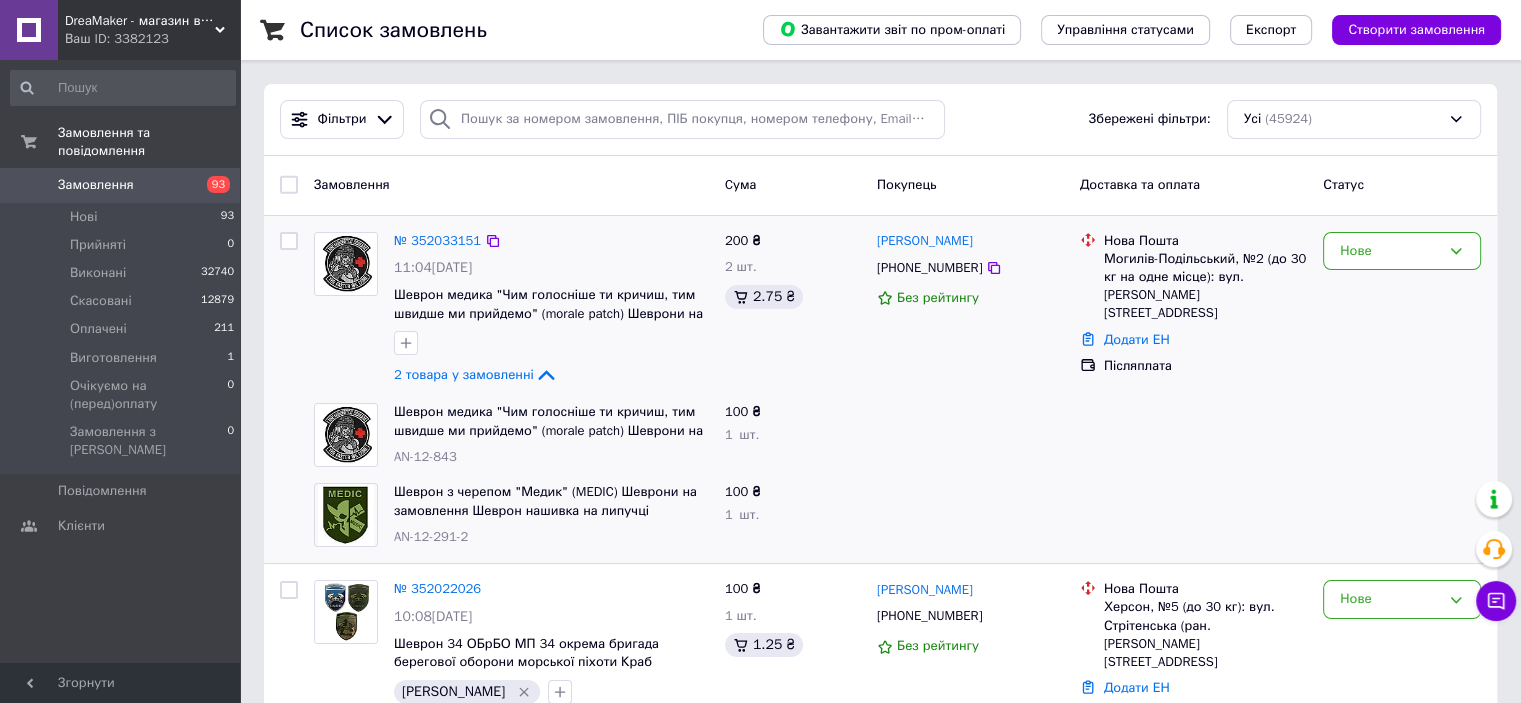 click on "+380964288059" at bounding box center (929, 268) 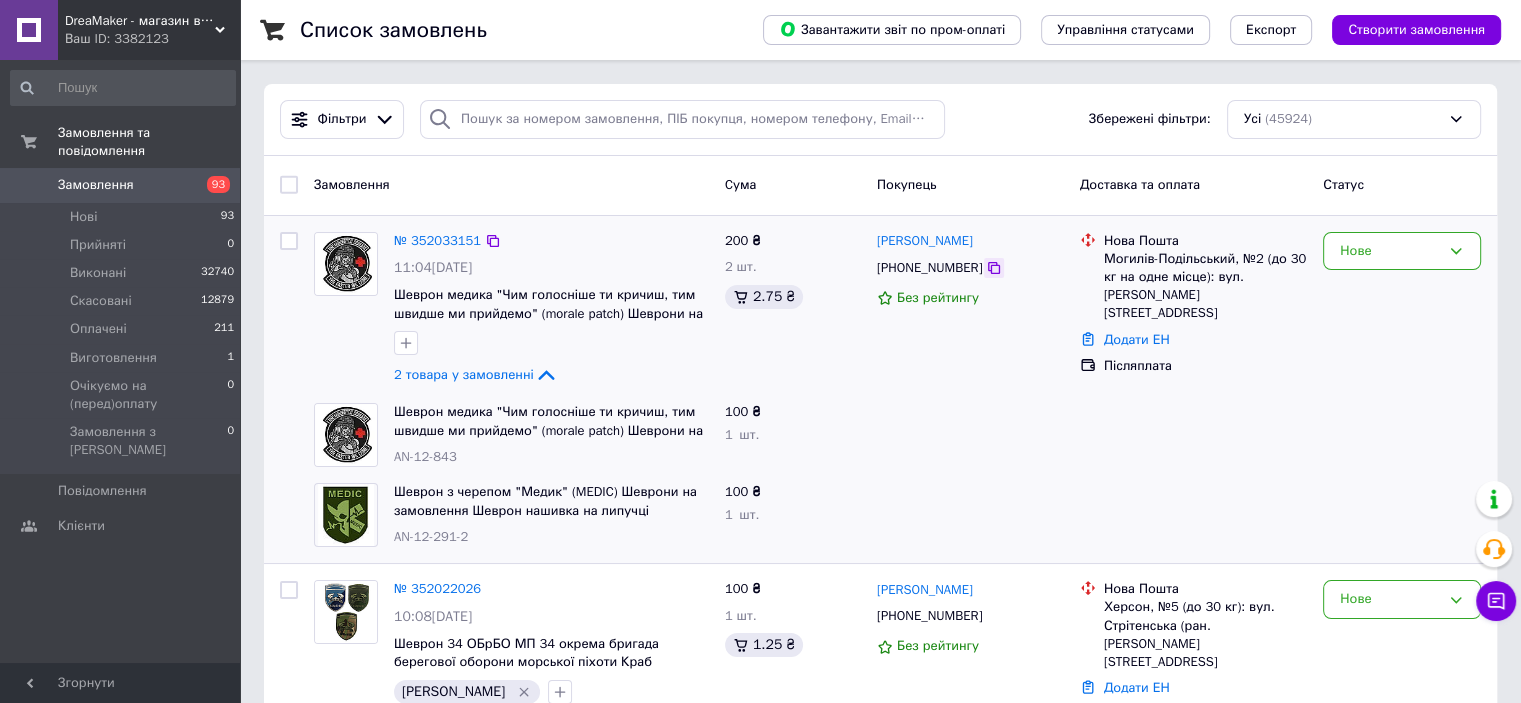 click 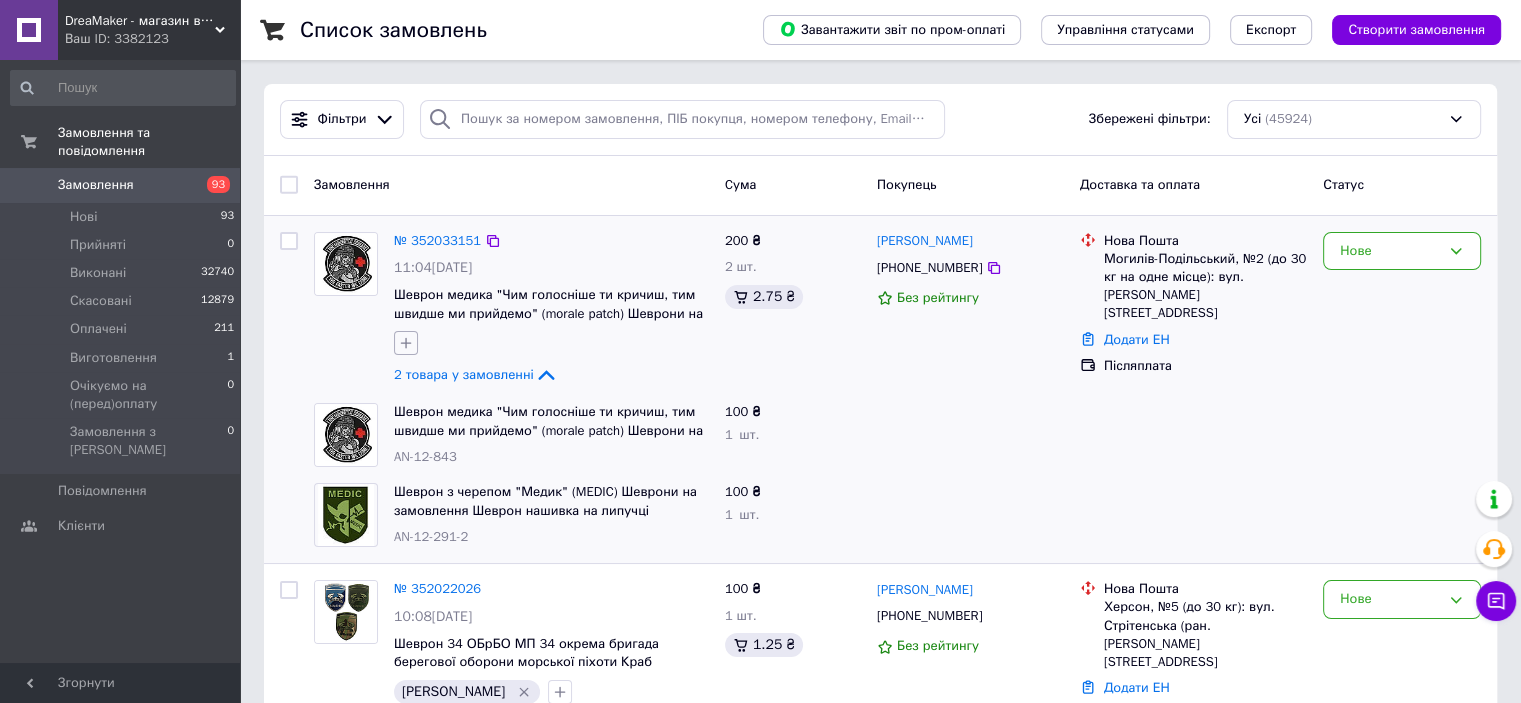 click 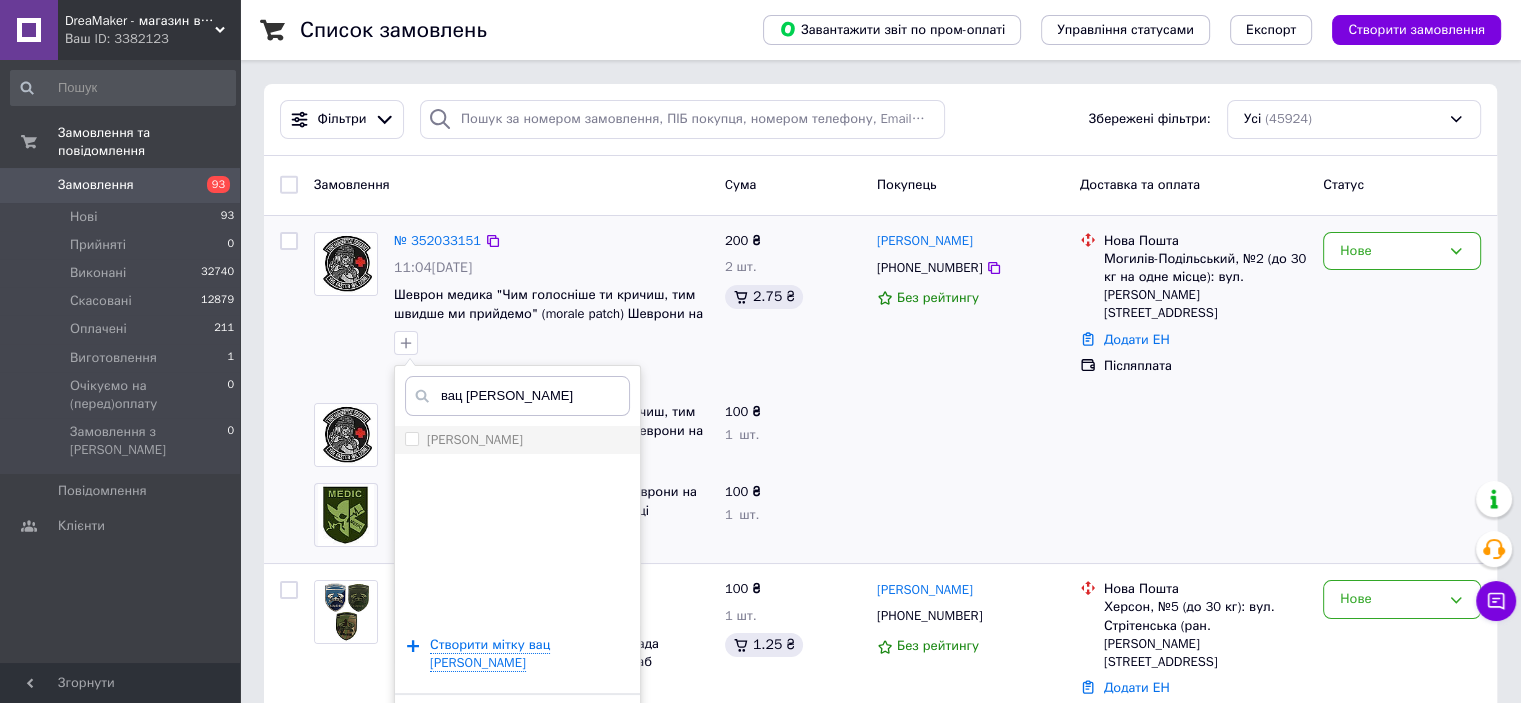 type on "вац и" 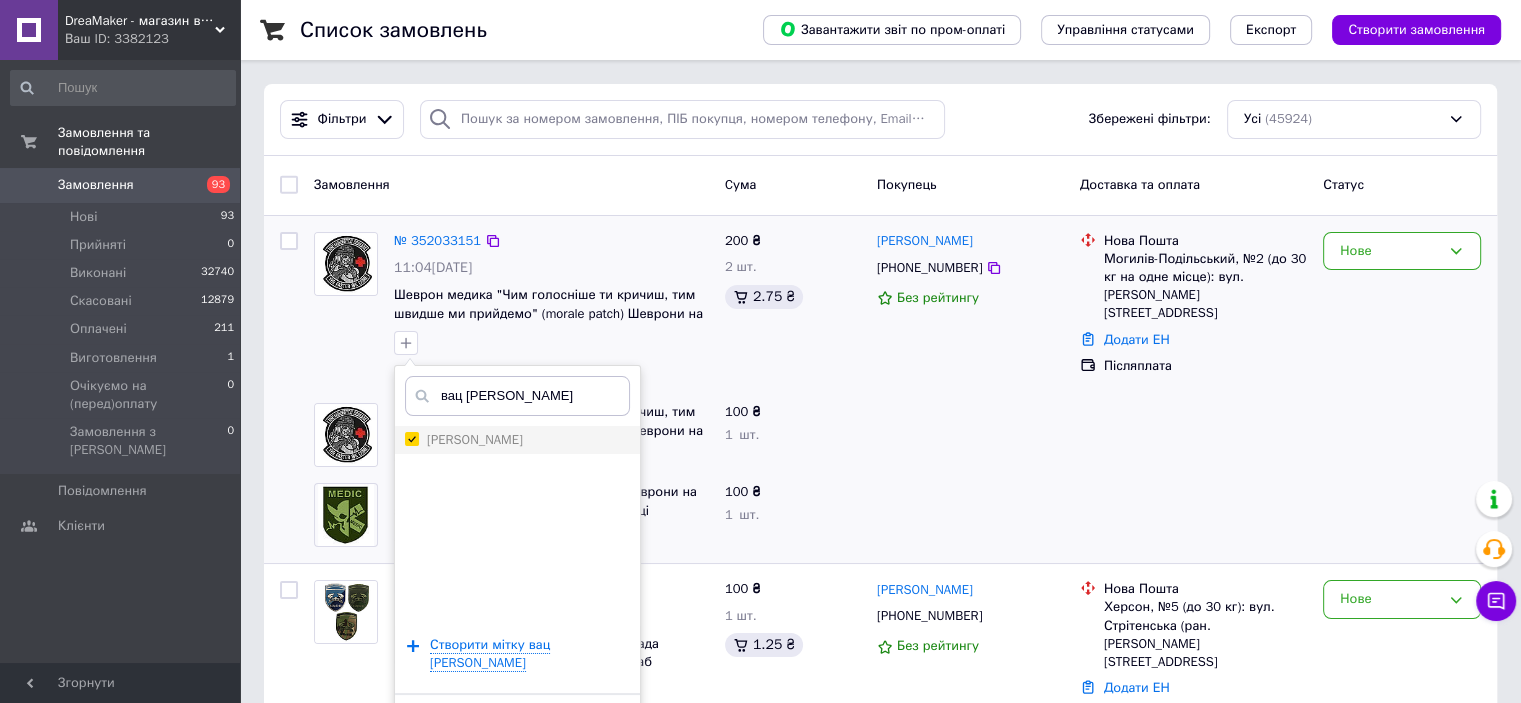 checkbox on "true" 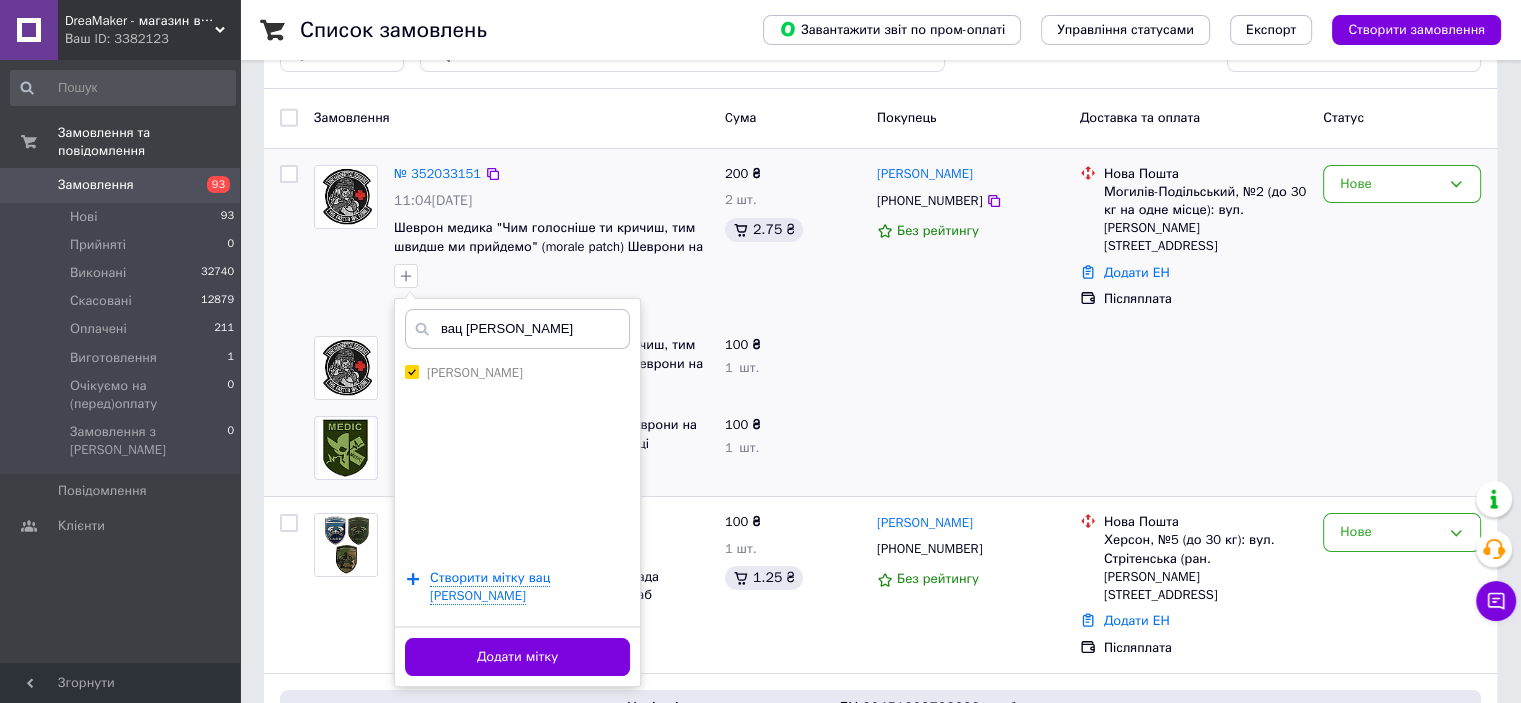 scroll, scrollTop: 100, scrollLeft: 0, axis: vertical 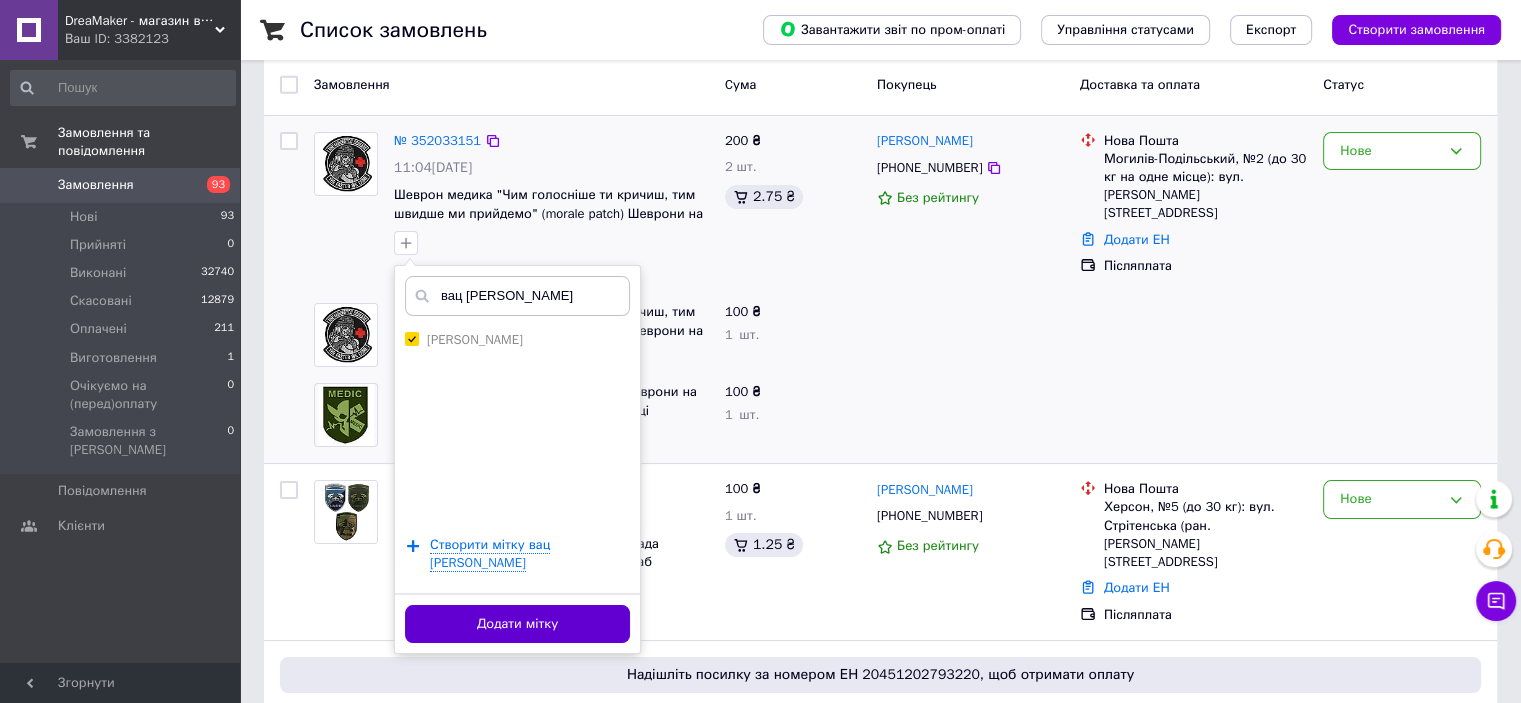 click on "Додати мітку" at bounding box center (517, 624) 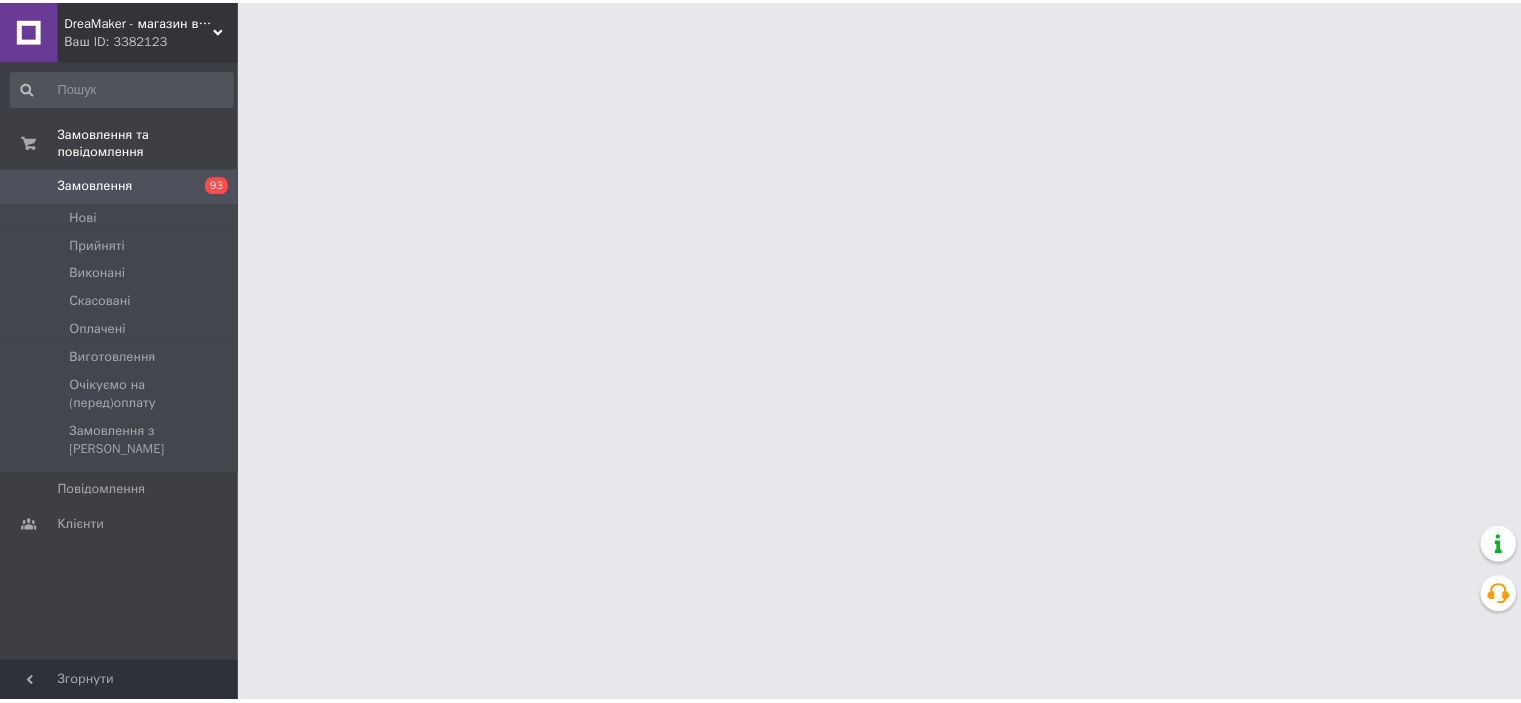 scroll, scrollTop: 0, scrollLeft: 0, axis: both 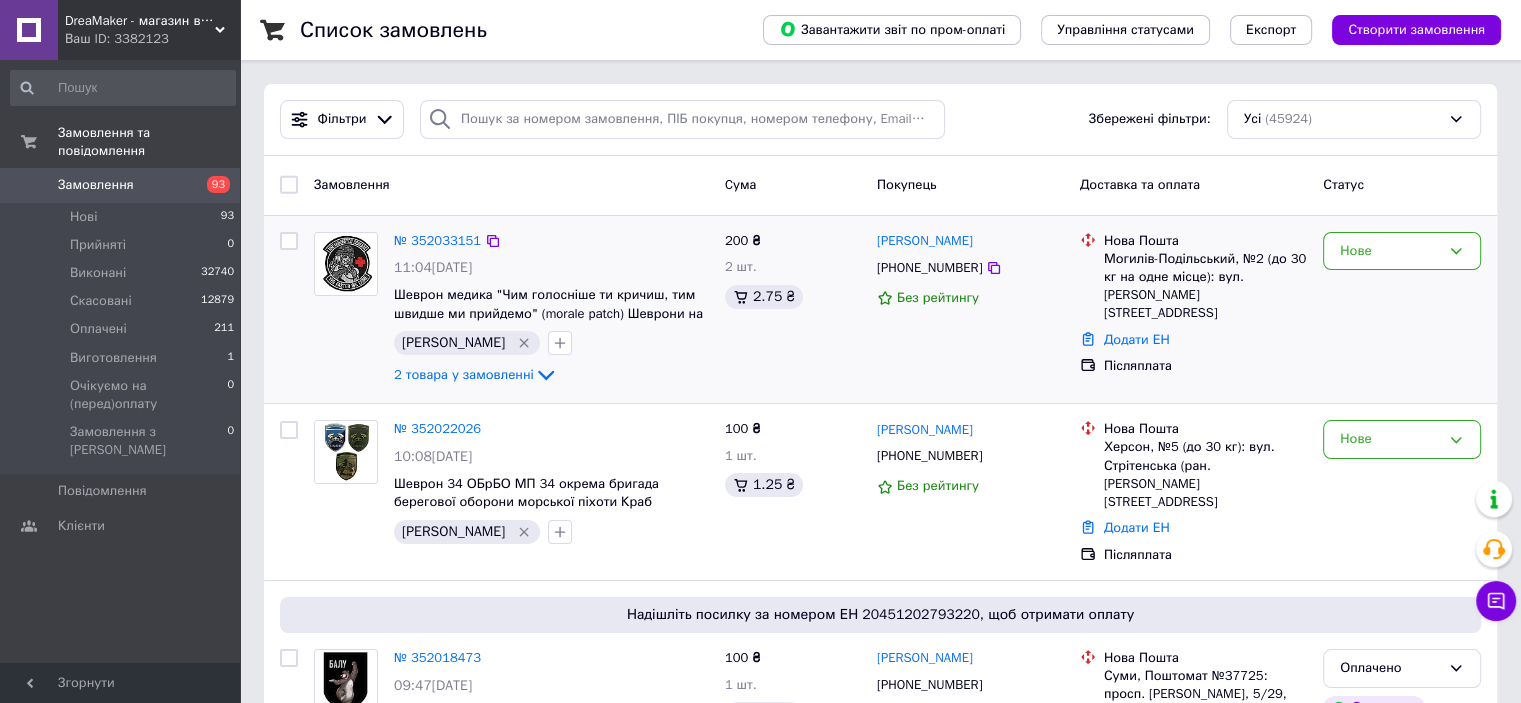 drag, startPoint x: 445, startPoint y: 228, endPoint x: 412, endPoint y: 229, distance: 33.01515 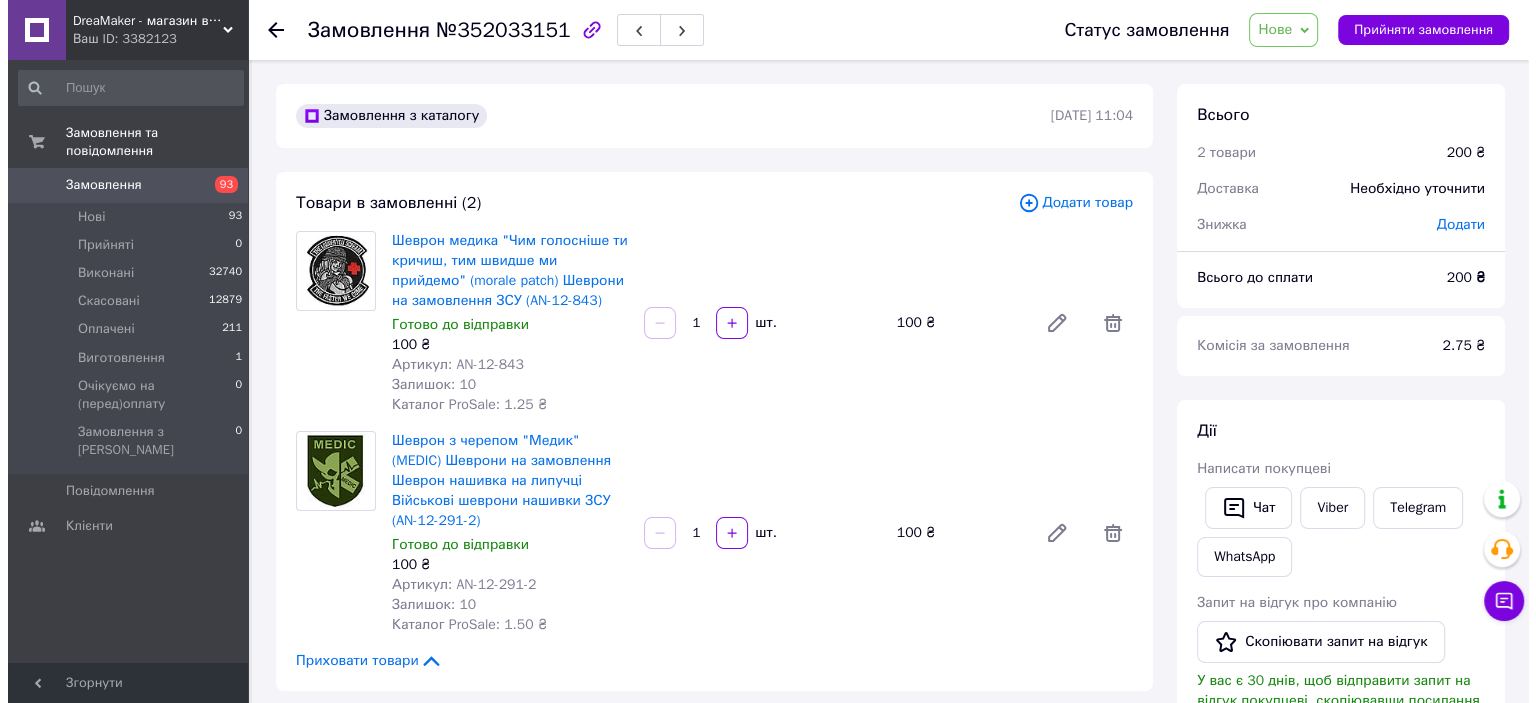 scroll, scrollTop: 400, scrollLeft: 0, axis: vertical 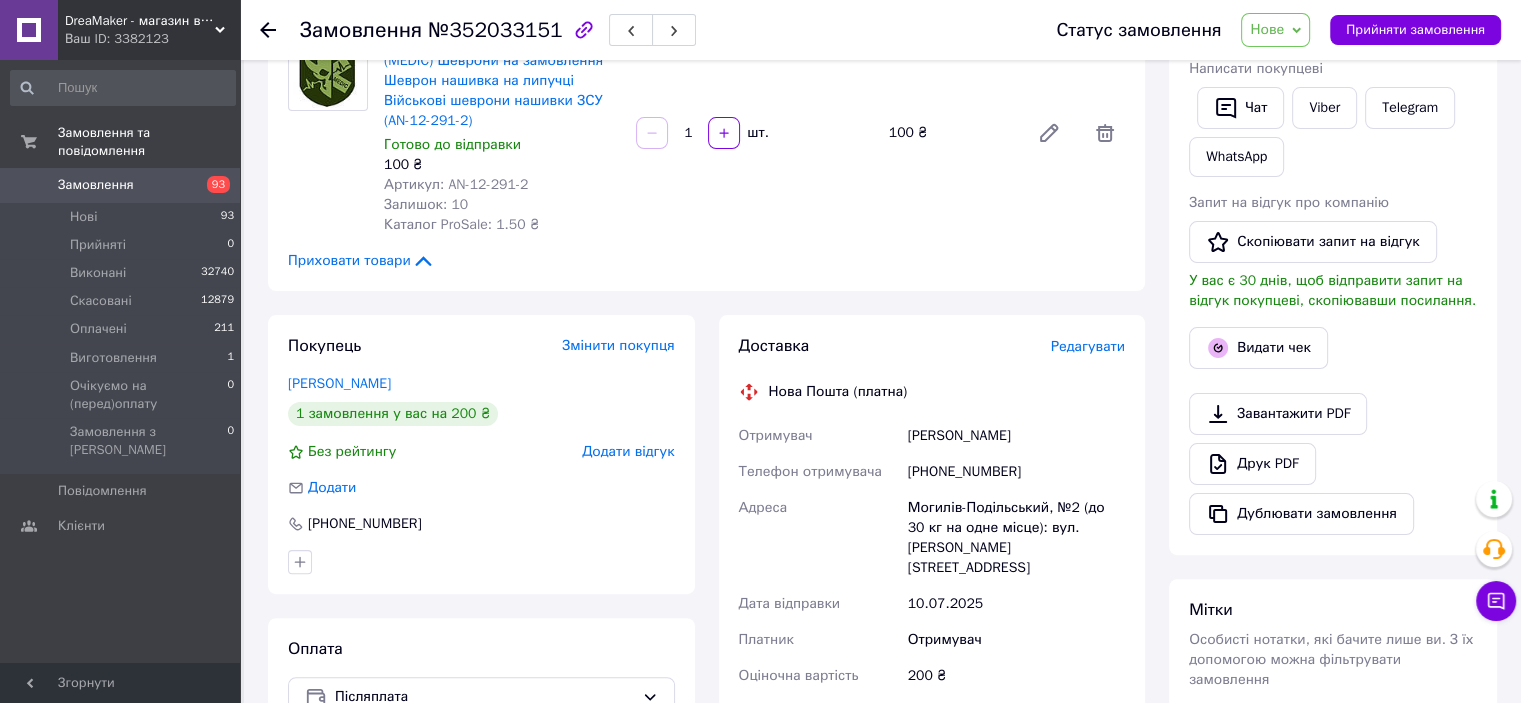 click on "Редагувати" at bounding box center (1088, 346) 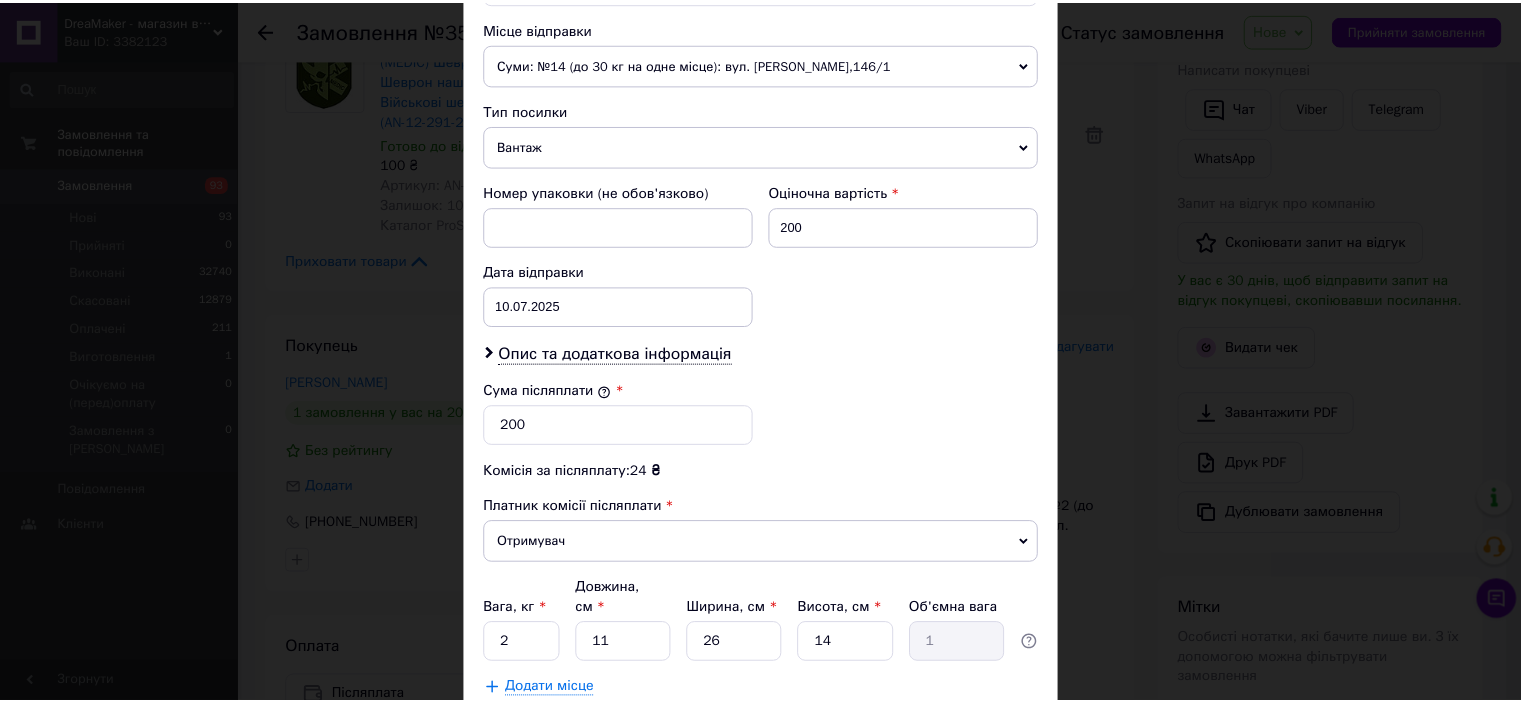 scroll, scrollTop: 816, scrollLeft: 0, axis: vertical 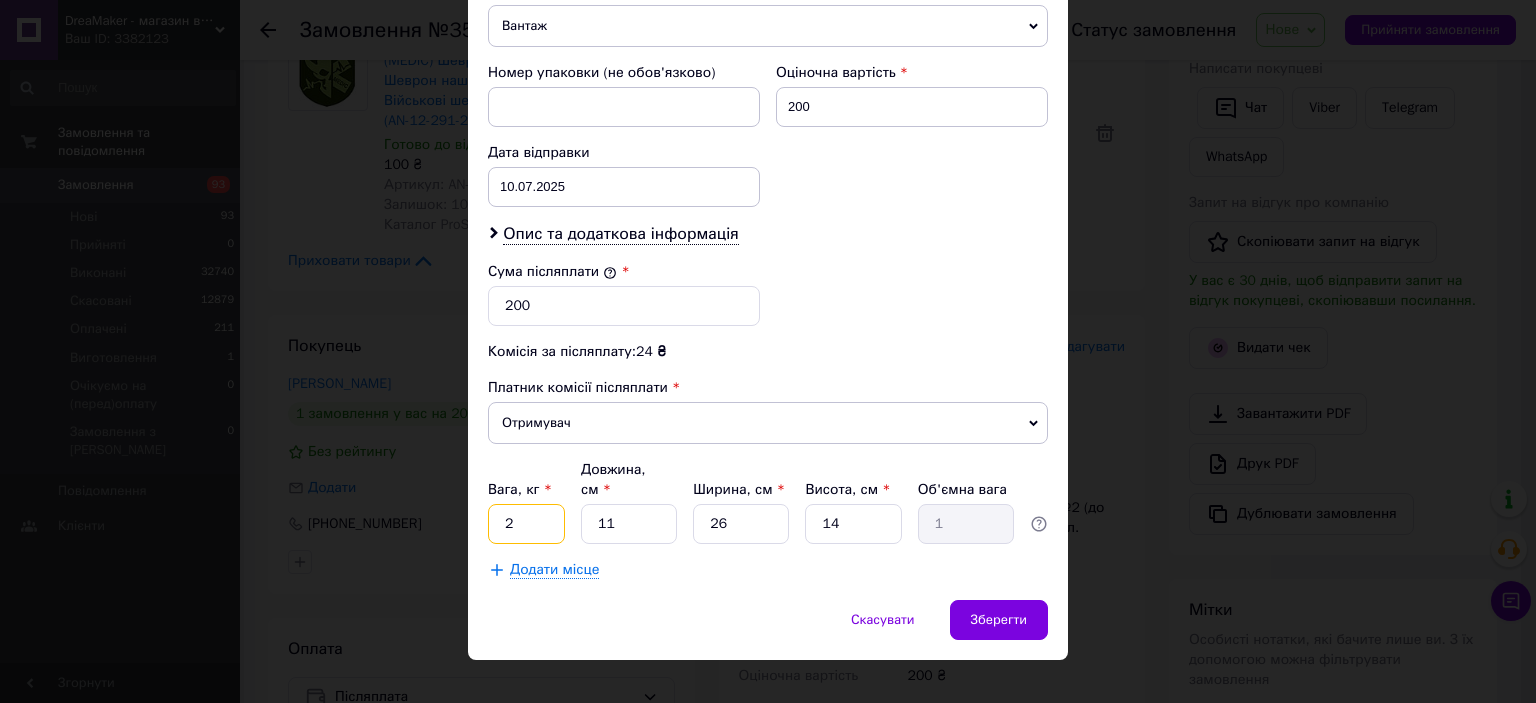 click on "2" at bounding box center [526, 524] 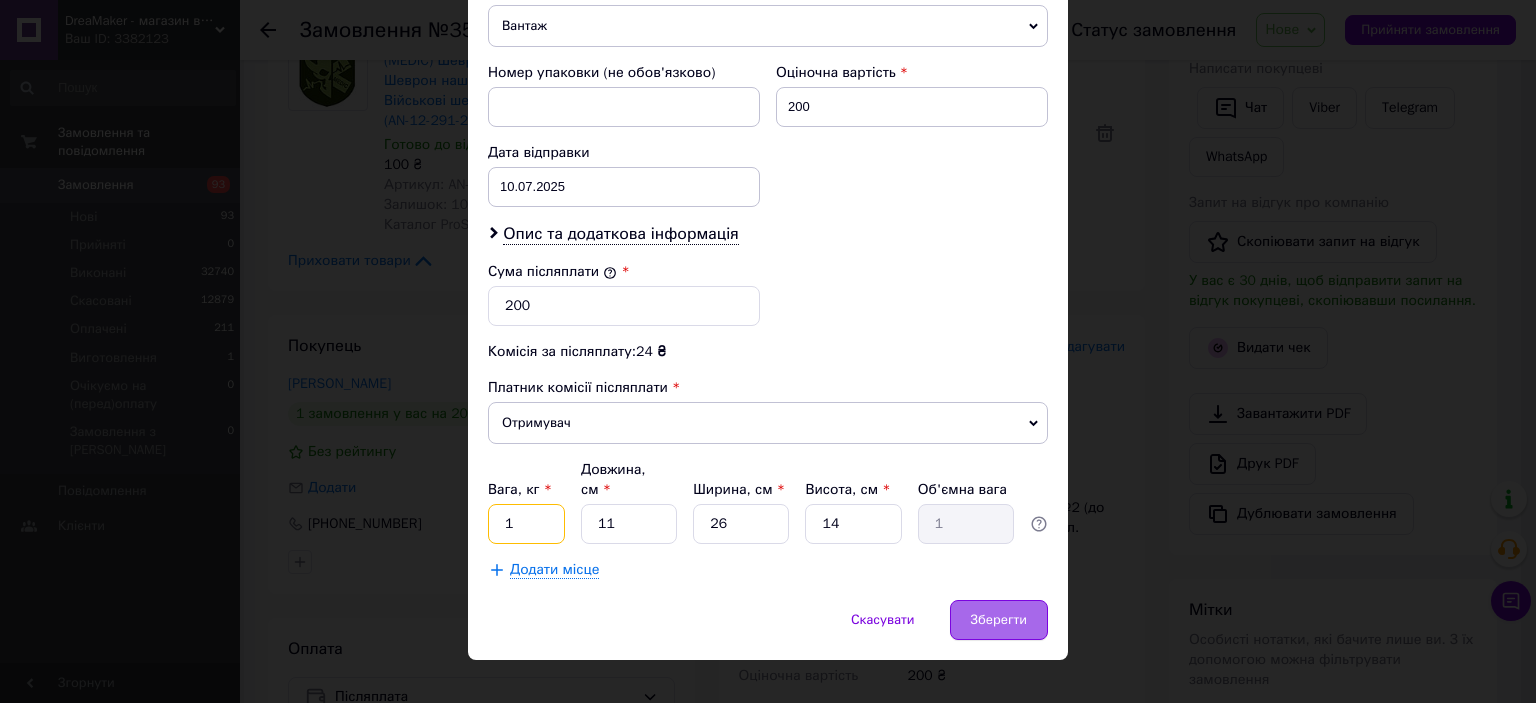 type on "1" 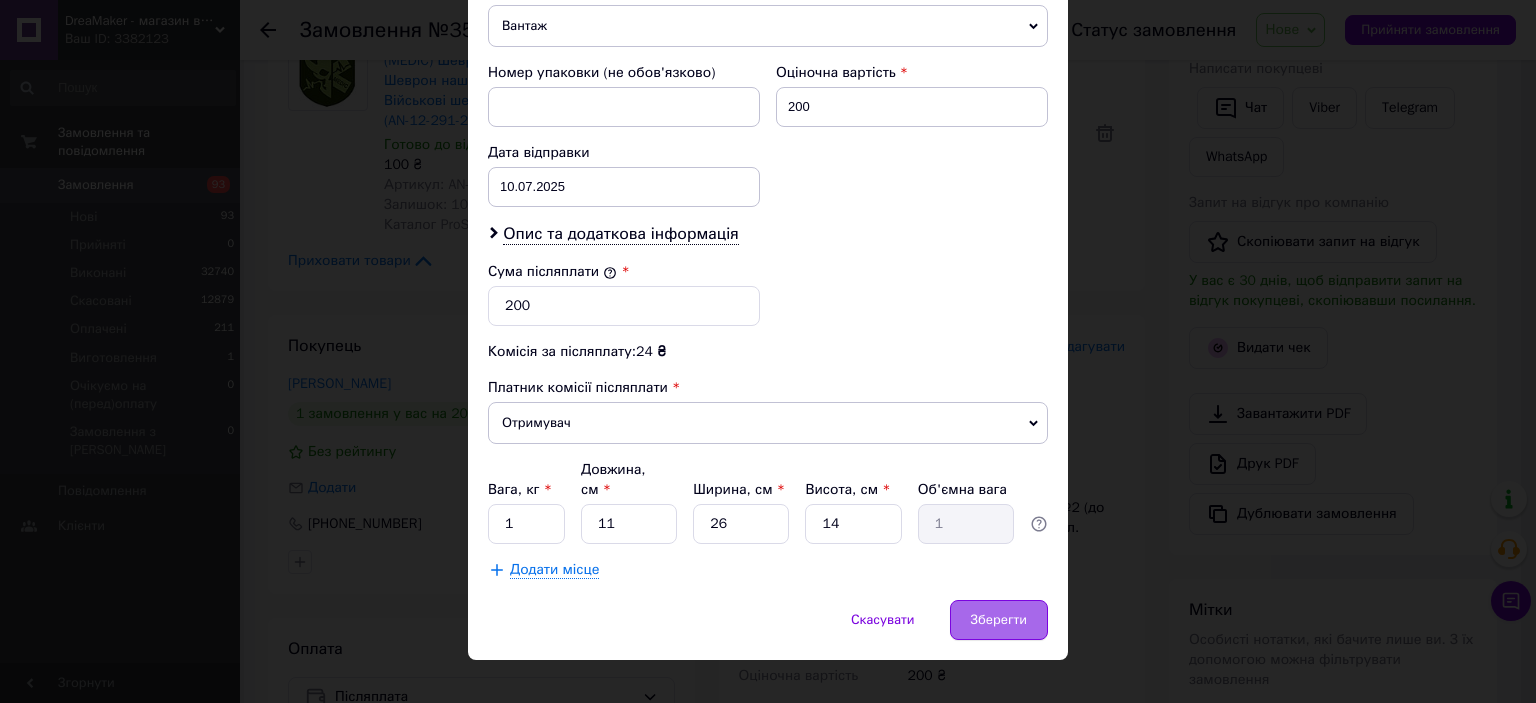 click on "Зберегти" at bounding box center [999, 620] 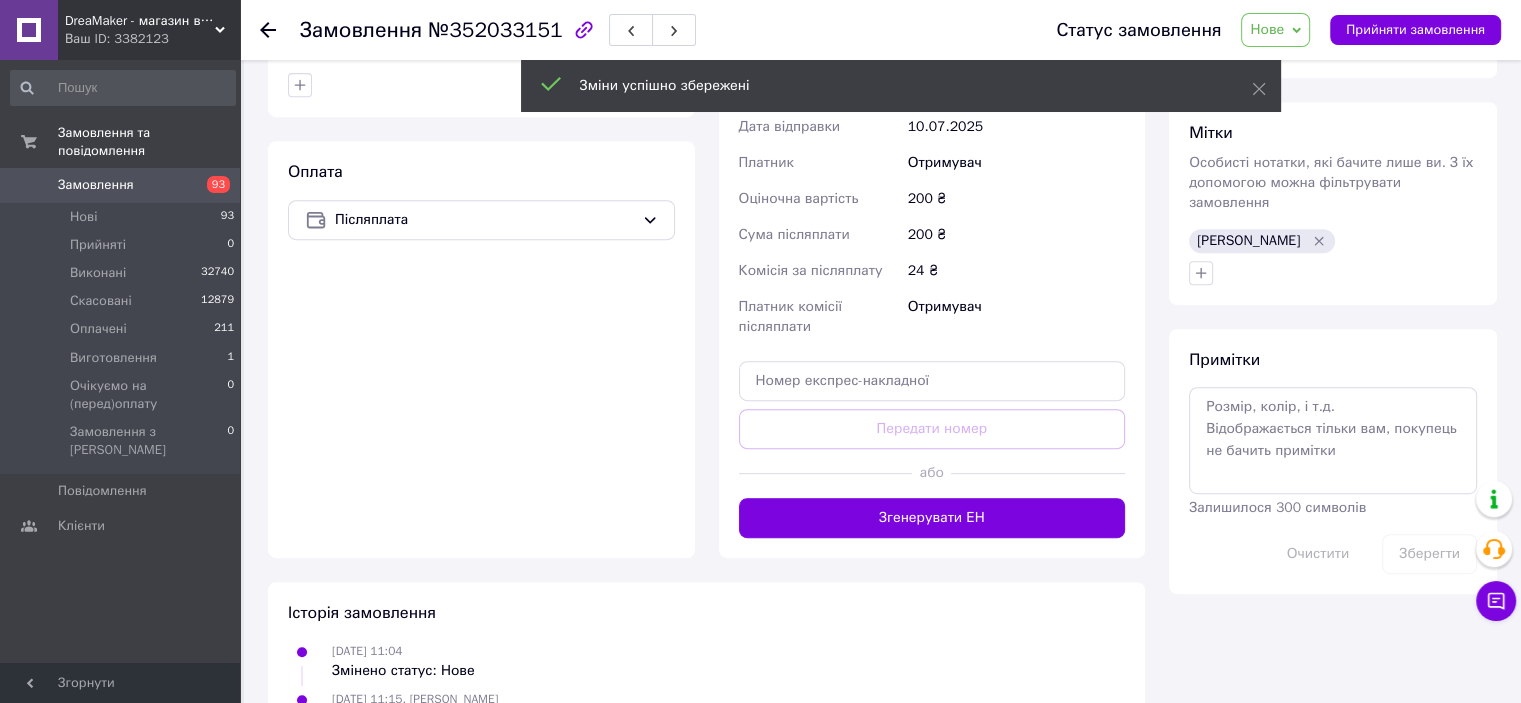 scroll, scrollTop: 1000, scrollLeft: 0, axis: vertical 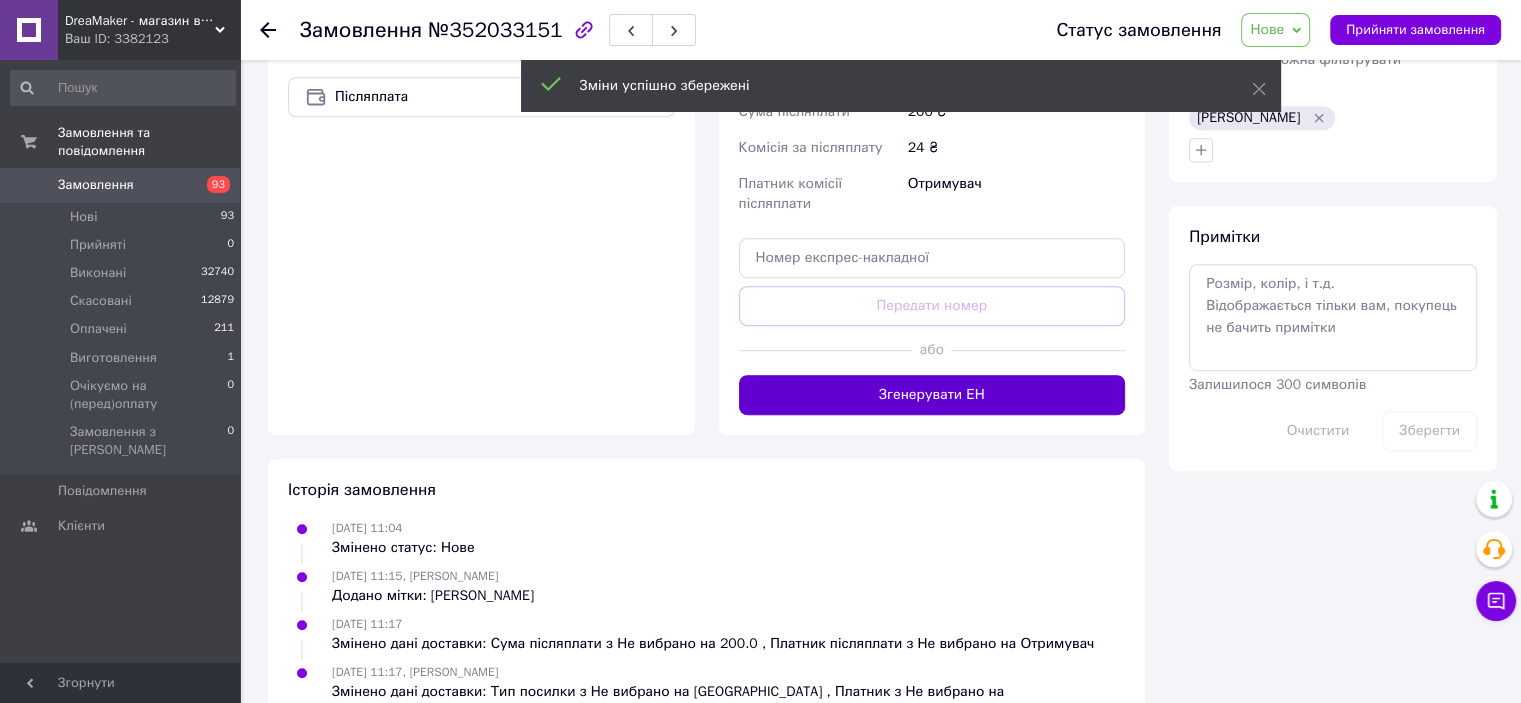 click on "Згенерувати ЕН" at bounding box center [932, 395] 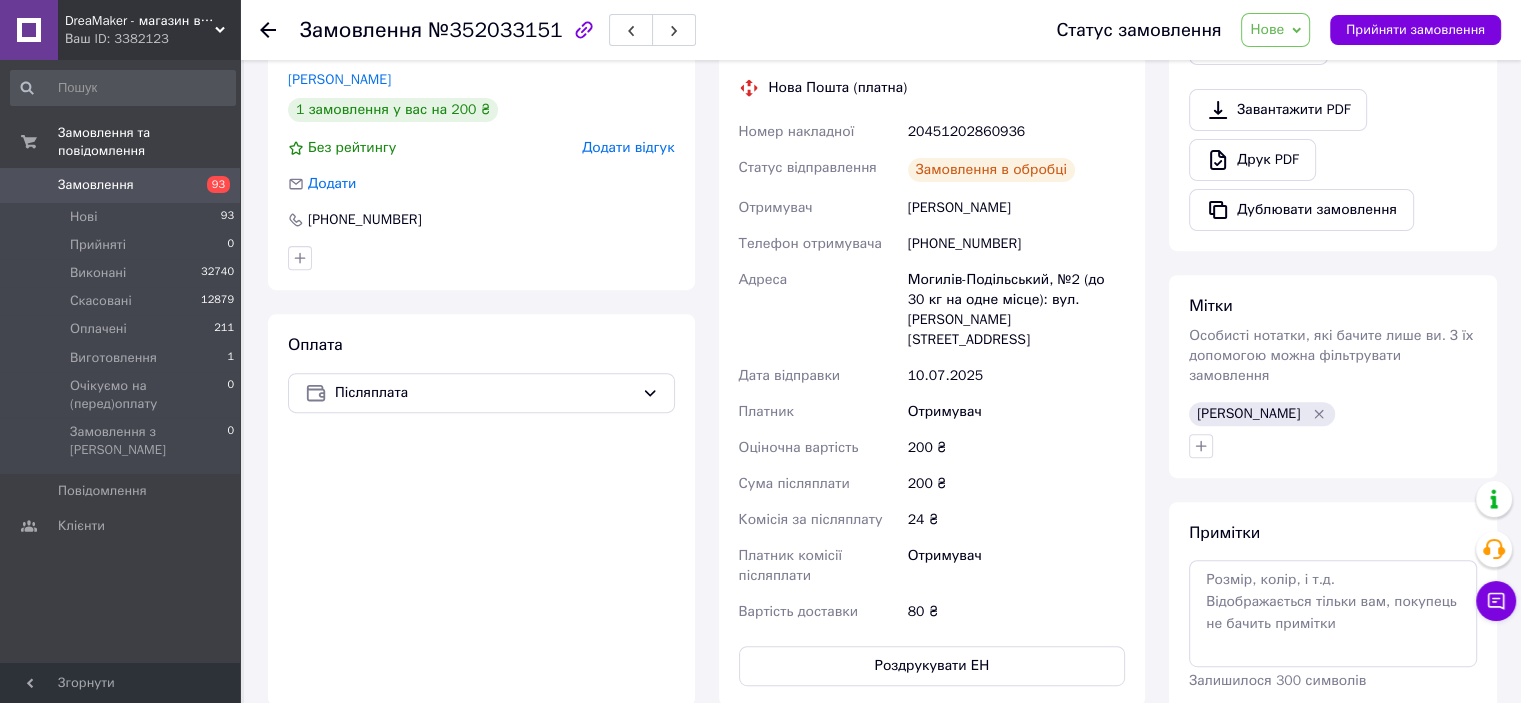 scroll, scrollTop: 700, scrollLeft: 0, axis: vertical 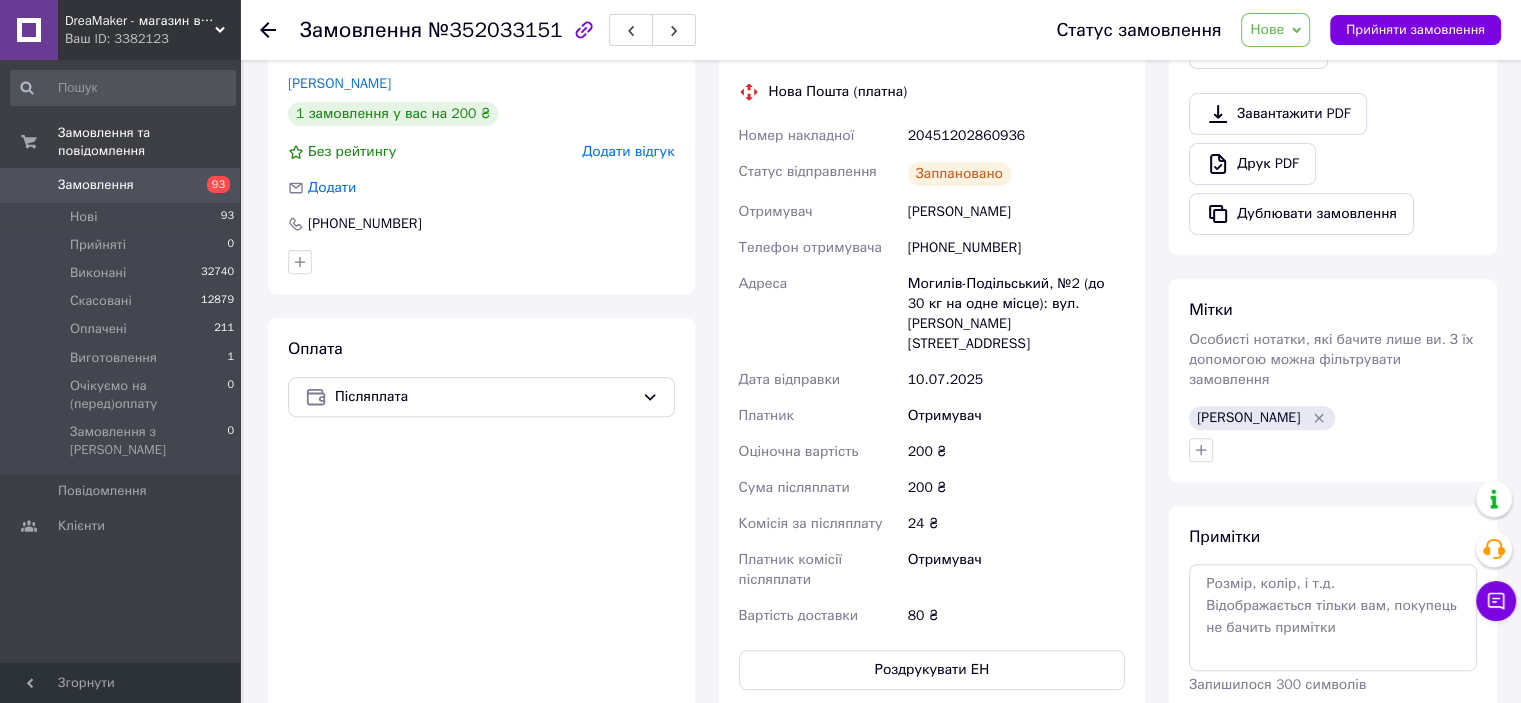 click on "20451202860936" at bounding box center [1016, 136] 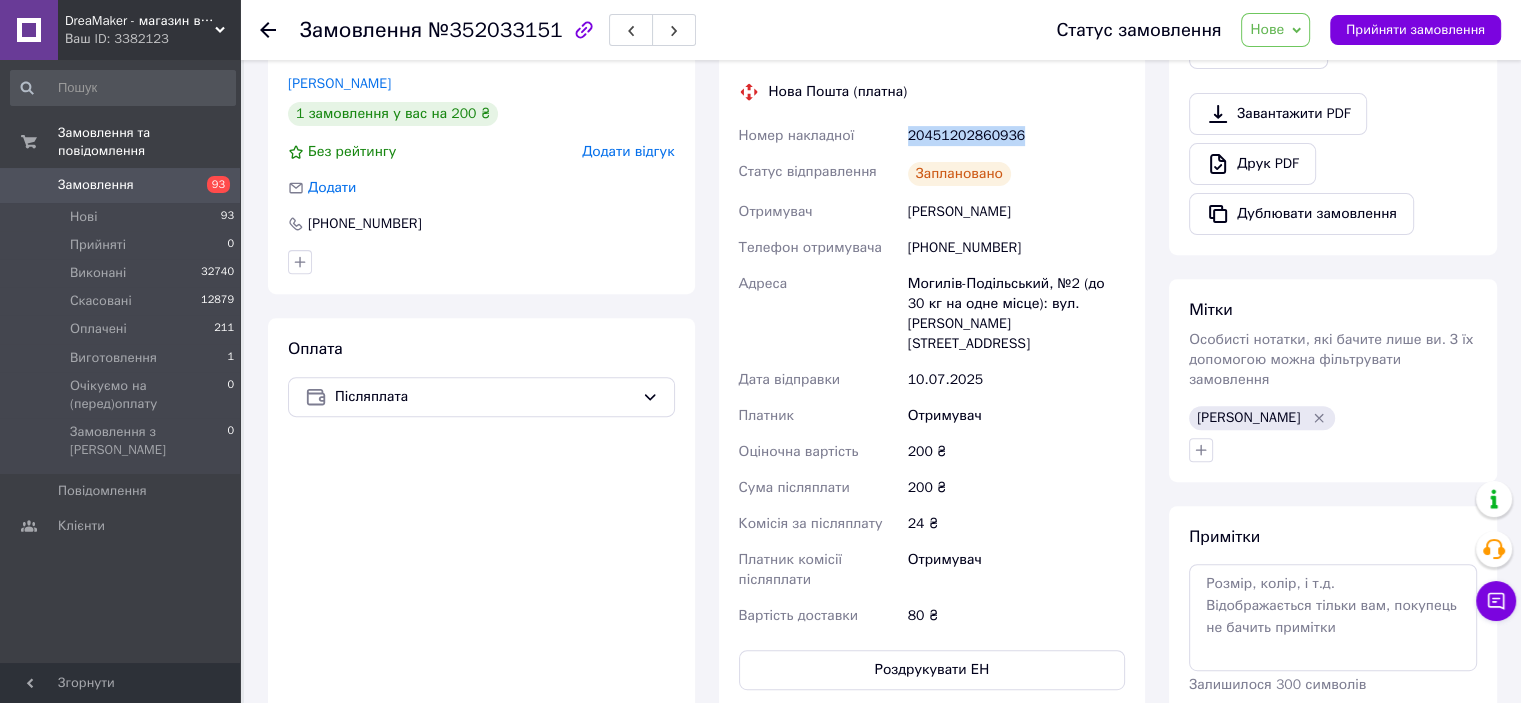 click on "20451202860936" at bounding box center (1016, 136) 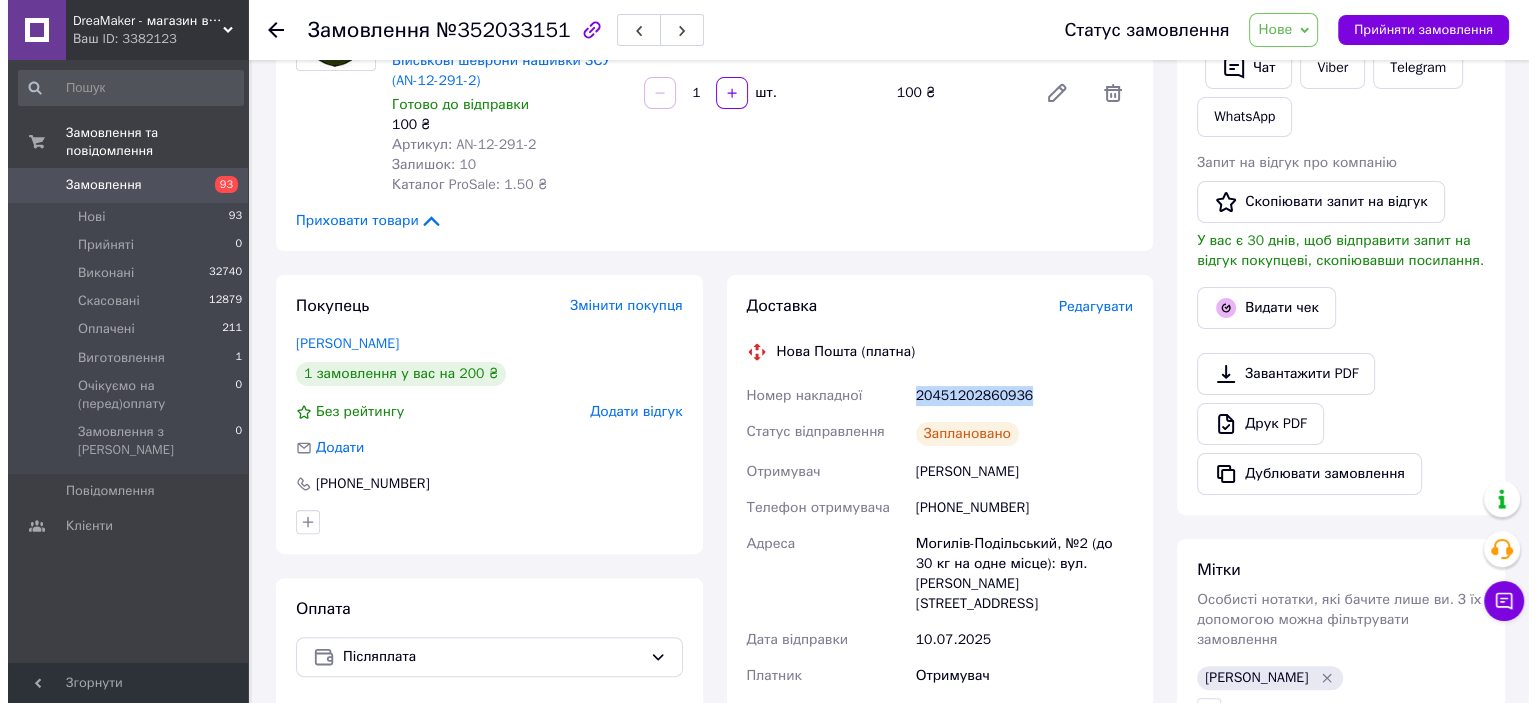scroll, scrollTop: 400, scrollLeft: 0, axis: vertical 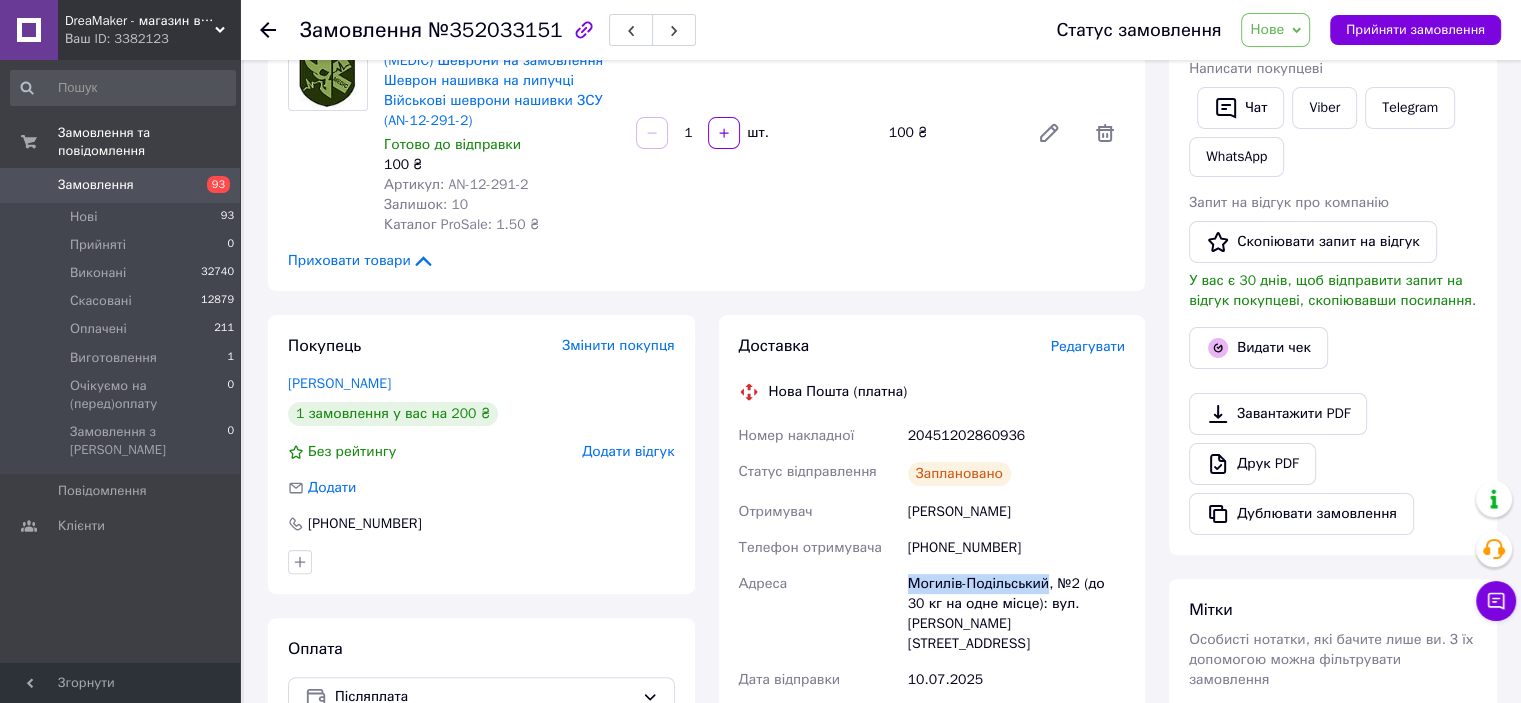drag, startPoint x: 895, startPoint y: 595, endPoint x: 1045, endPoint y: 576, distance: 151.19855 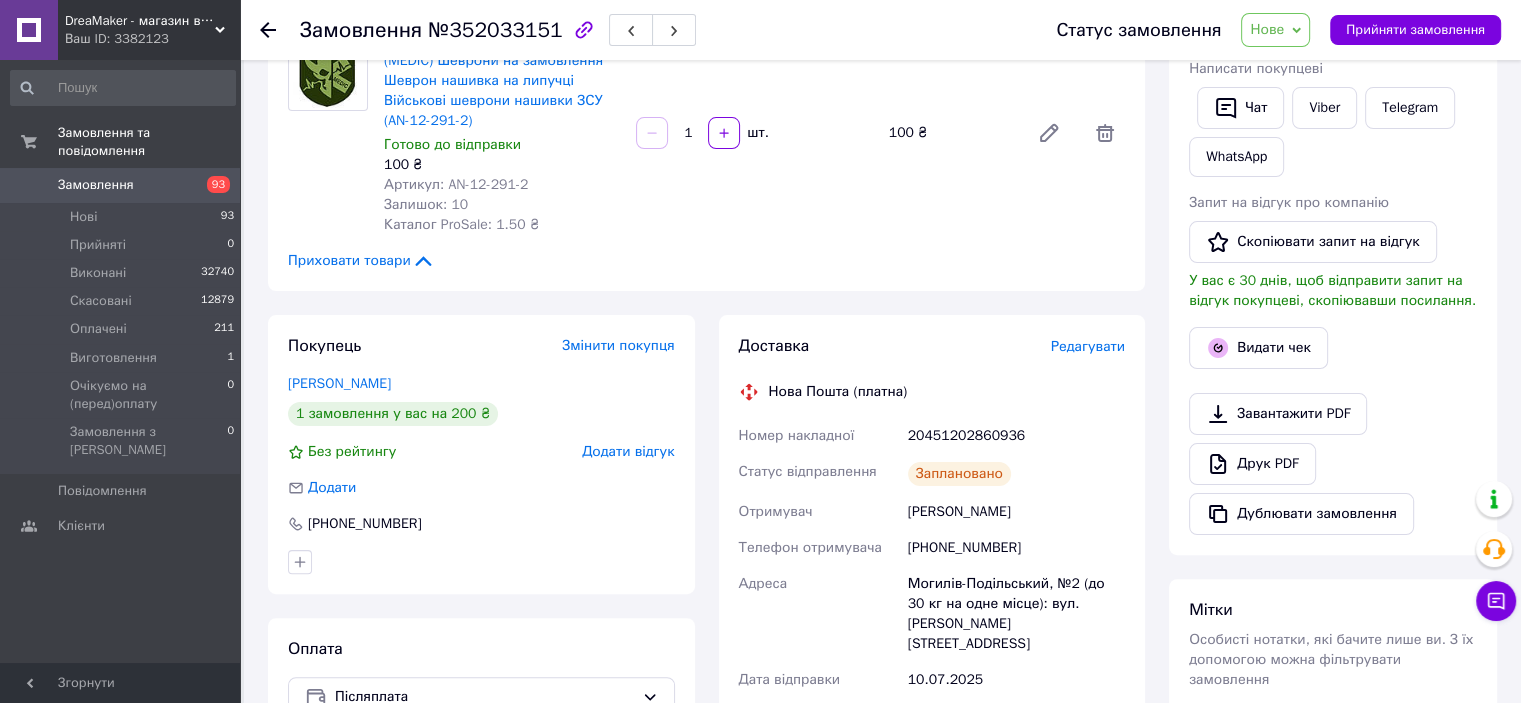 click on "+380964288059" at bounding box center (1016, 548) 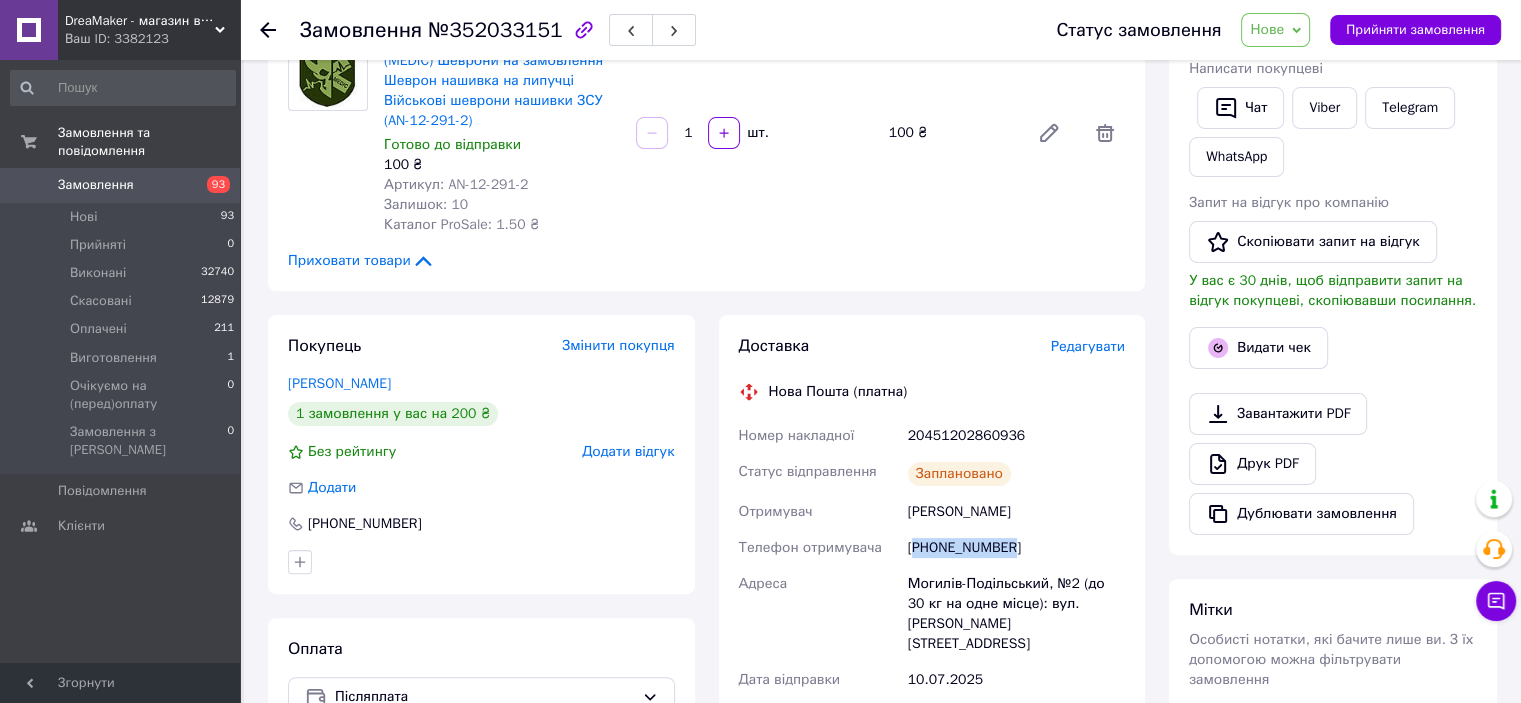click on "+380964288059" at bounding box center [1016, 548] 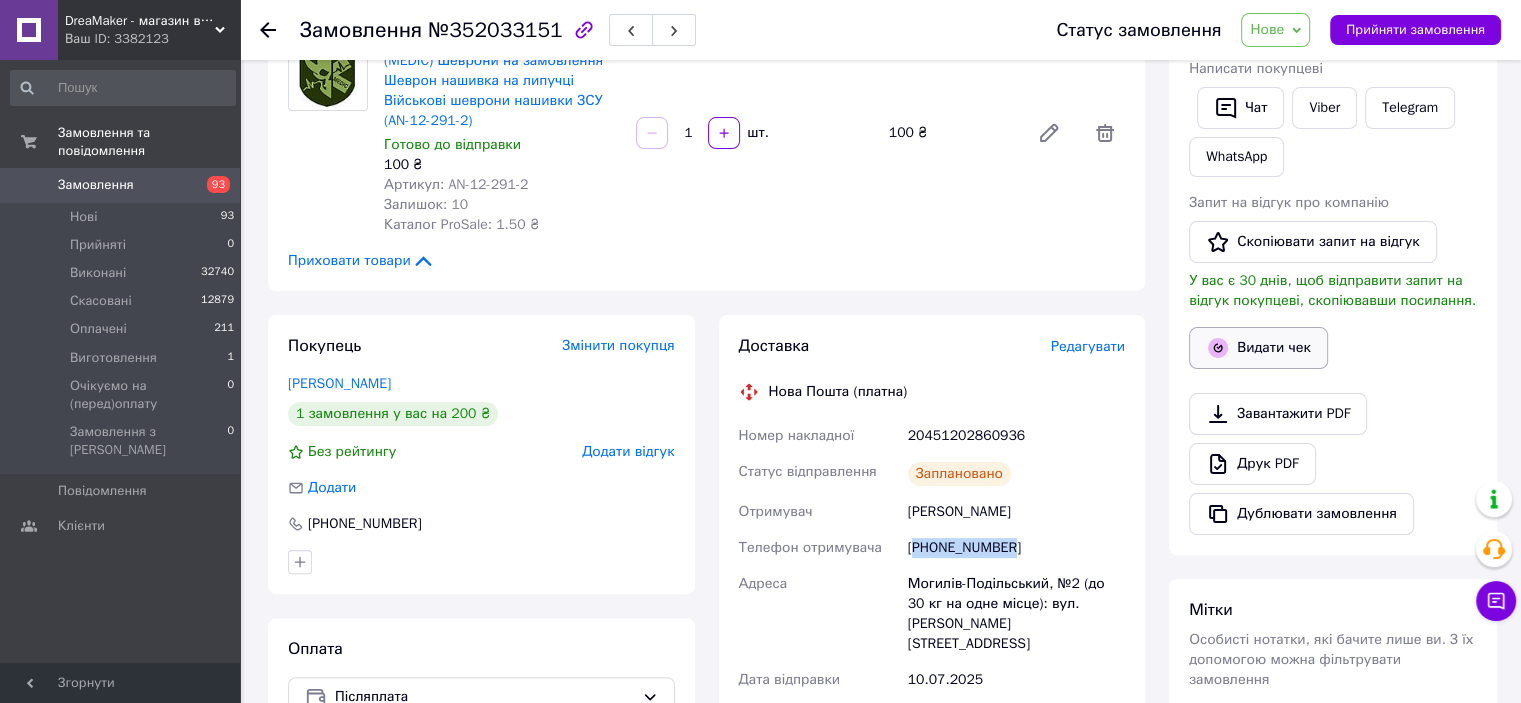 click 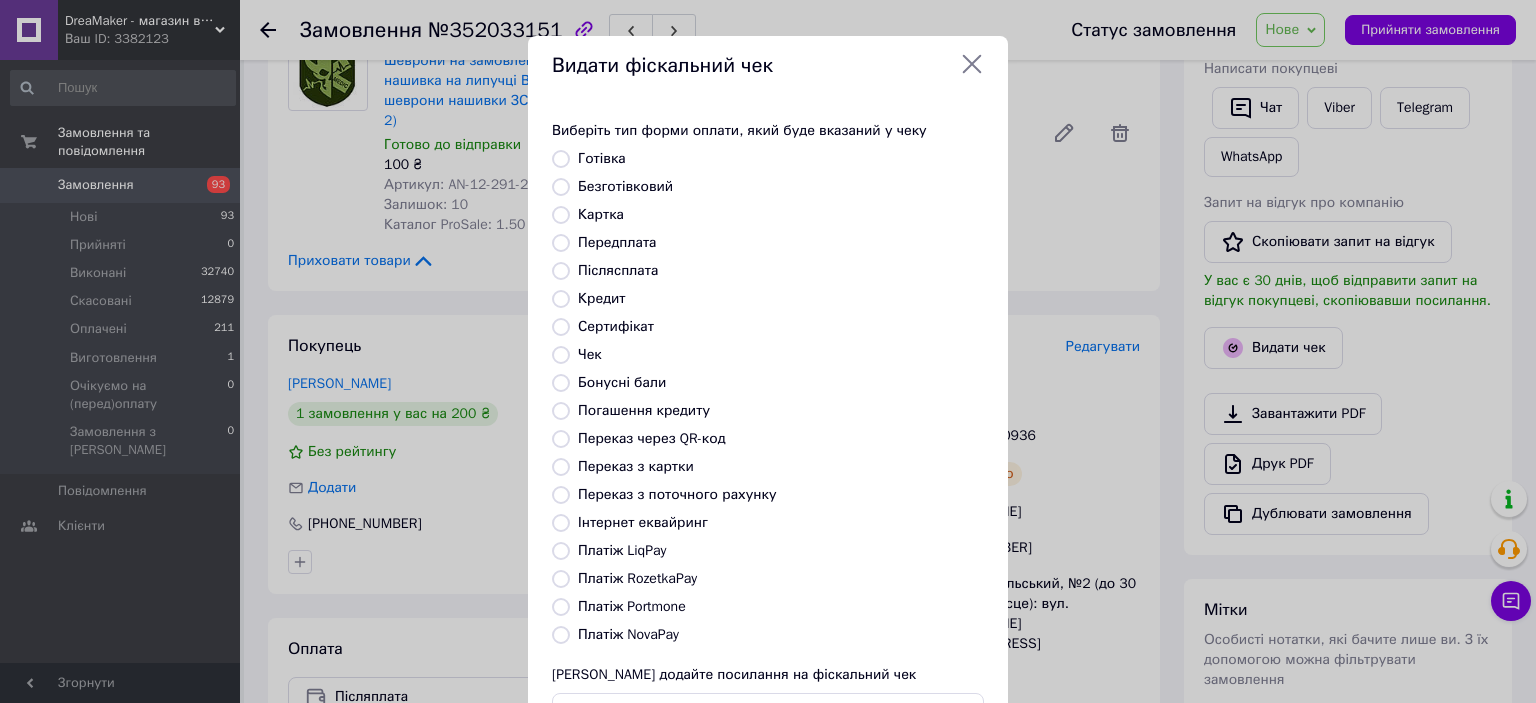 click on "Післясплата" at bounding box center (618, 270) 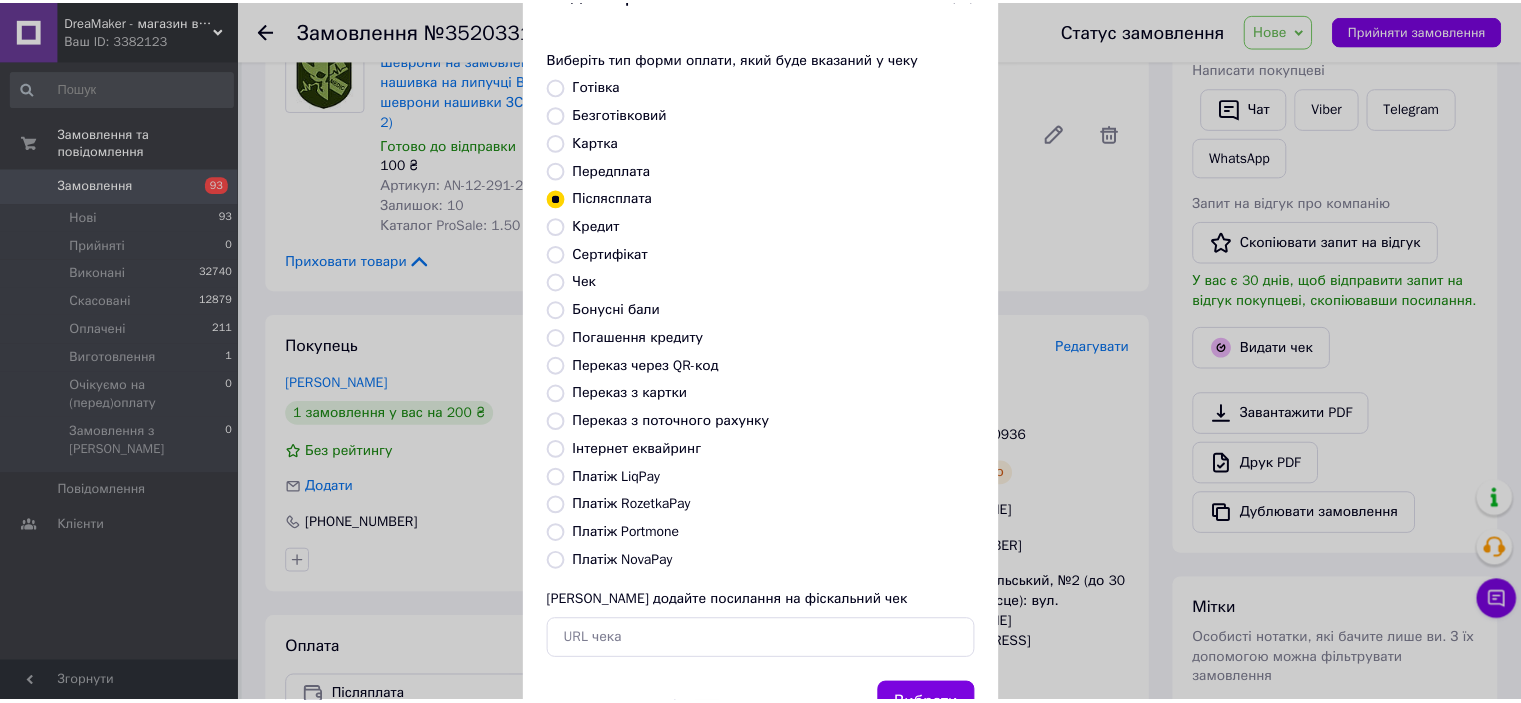 scroll, scrollTop: 155, scrollLeft: 0, axis: vertical 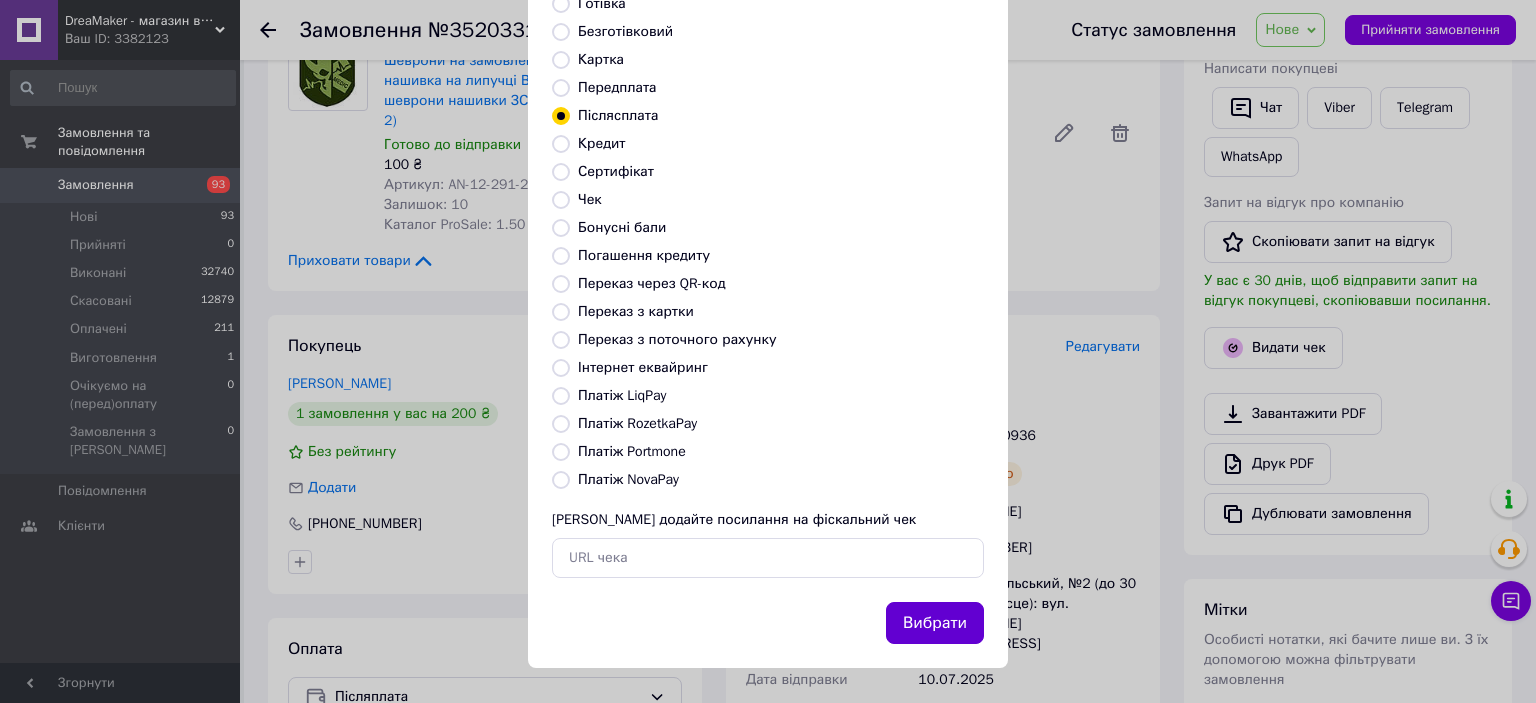 click on "Вибрати" at bounding box center [935, 623] 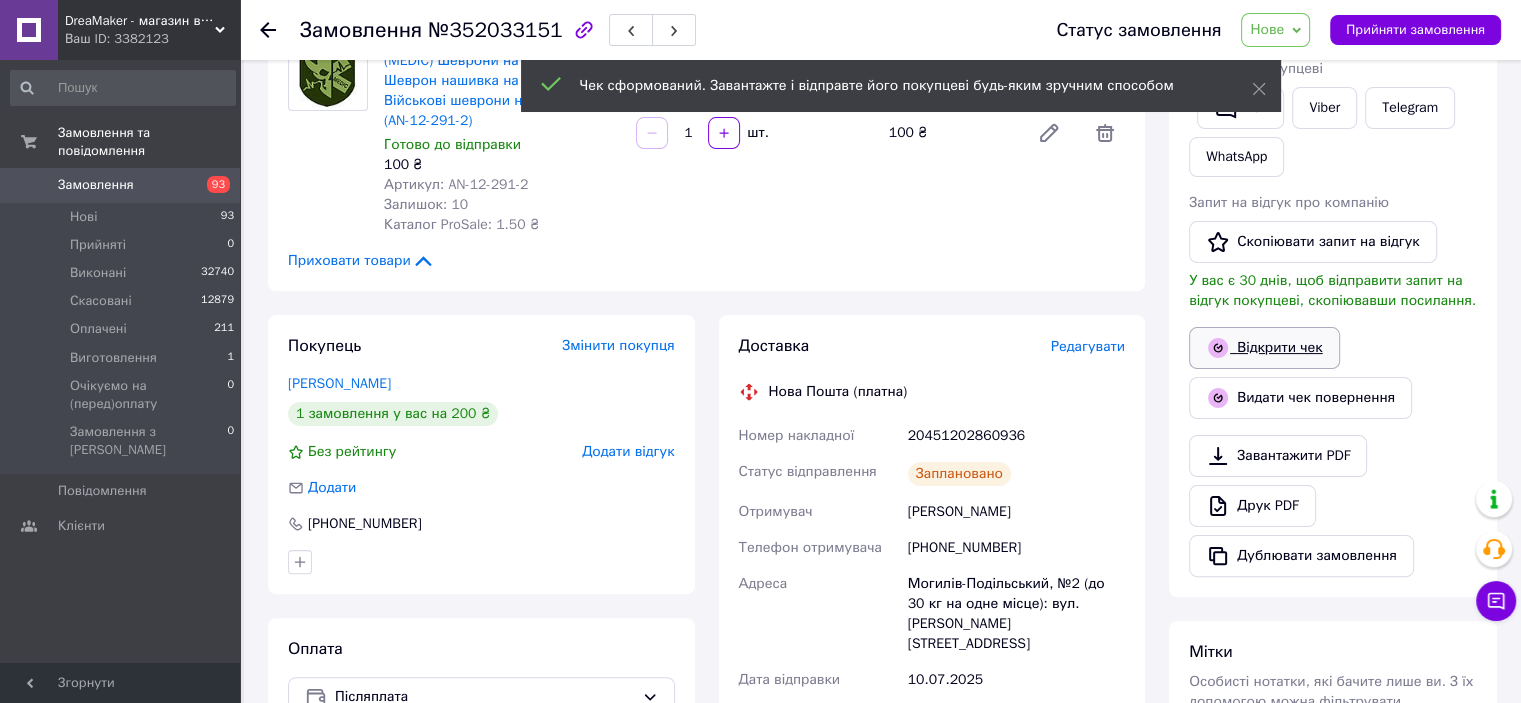 click on "Відкрити чек" at bounding box center (1264, 348) 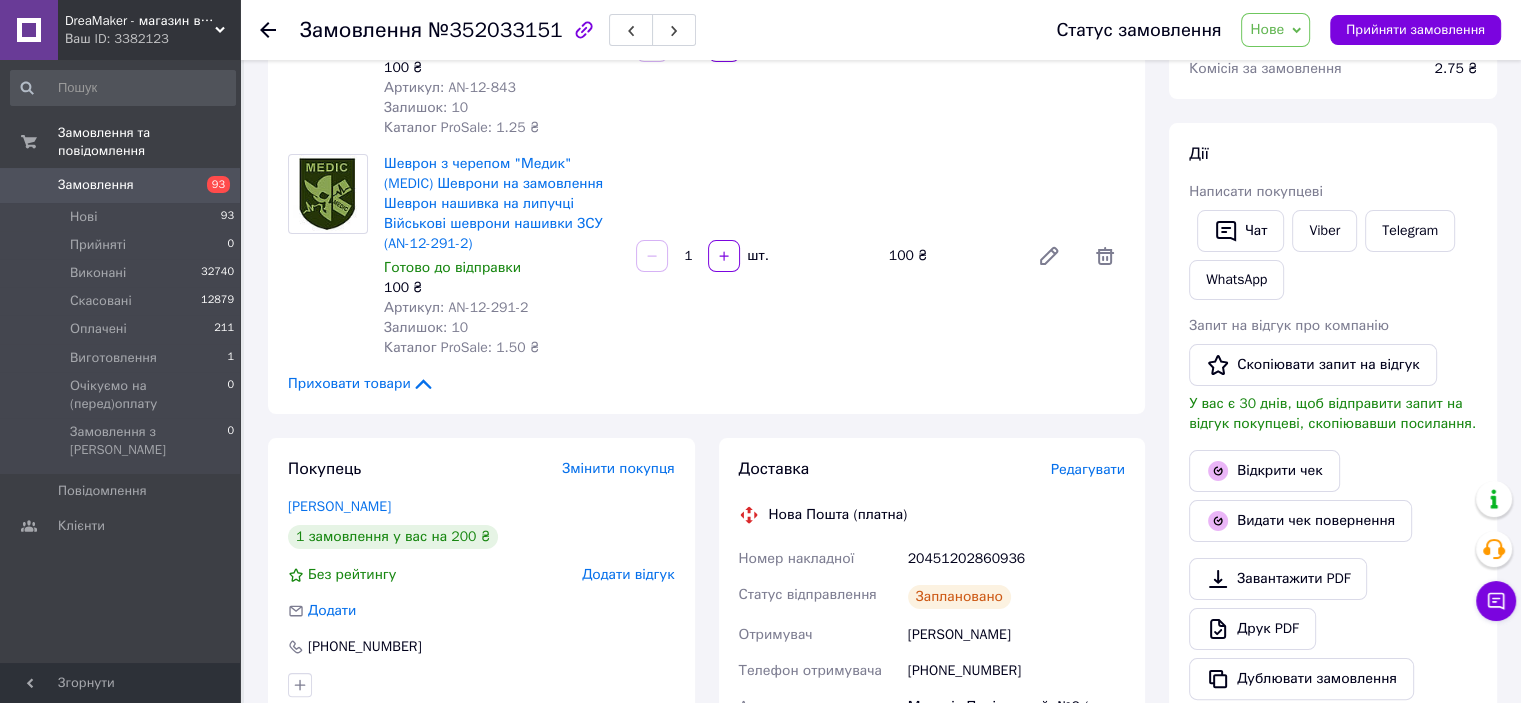 scroll, scrollTop: 100, scrollLeft: 0, axis: vertical 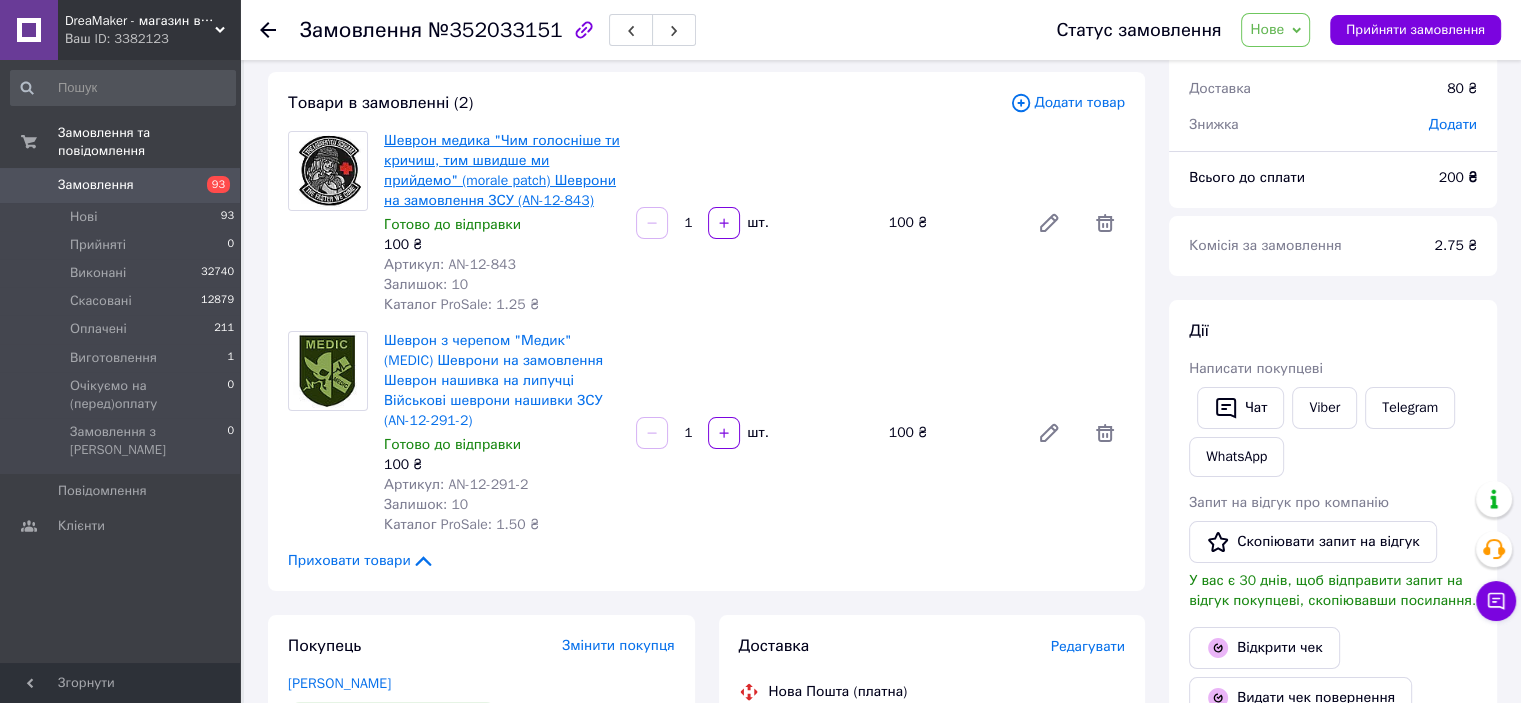 click on "Шеврон медика "Чим голосніше ти кричиш, тим швидше ми прийдемо" (morale patch) Шеврони на замовлення ЗСУ (AN-12-843)" at bounding box center [502, 170] 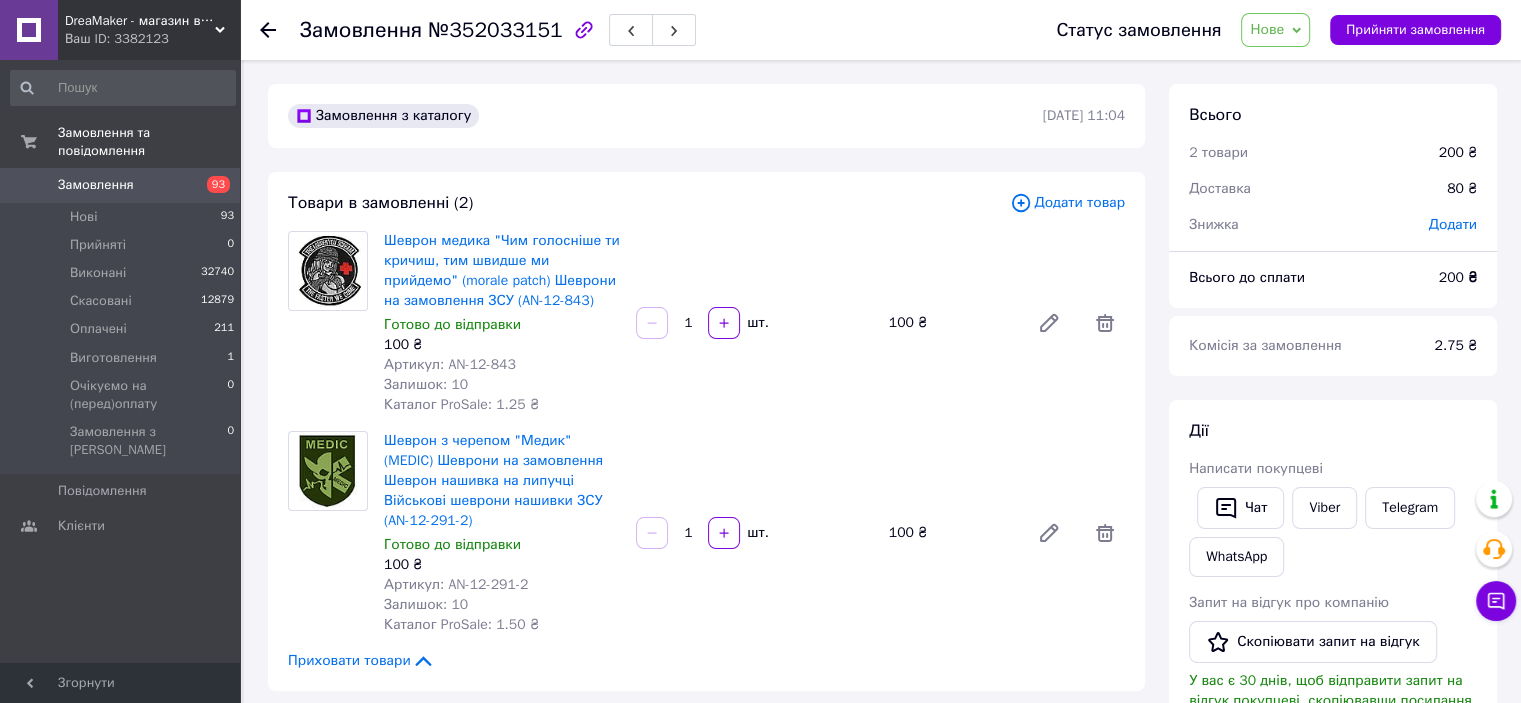 scroll, scrollTop: 100, scrollLeft: 0, axis: vertical 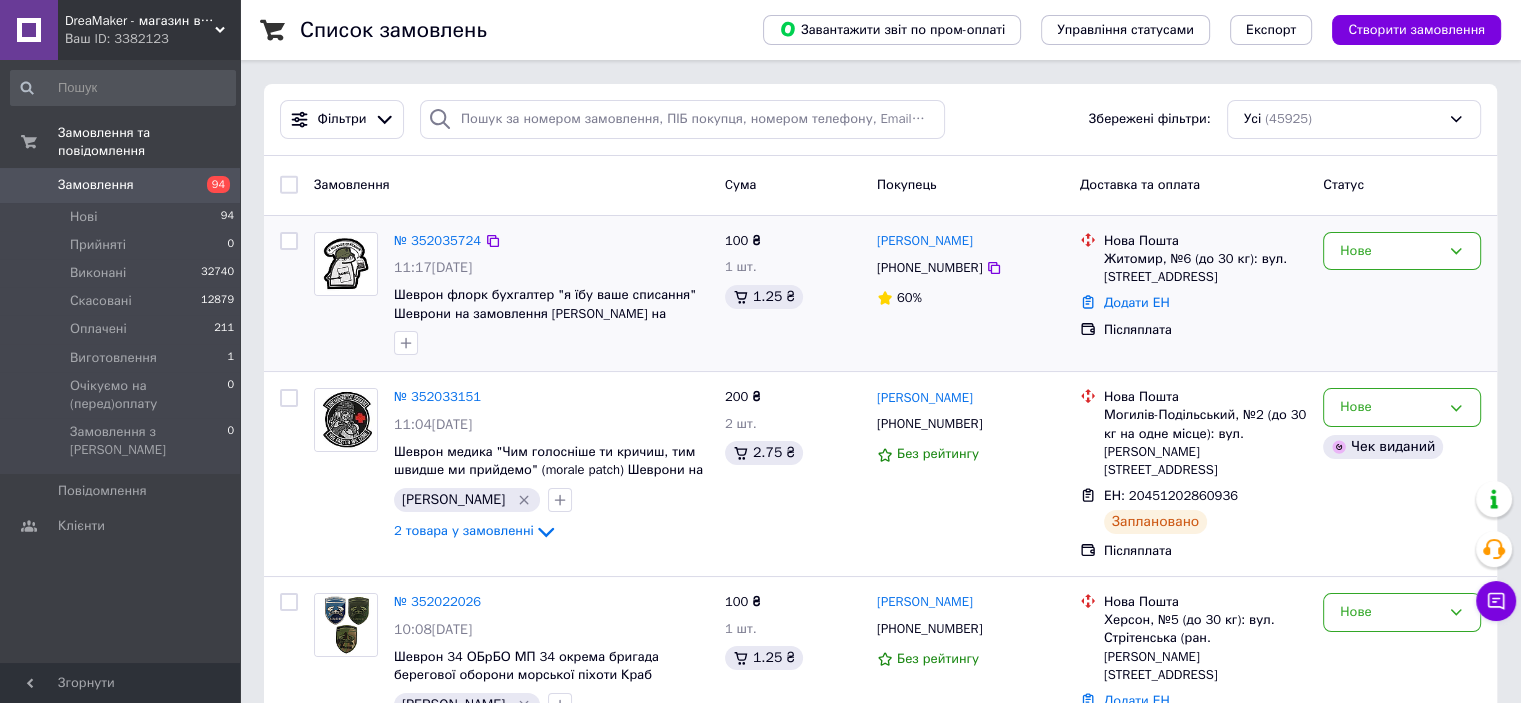 click on "Леся Сілко +380631754249 60%" at bounding box center [970, 294] 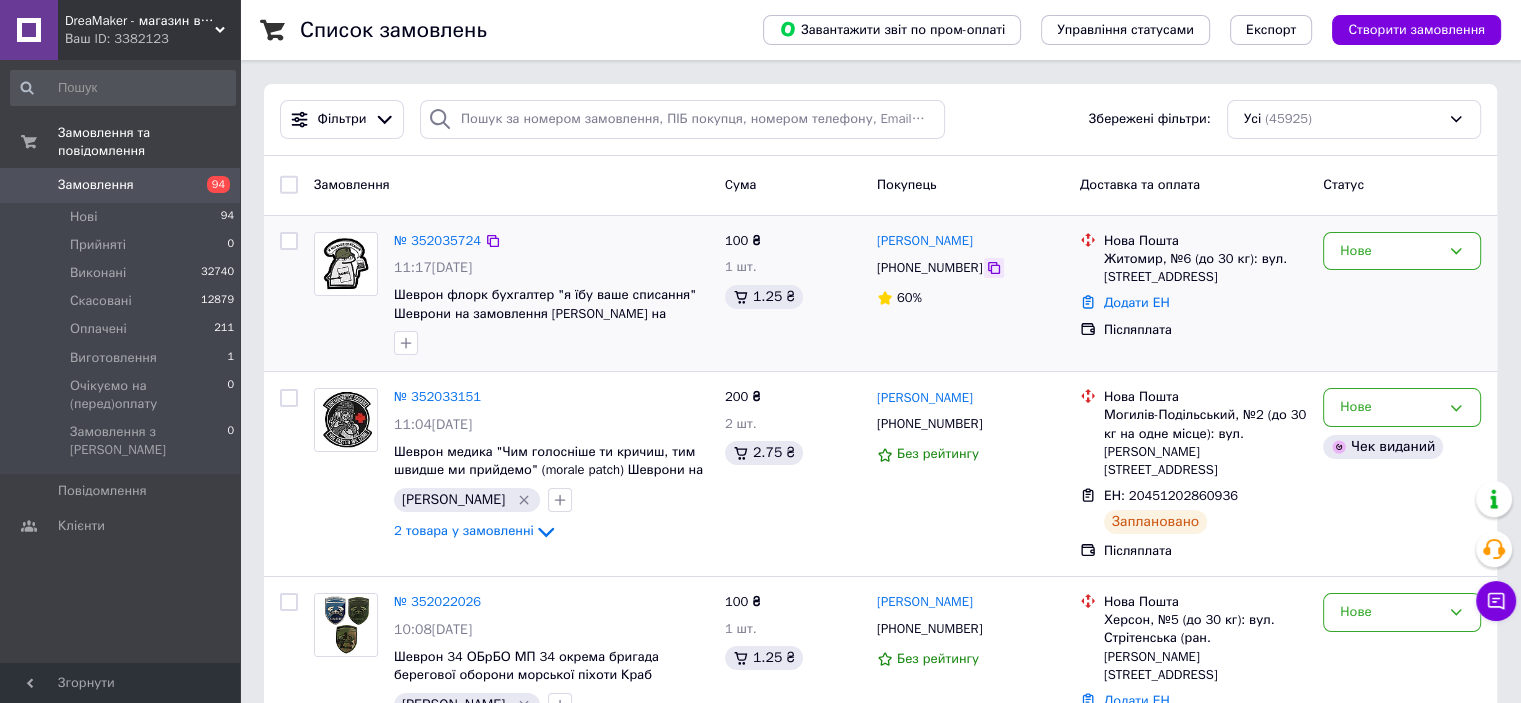 click 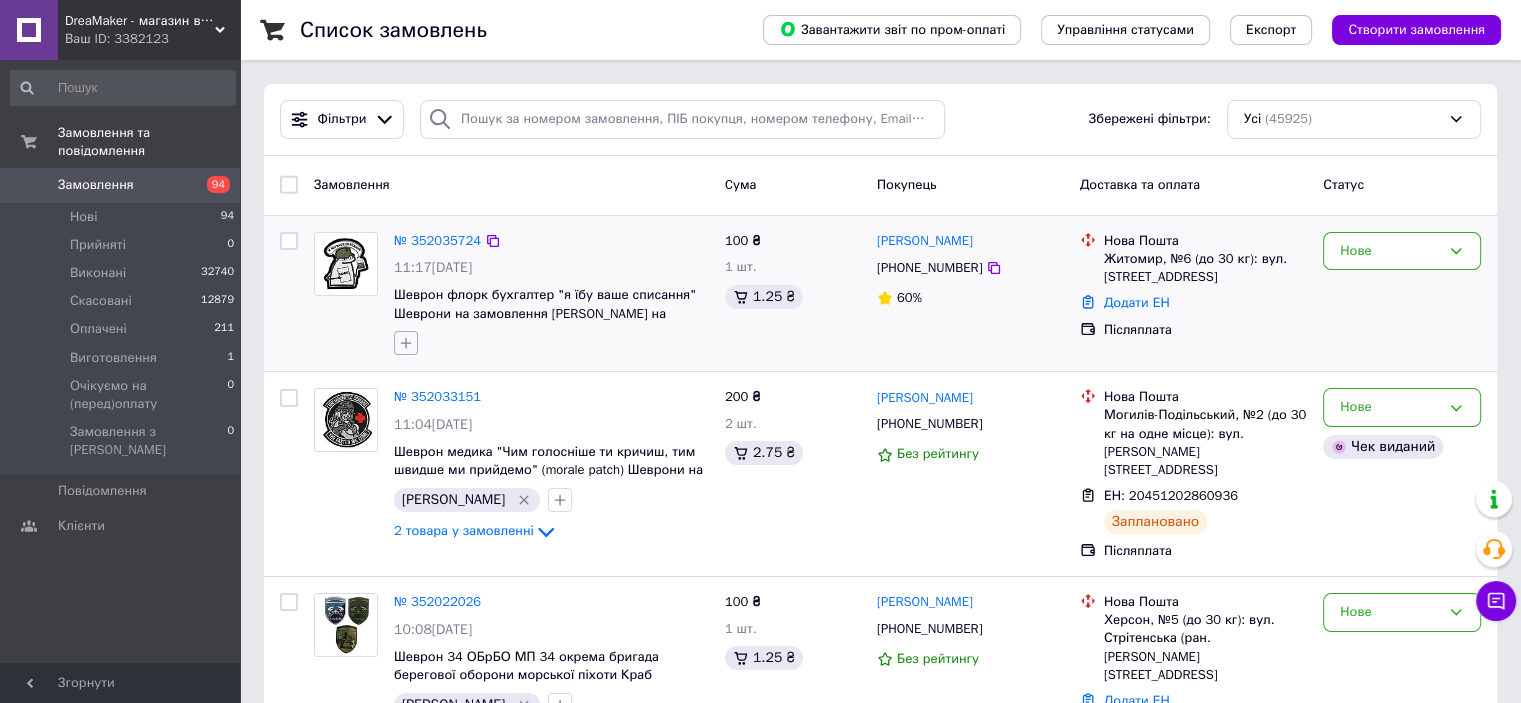 click 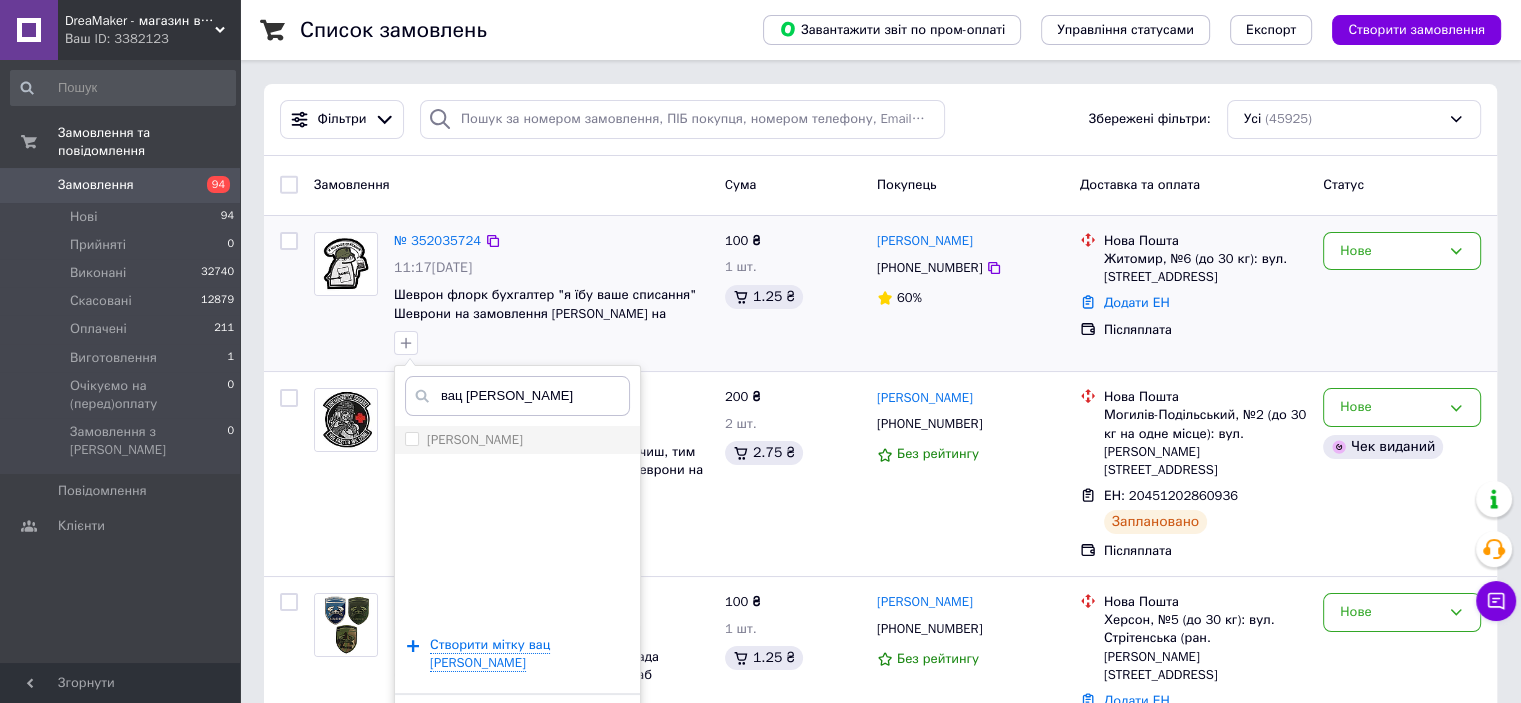 type on "вац и" 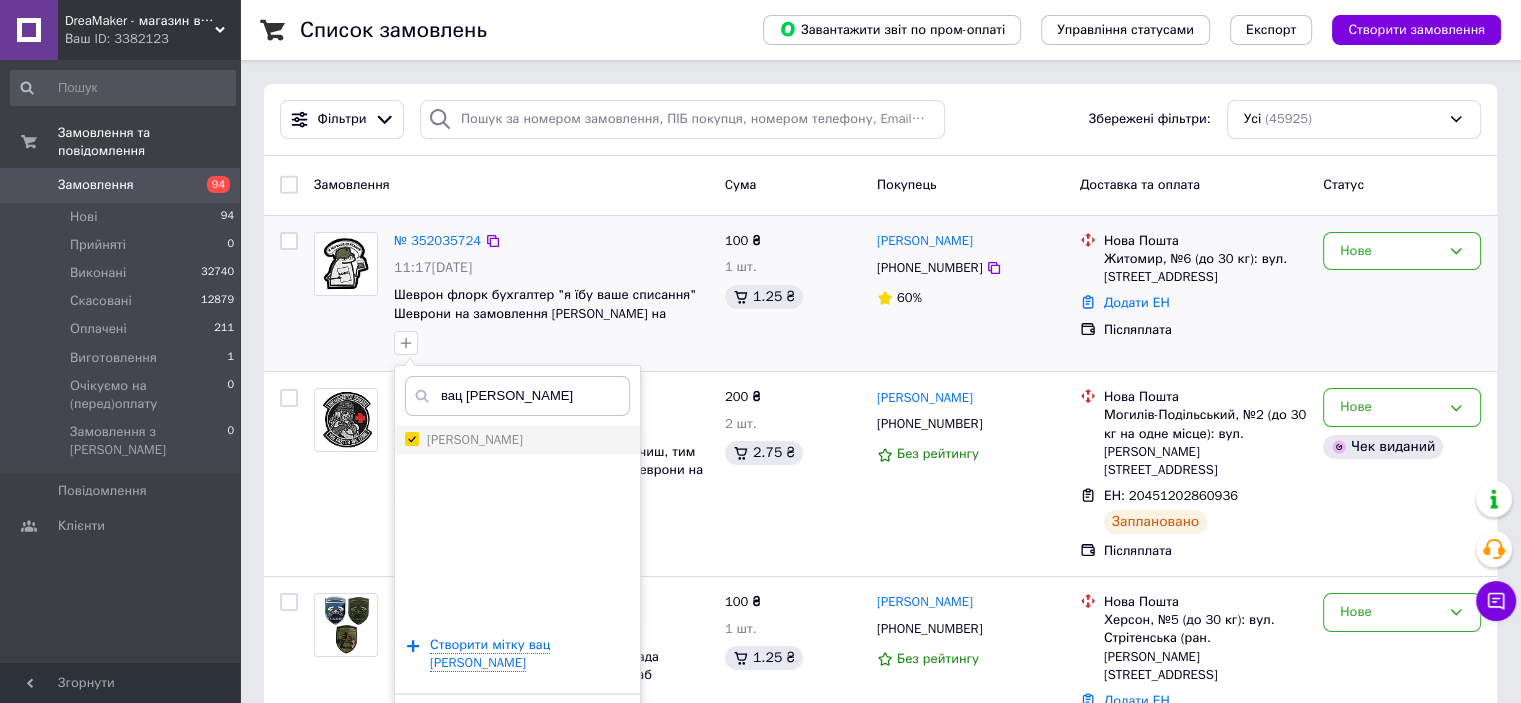 checkbox on "true" 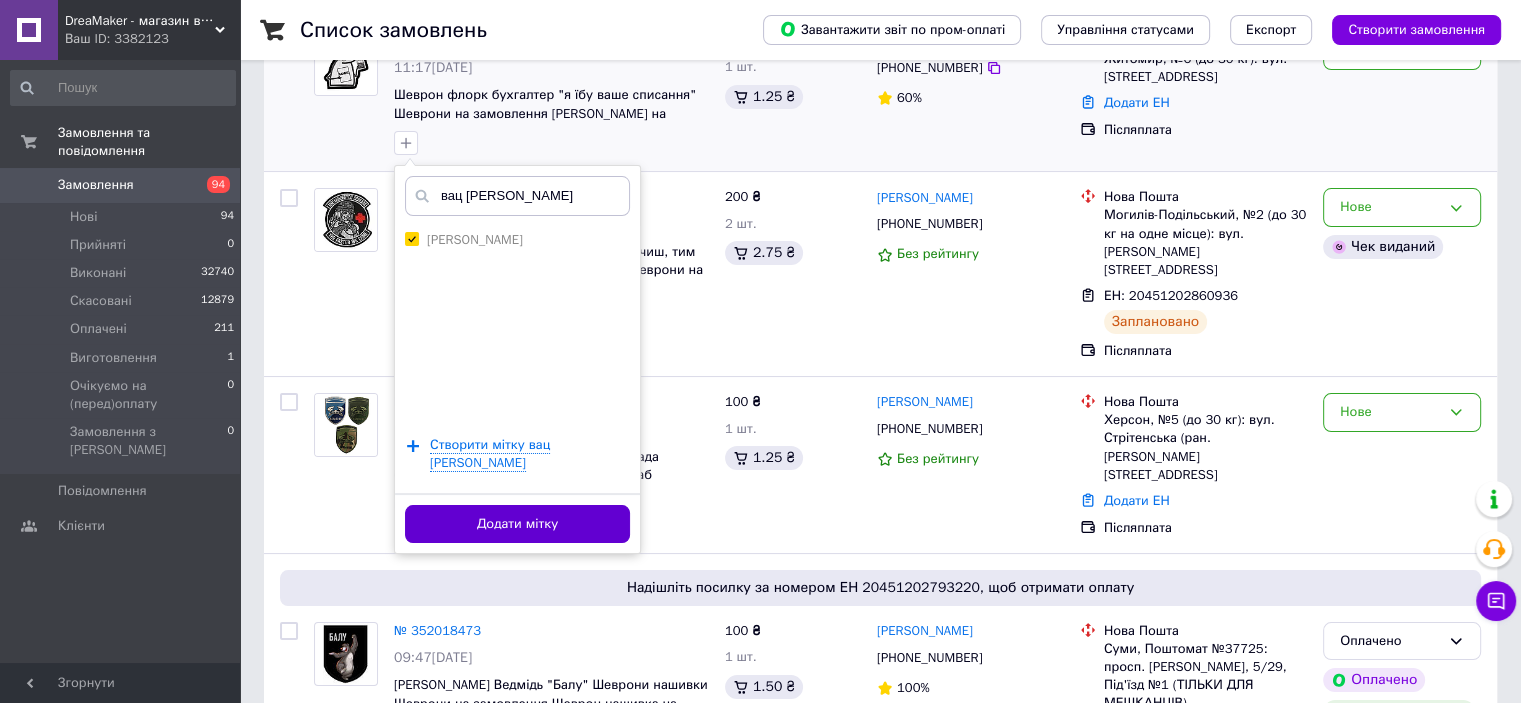 click on "Додати мітку" at bounding box center [517, 524] 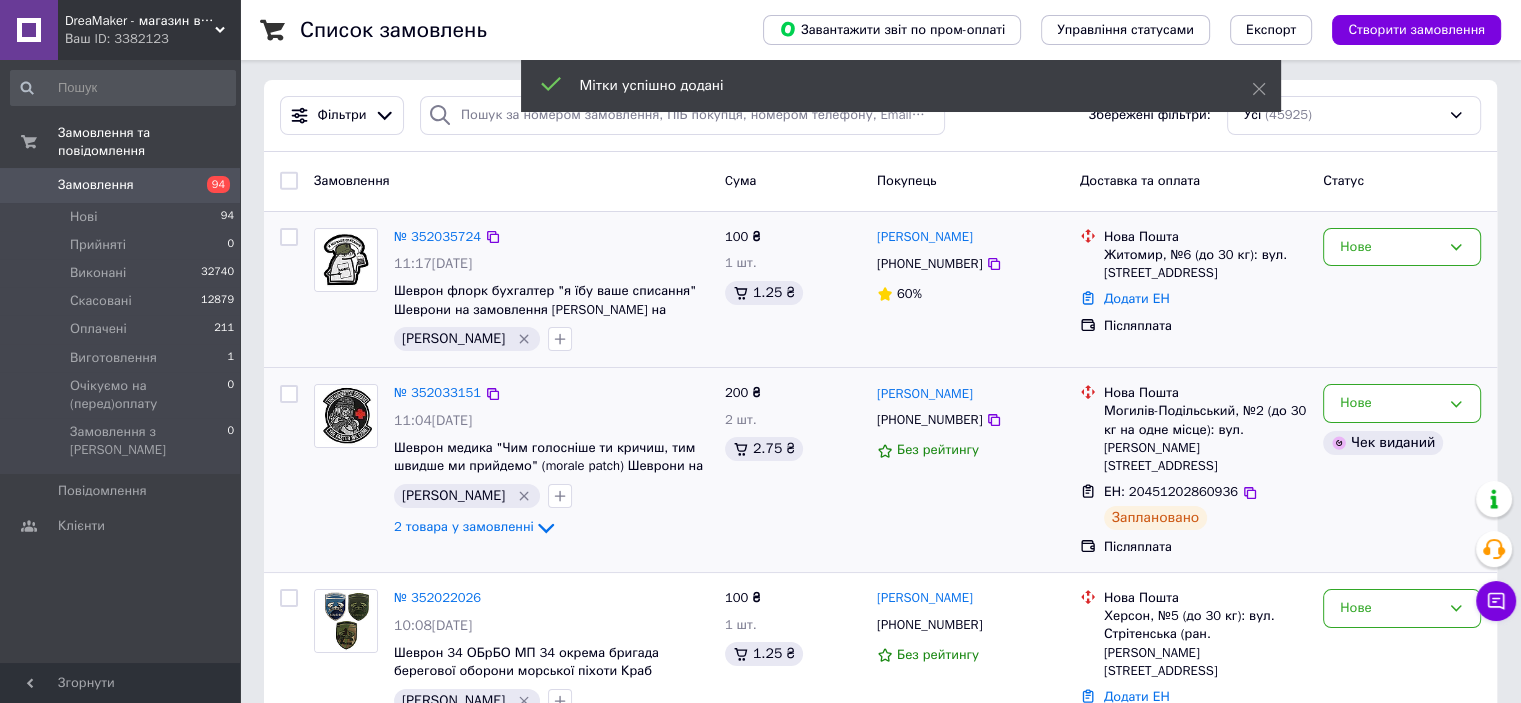 scroll, scrollTop: 0, scrollLeft: 0, axis: both 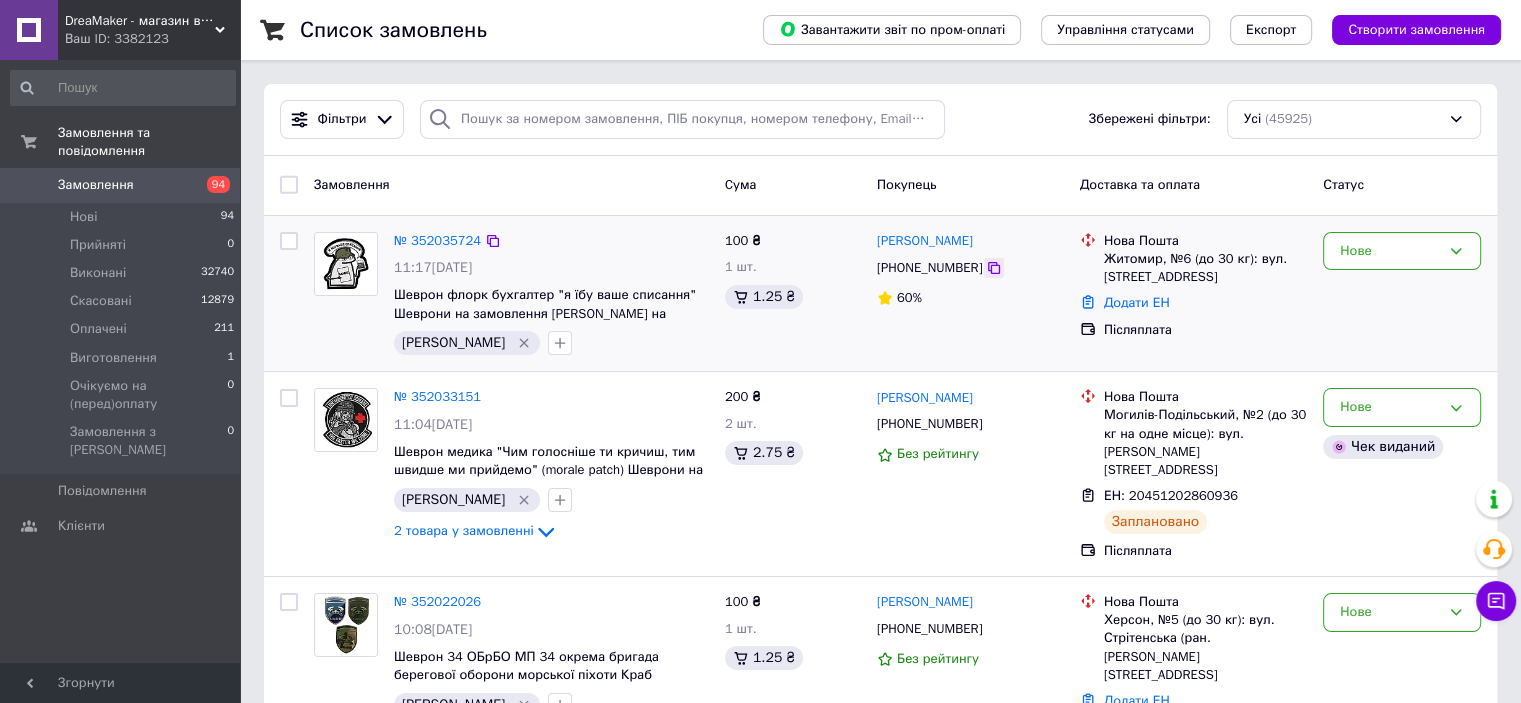 click 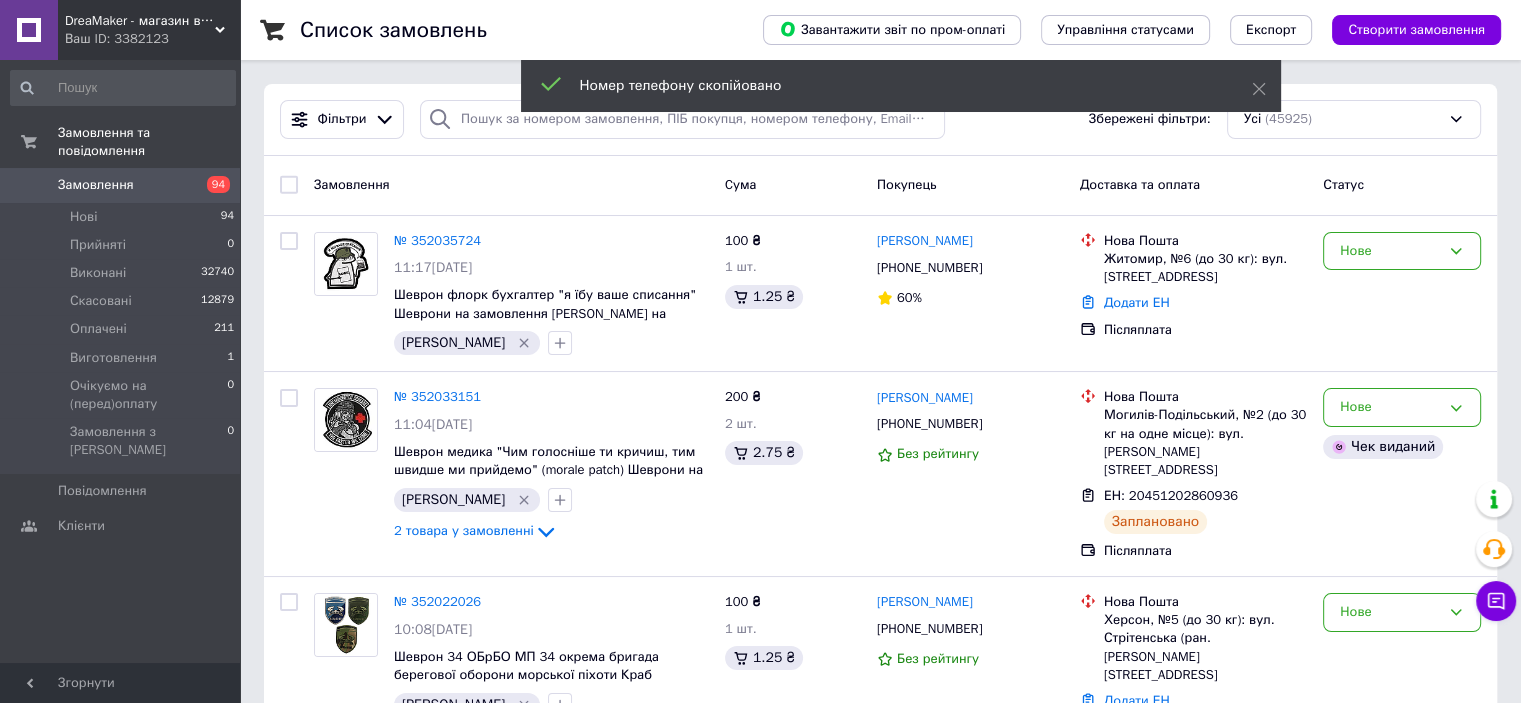 click on "Номер телефону скопійовано" at bounding box center (901, 88) 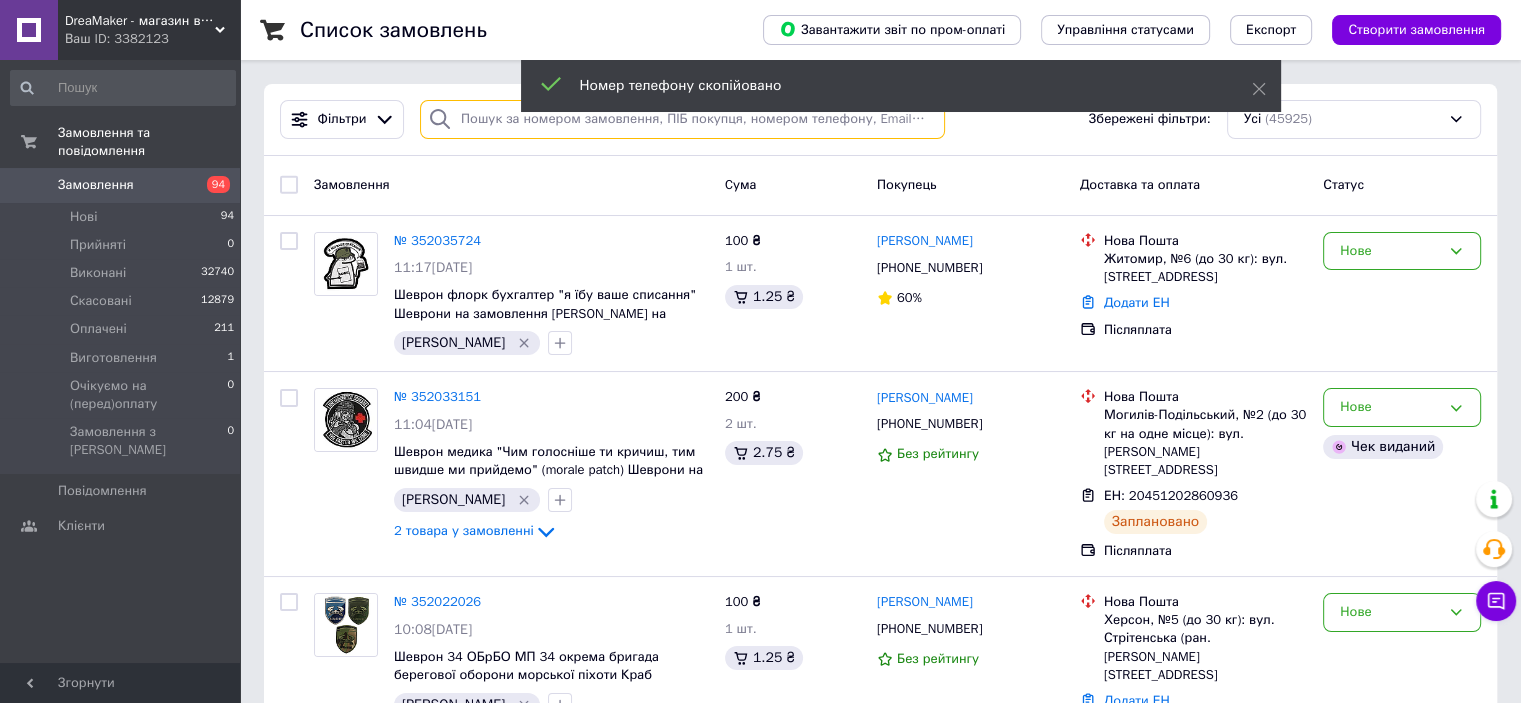 click at bounding box center [682, 119] 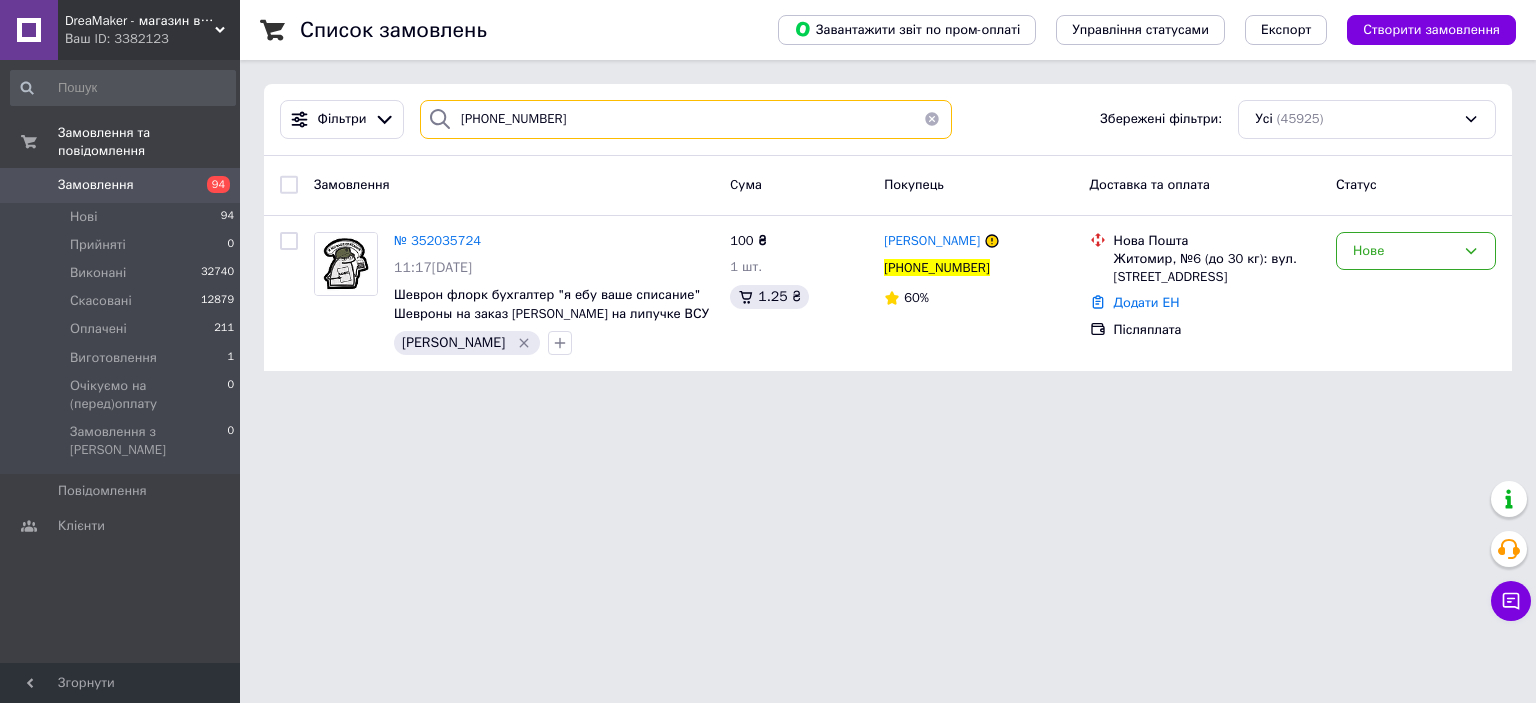type on "[PHONE_NUMBER]" 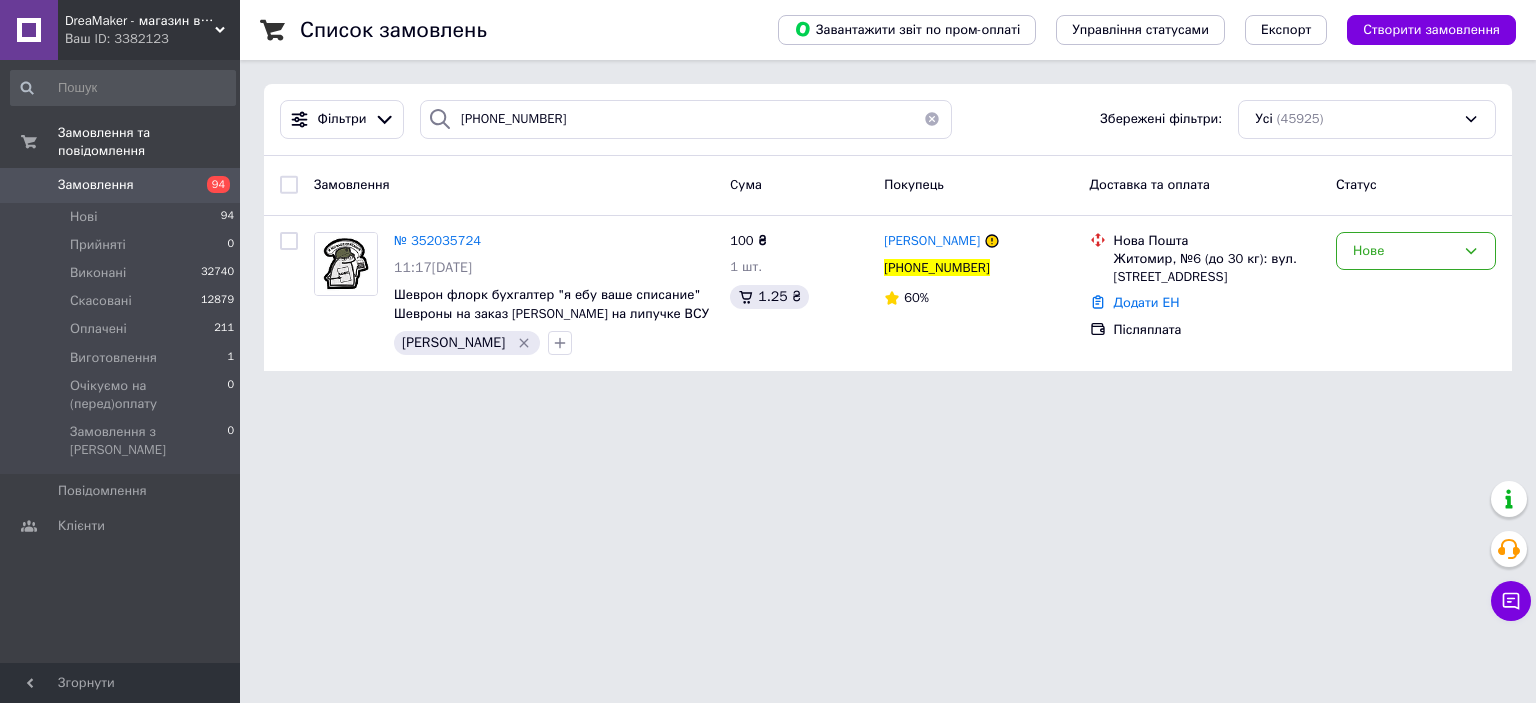 click at bounding box center [932, 119] 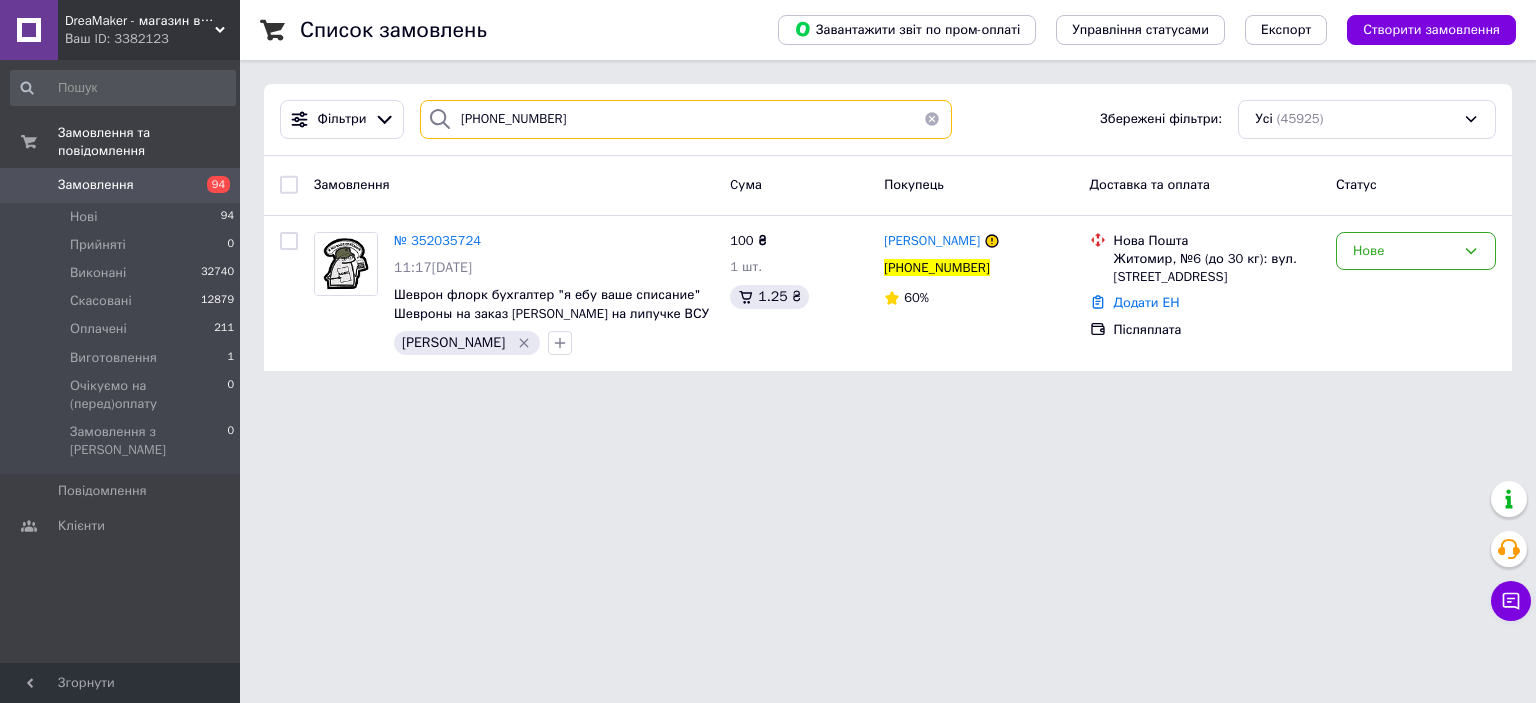 type 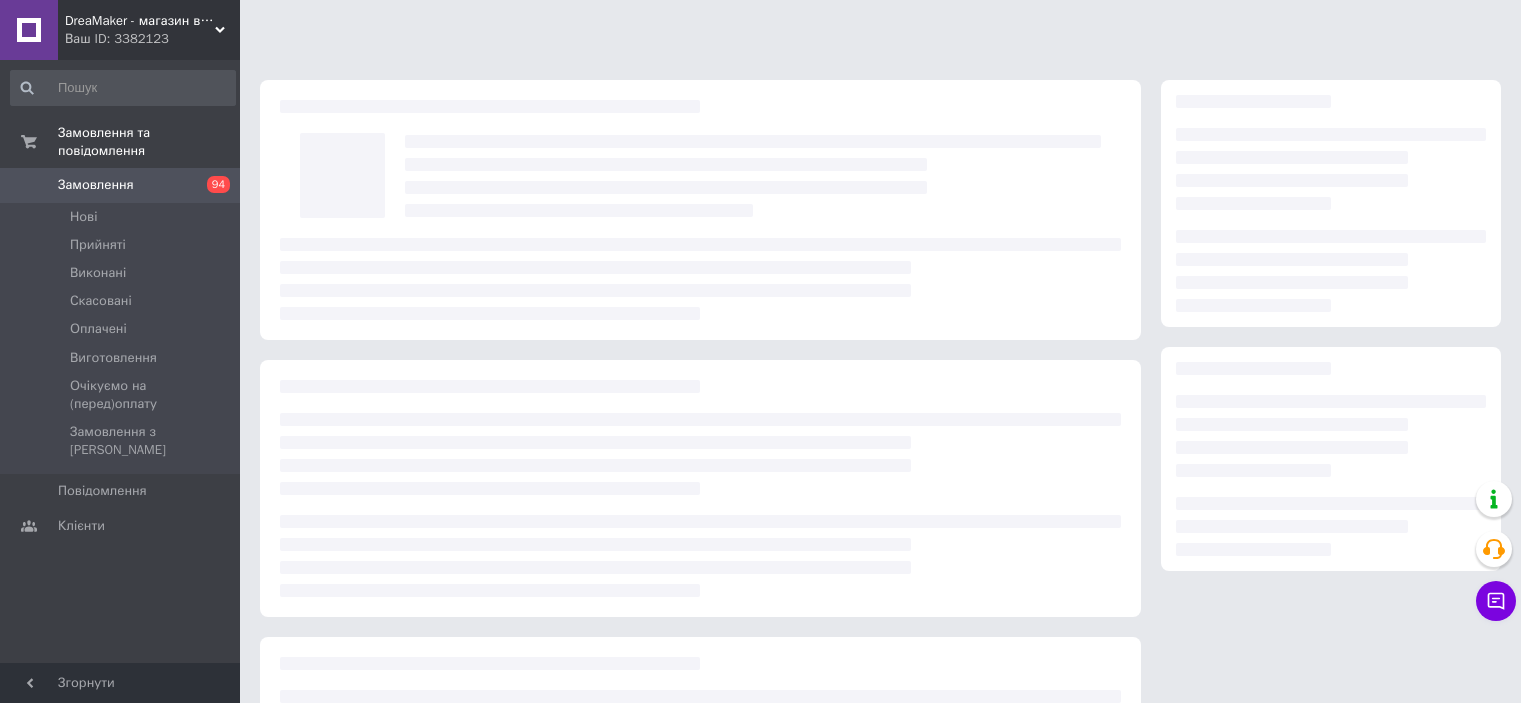 scroll, scrollTop: 0, scrollLeft: 0, axis: both 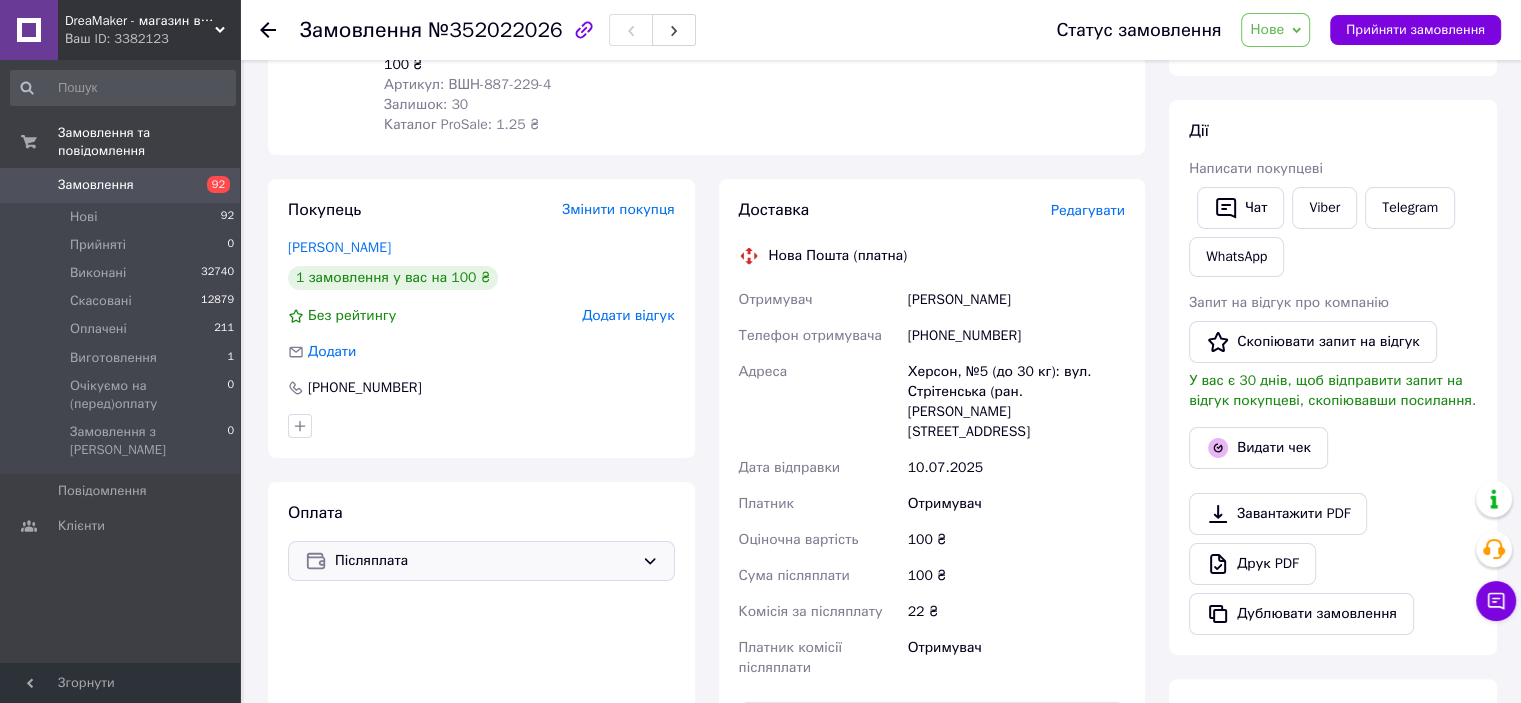 click on "Післяплата" at bounding box center (481, 561) 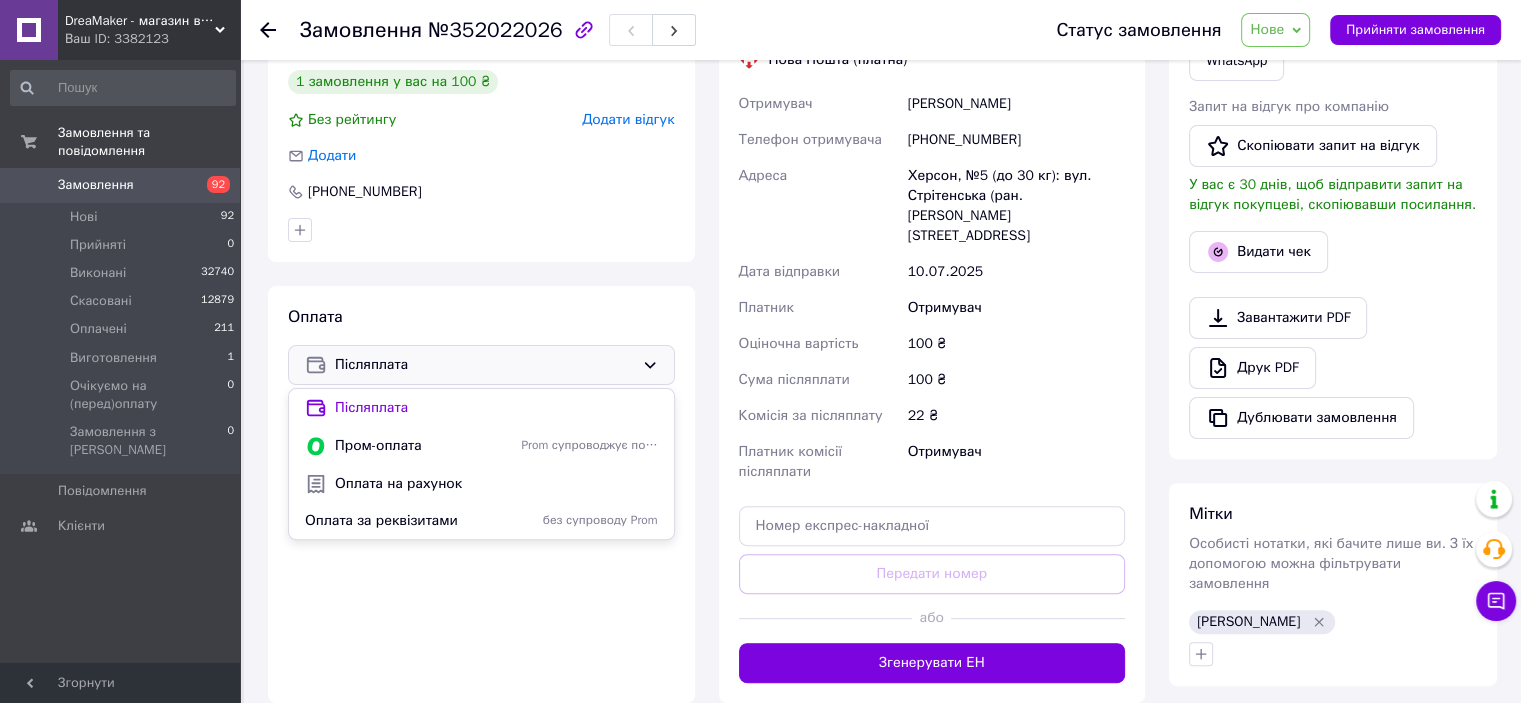 scroll, scrollTop: 500, scrollLeft: 0, axis: vertical 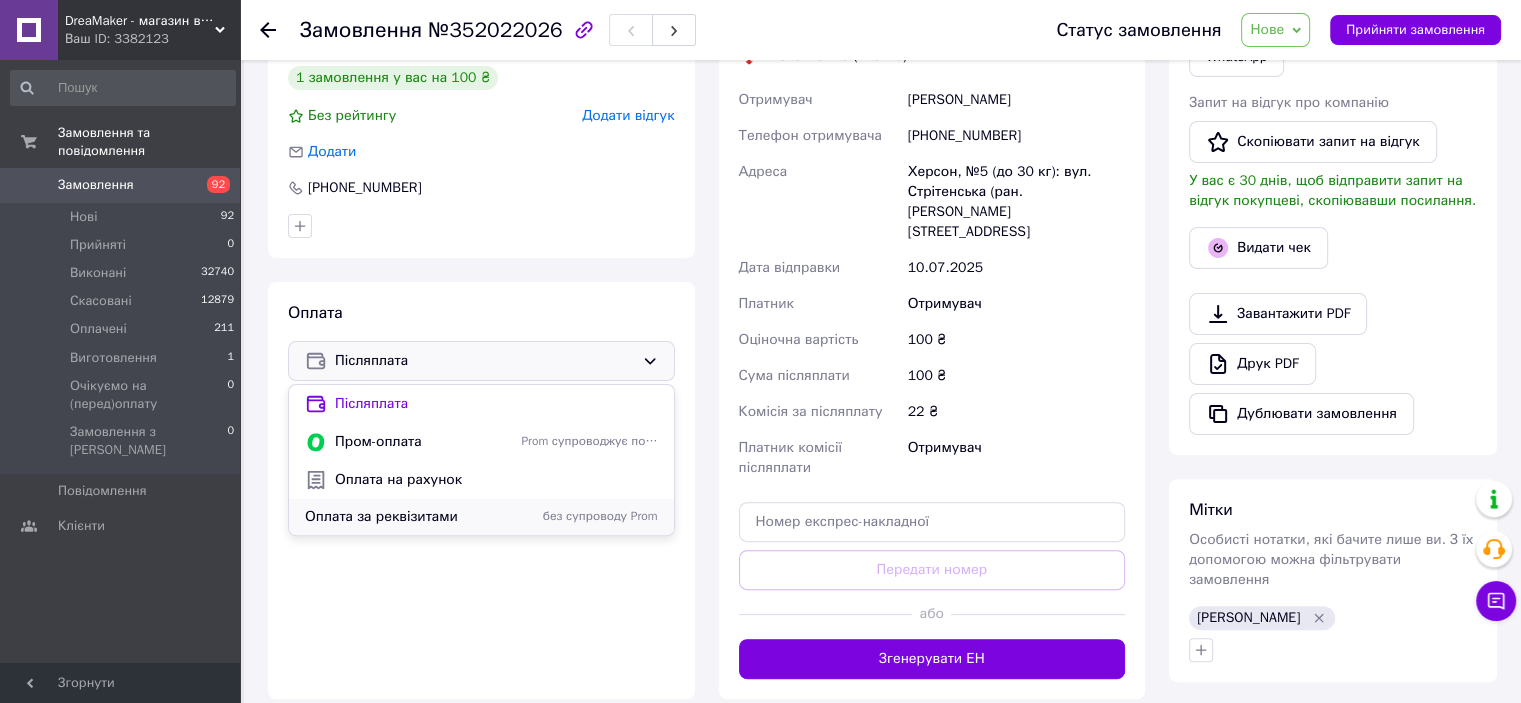 click on "Оплата за реквізитами" at bounding box center (409, 517) 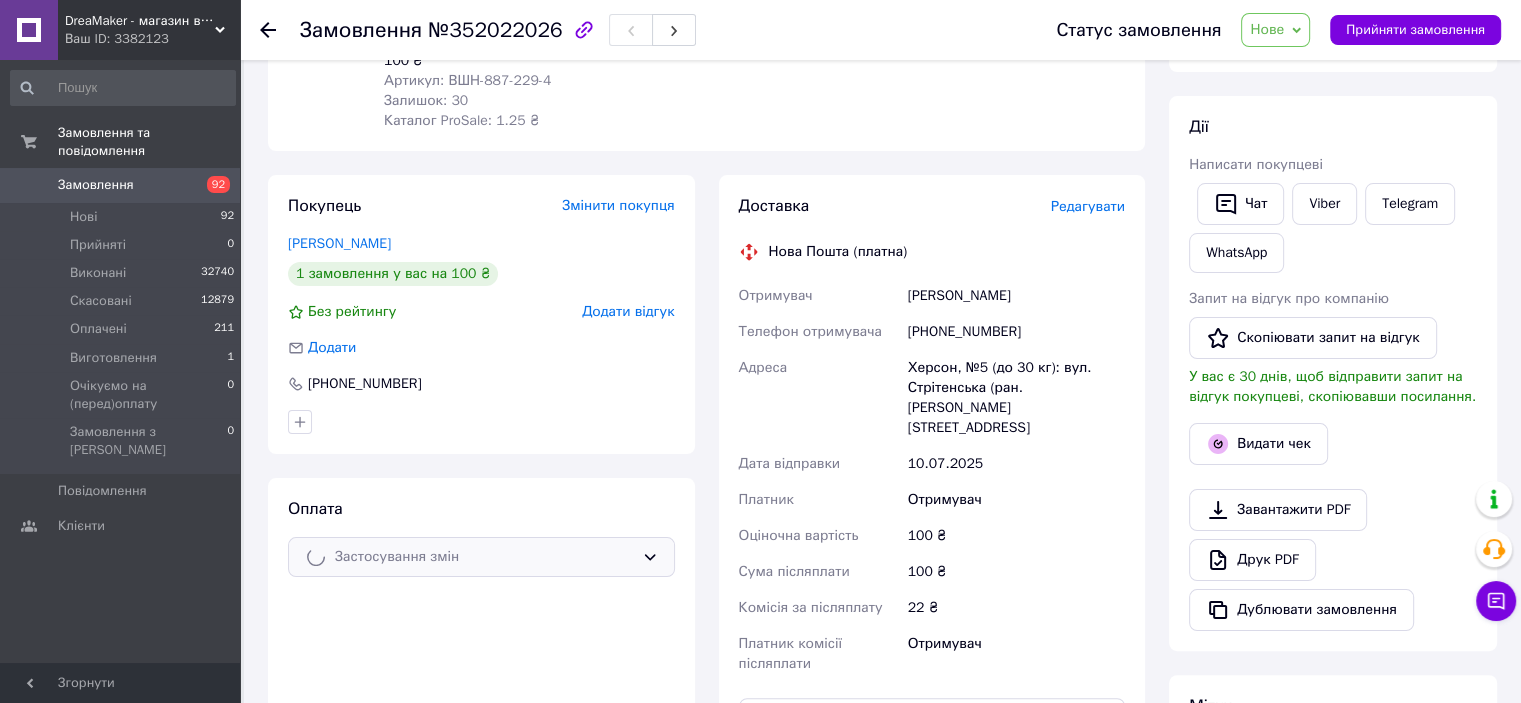 scroll, scrollTop: 300, scrollLeft: 0, axis: vertical 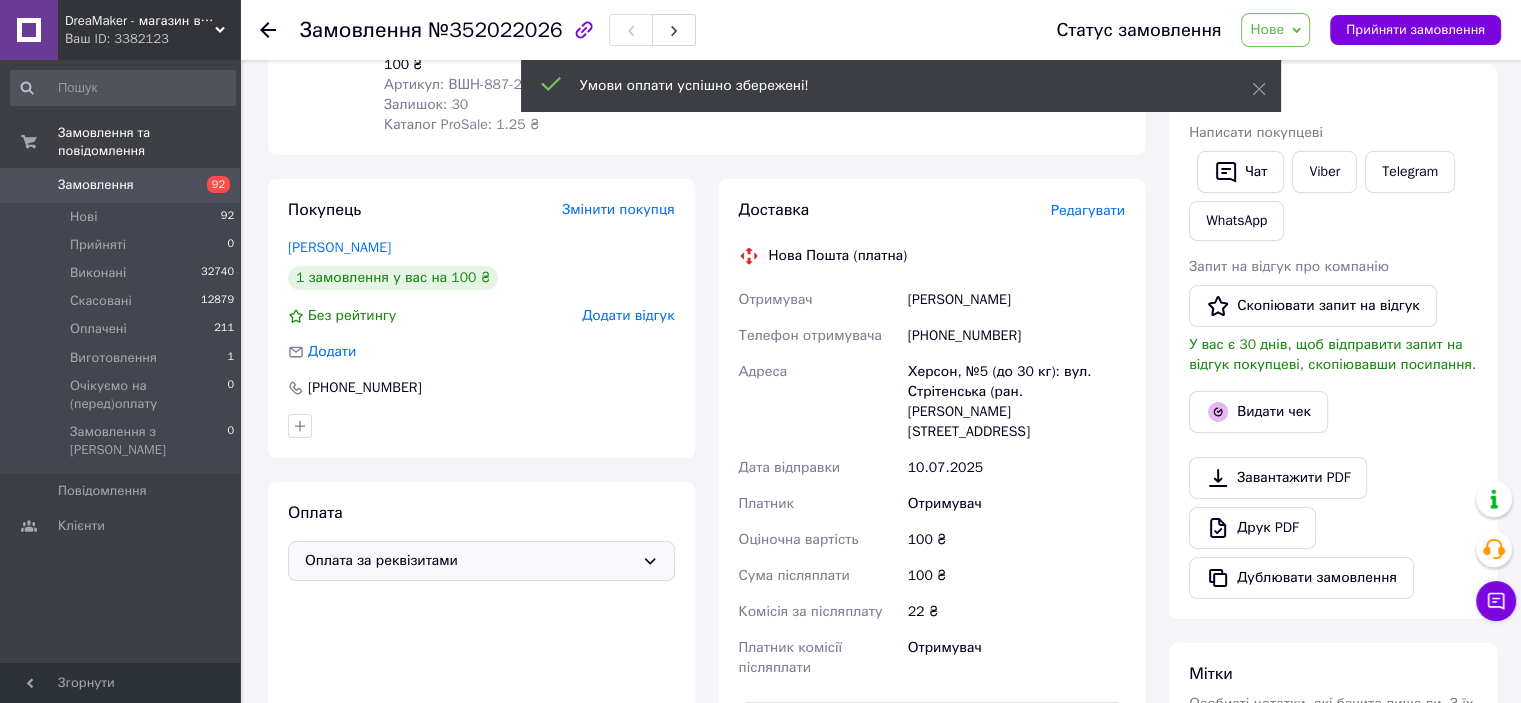 click on "[PHONE_NUMBER]" at bounding box center [1016, 336] 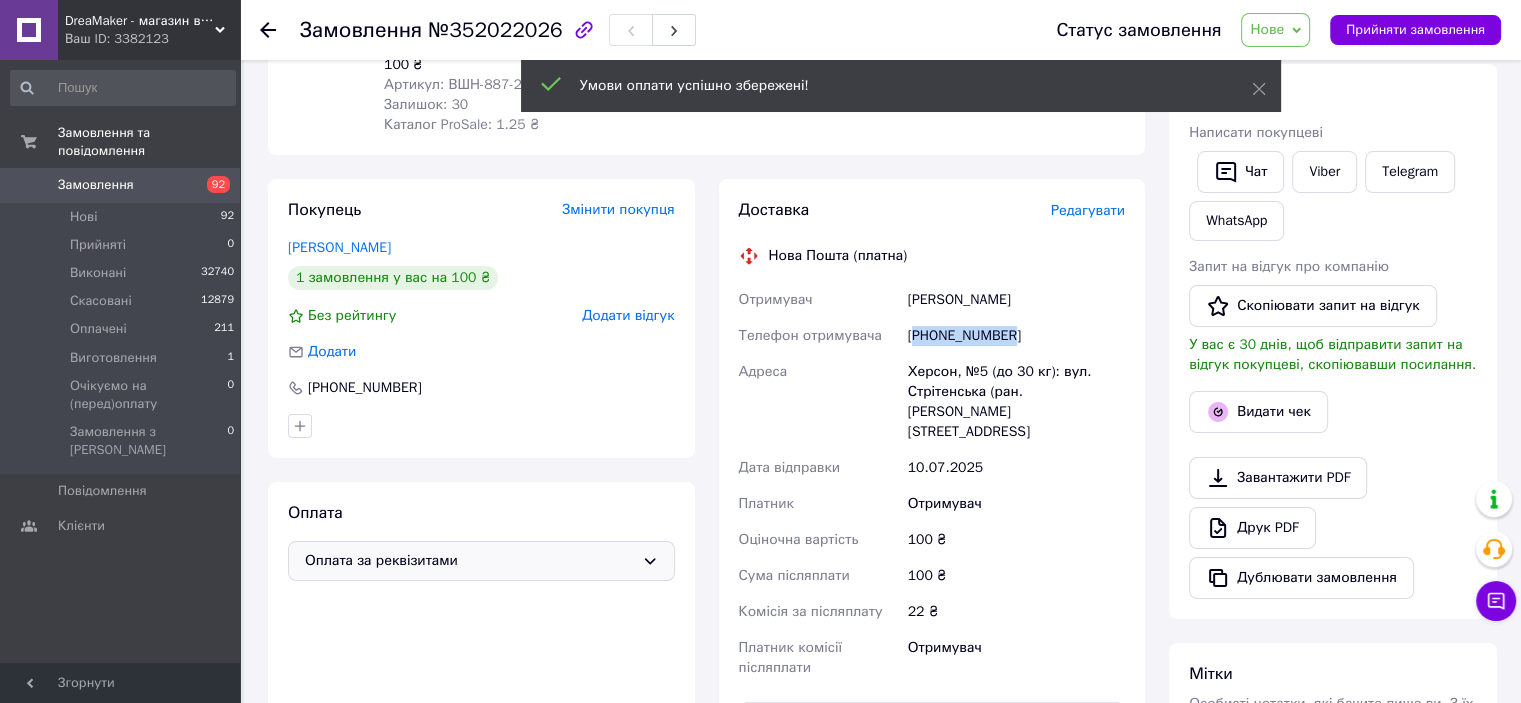 click on "[PHONE_NUMBER]" at bounding box center [1016, 336] 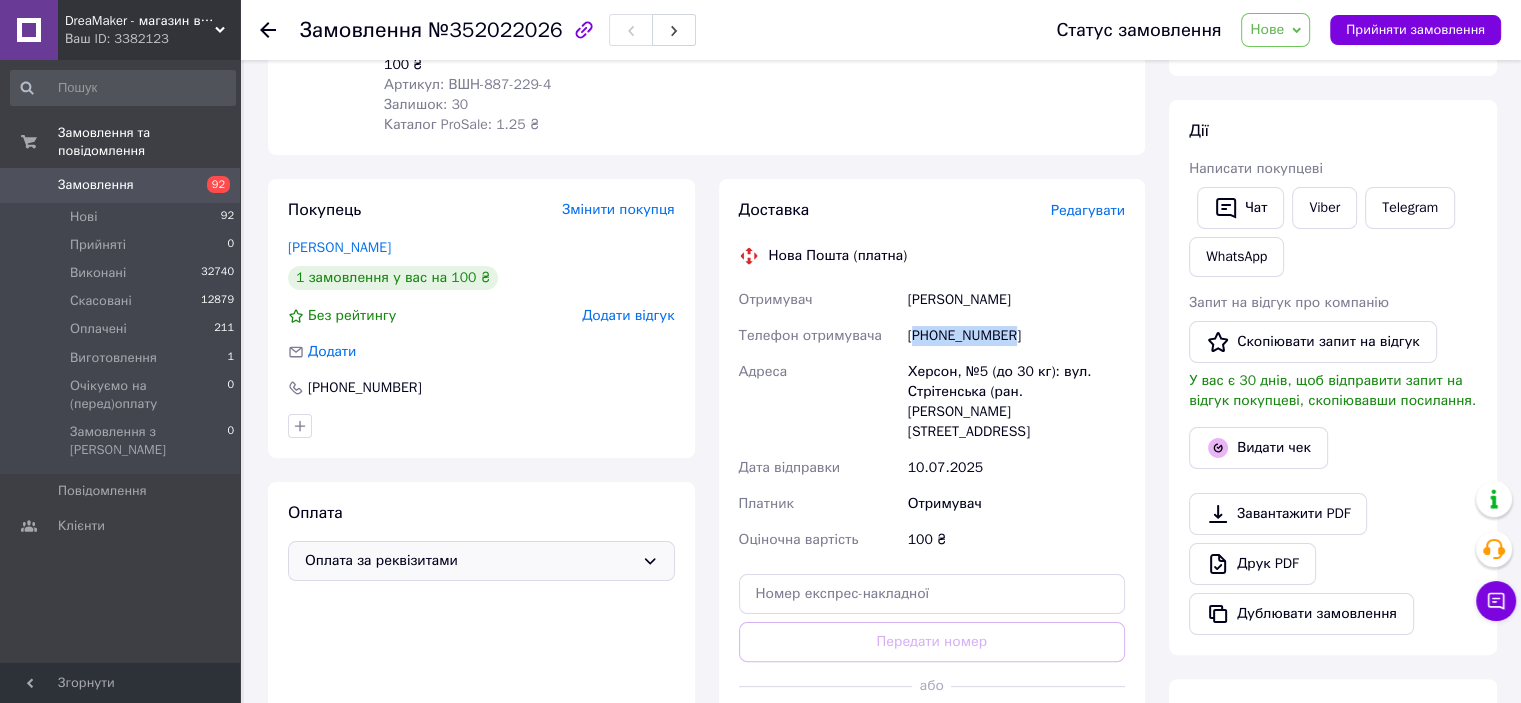 copy on "380675653905" 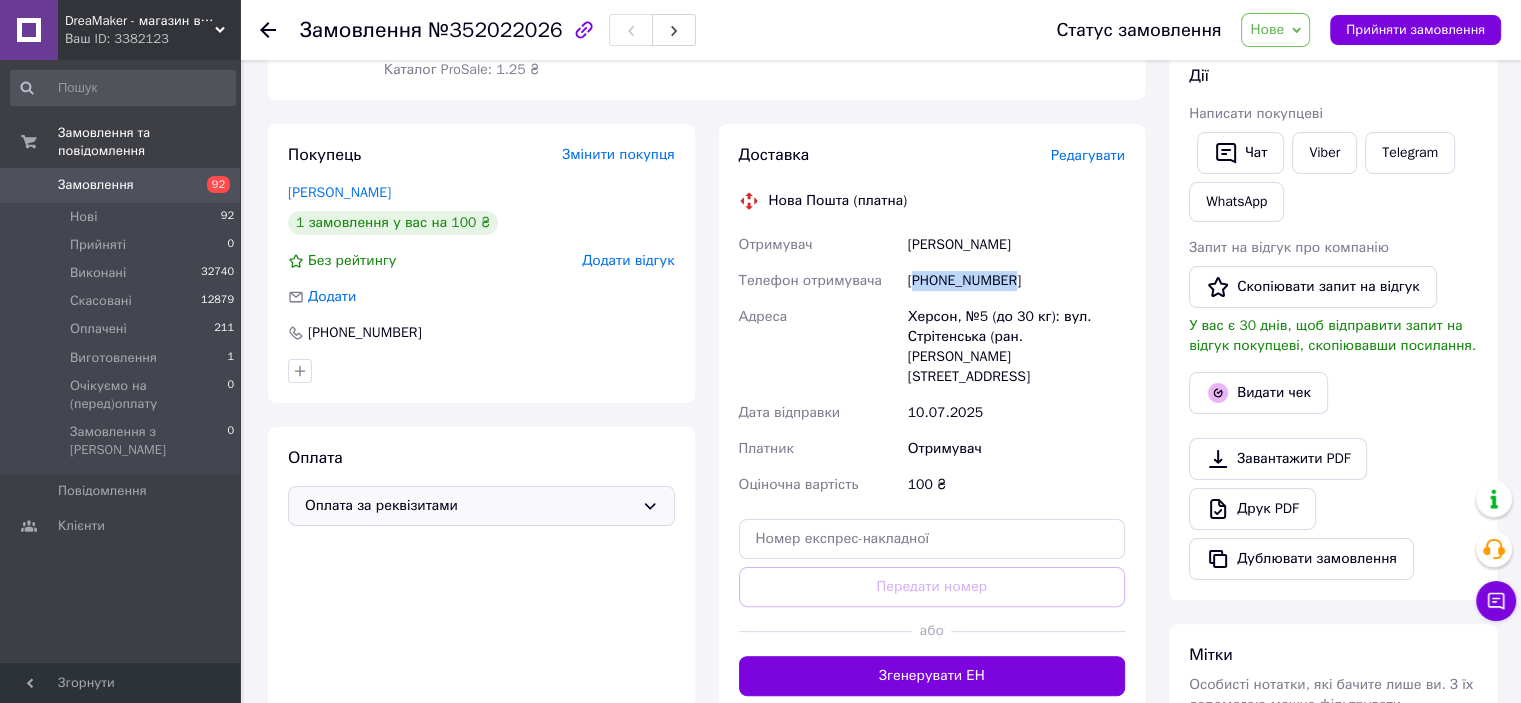 scroll, scrollTop: 400, scrollLeft: 0, axis: vertical 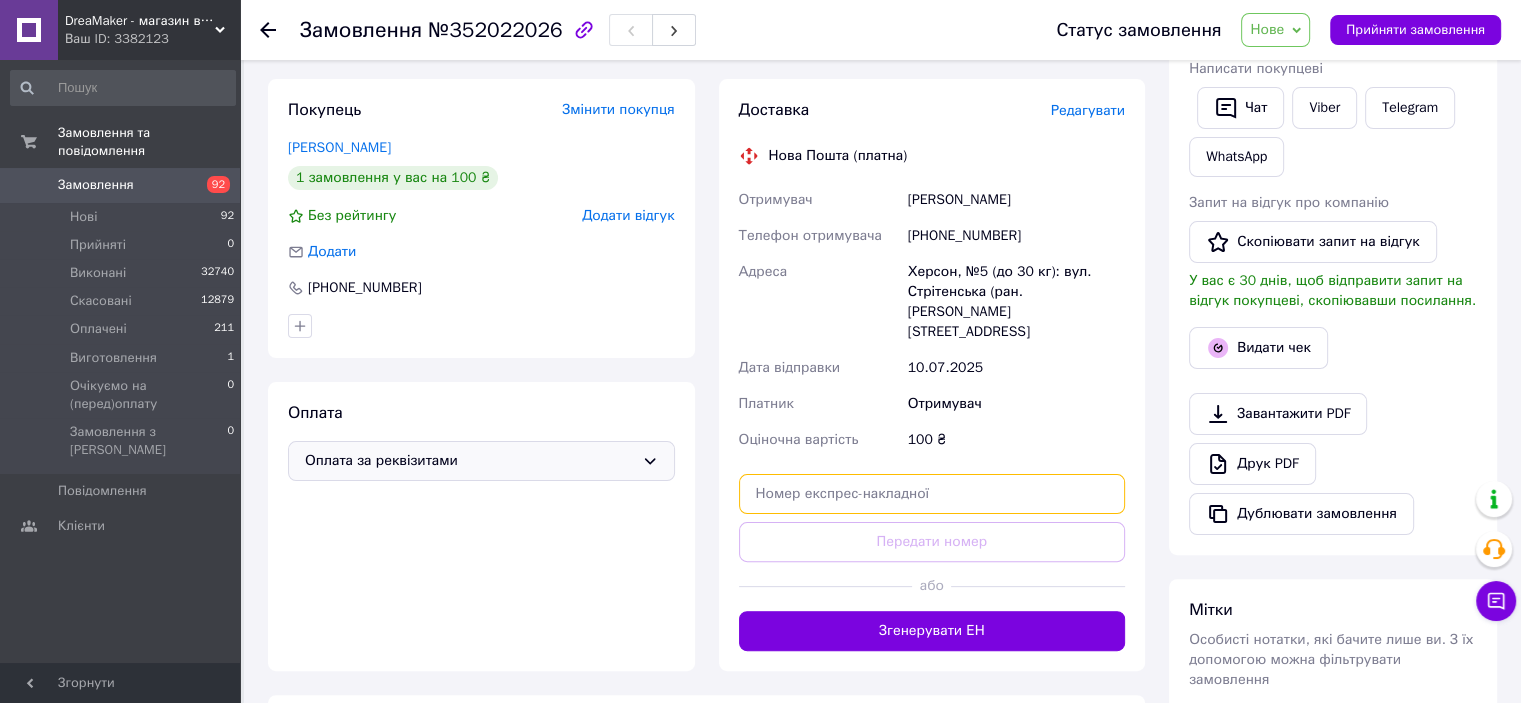click at bounding box center [932, 494] 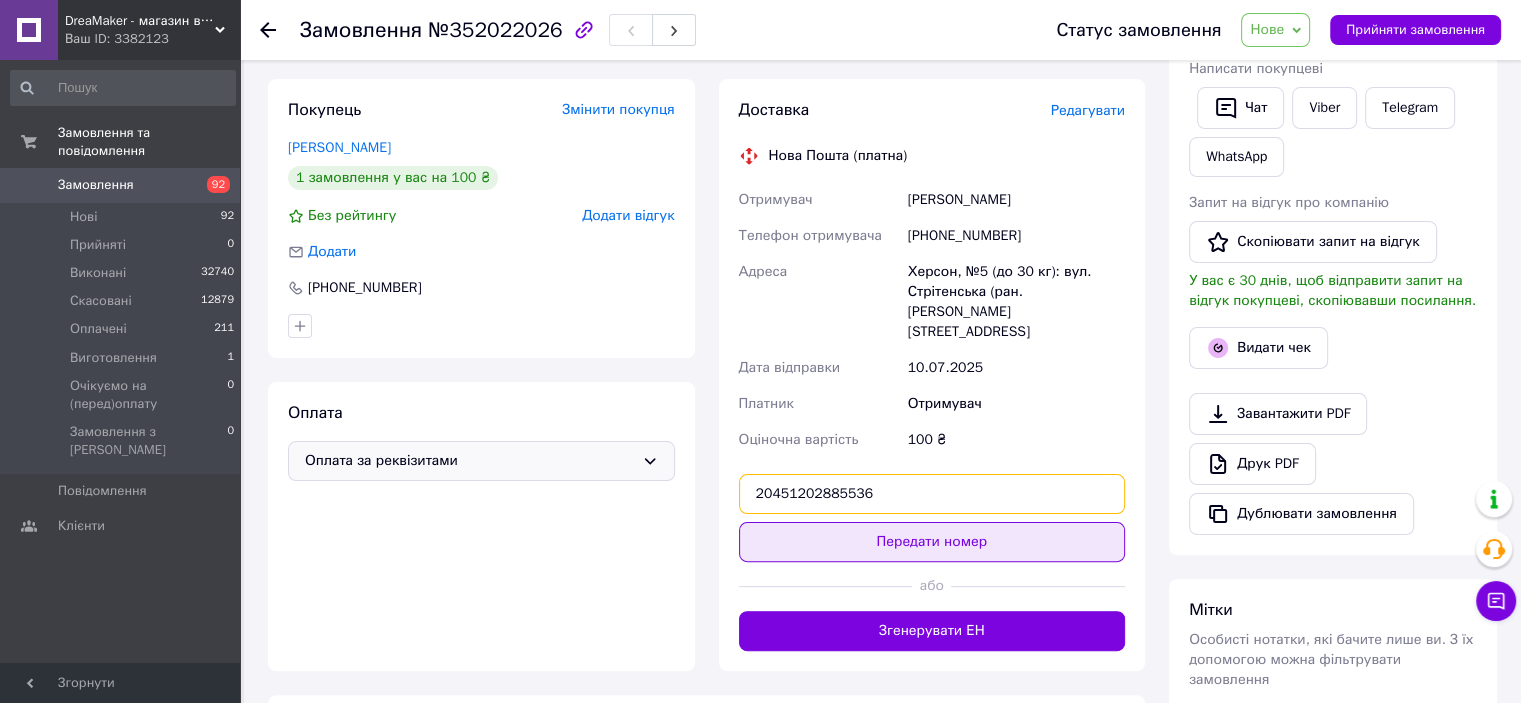 type on "20451202885536" 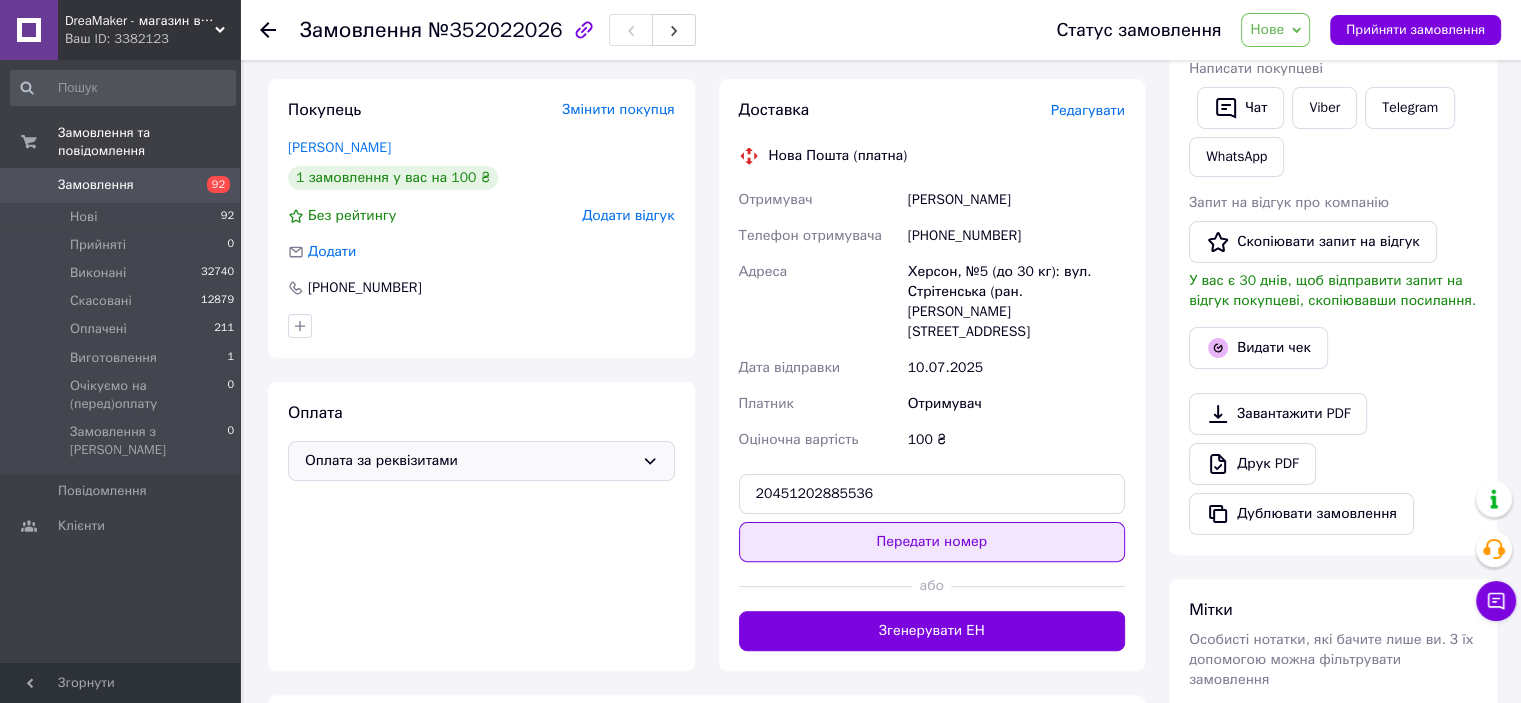 click on "Передати номер" at bounding box center [932, 542] 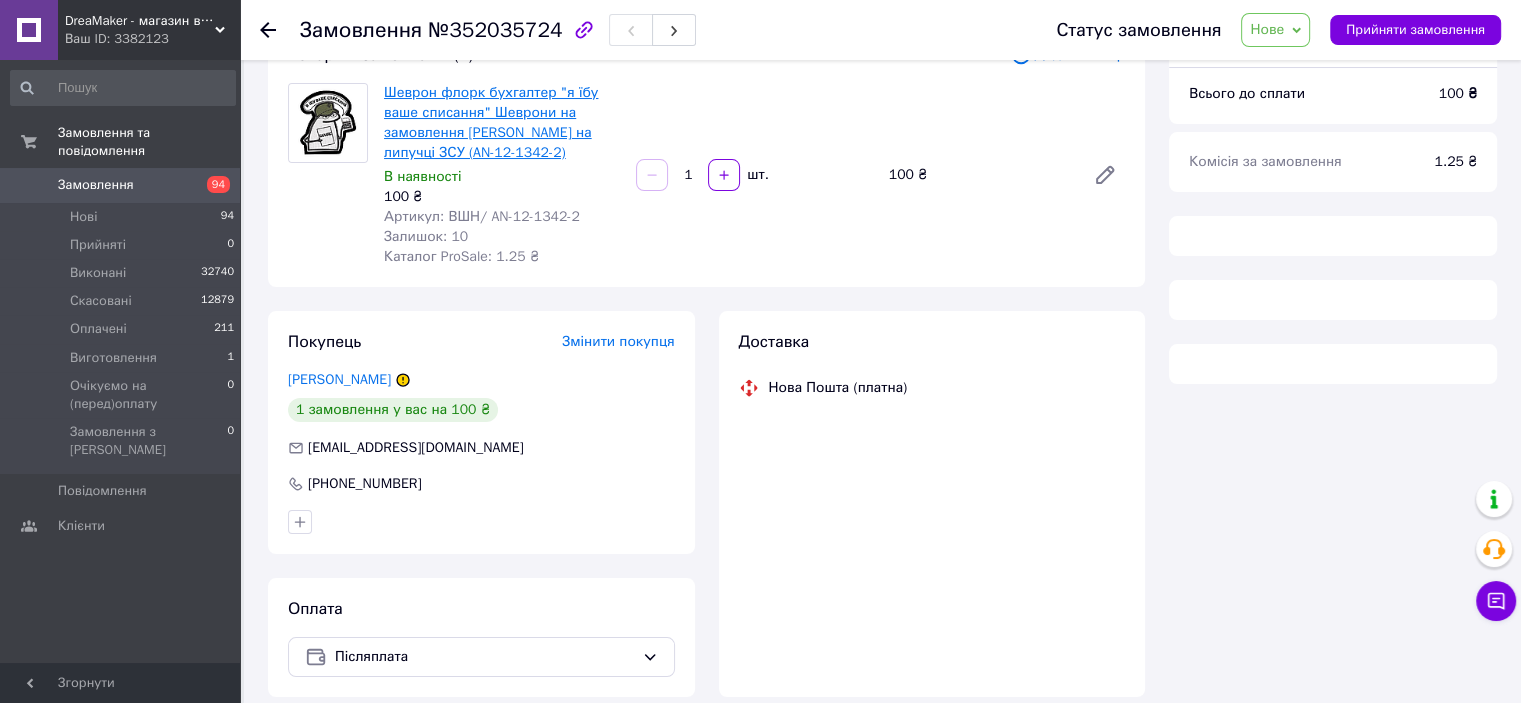 scroll, scrollTop: 230, scrollLeft: 0, axis: vertical 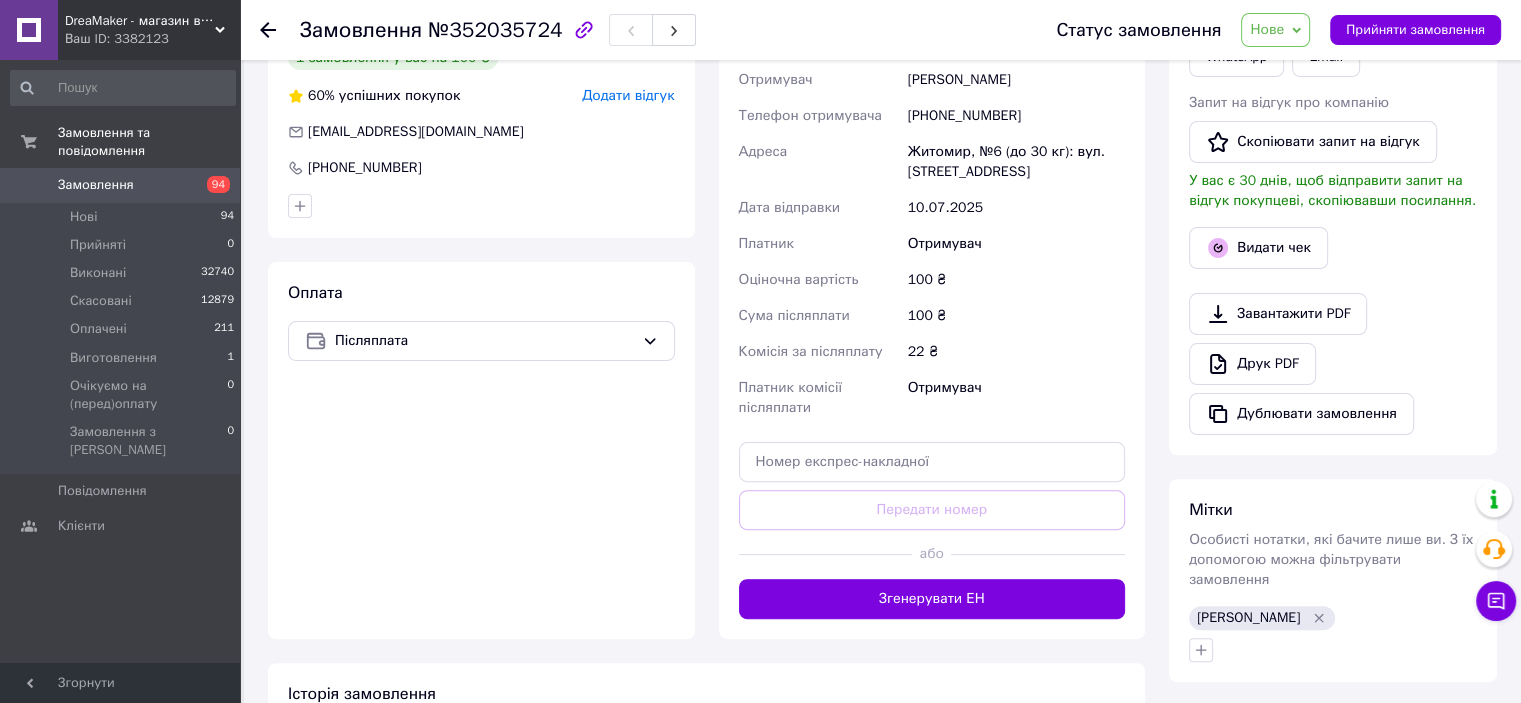 click at bounding box center (1038, 554) 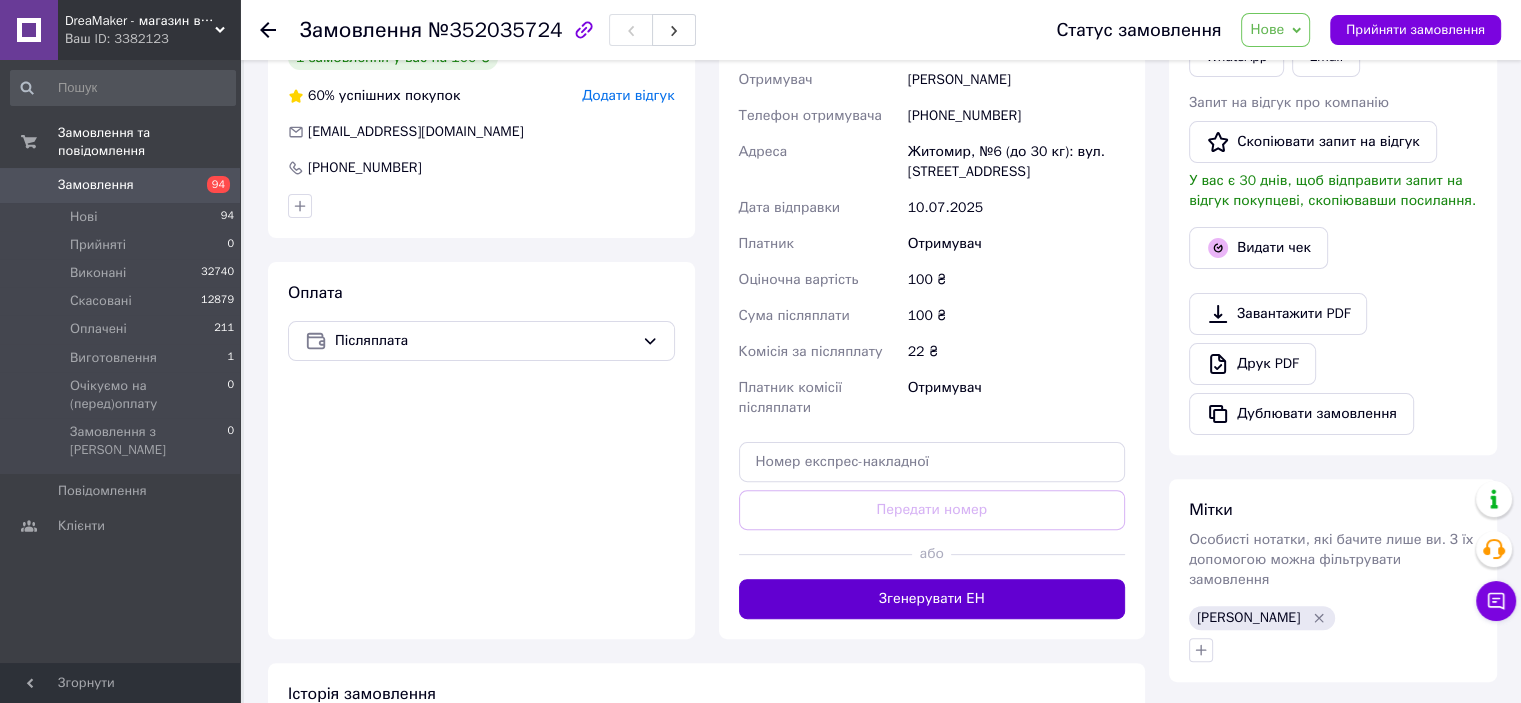 click on "Згенерувати ЕН" at bounding box center (932, 599) 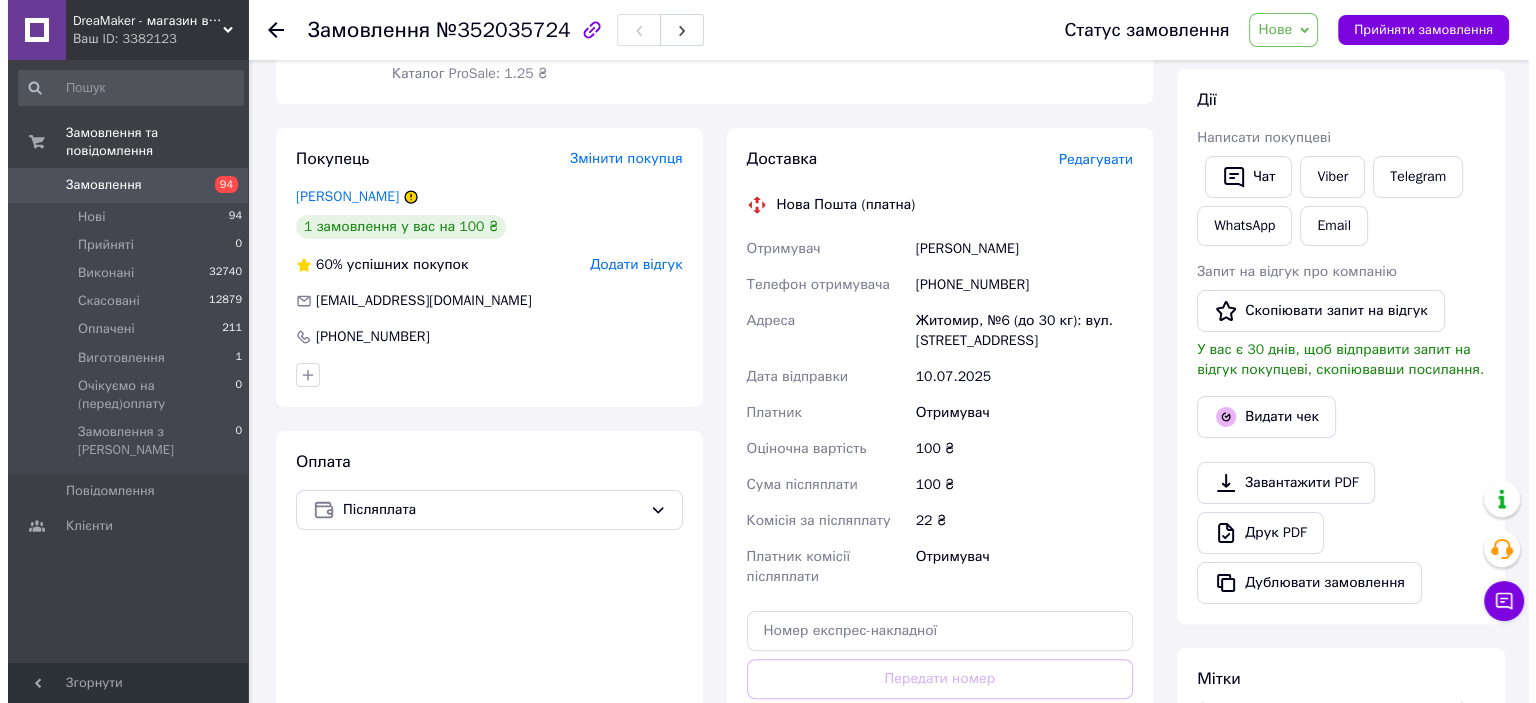 scroll, scrollTop: 300, scrollLeft: 0, axis: vertical 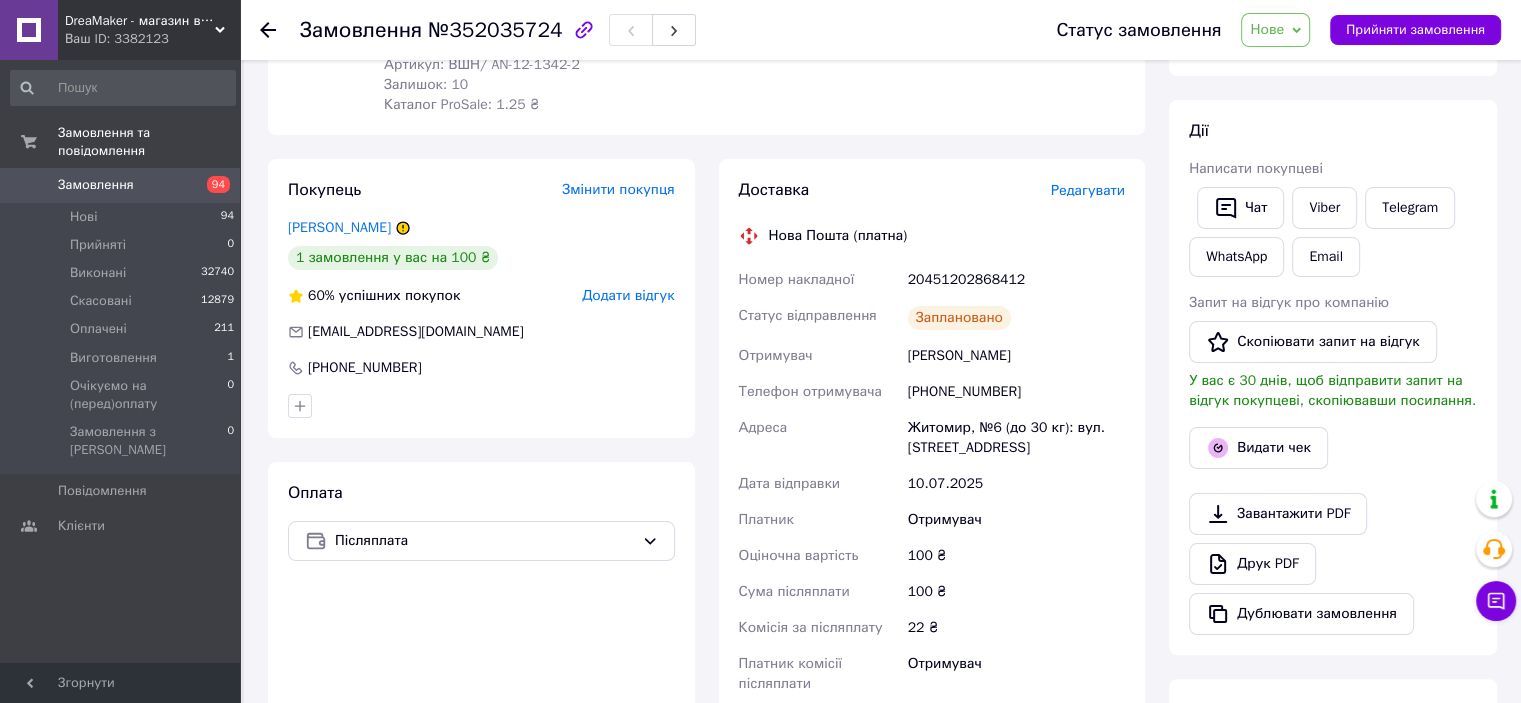click on "20451202868412" at bounding box center [1016, 280] 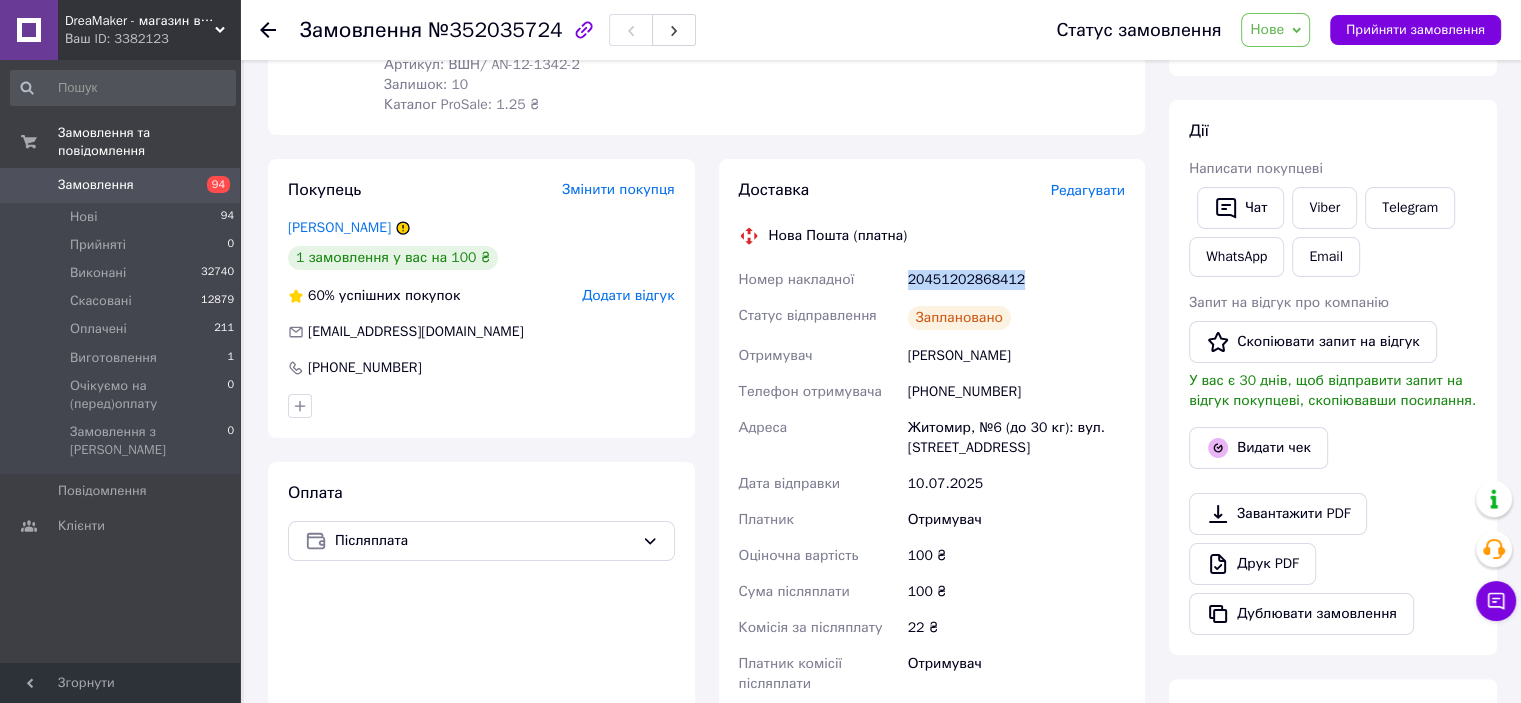 click on "20451202868412" at bounding box center (1016, 280) 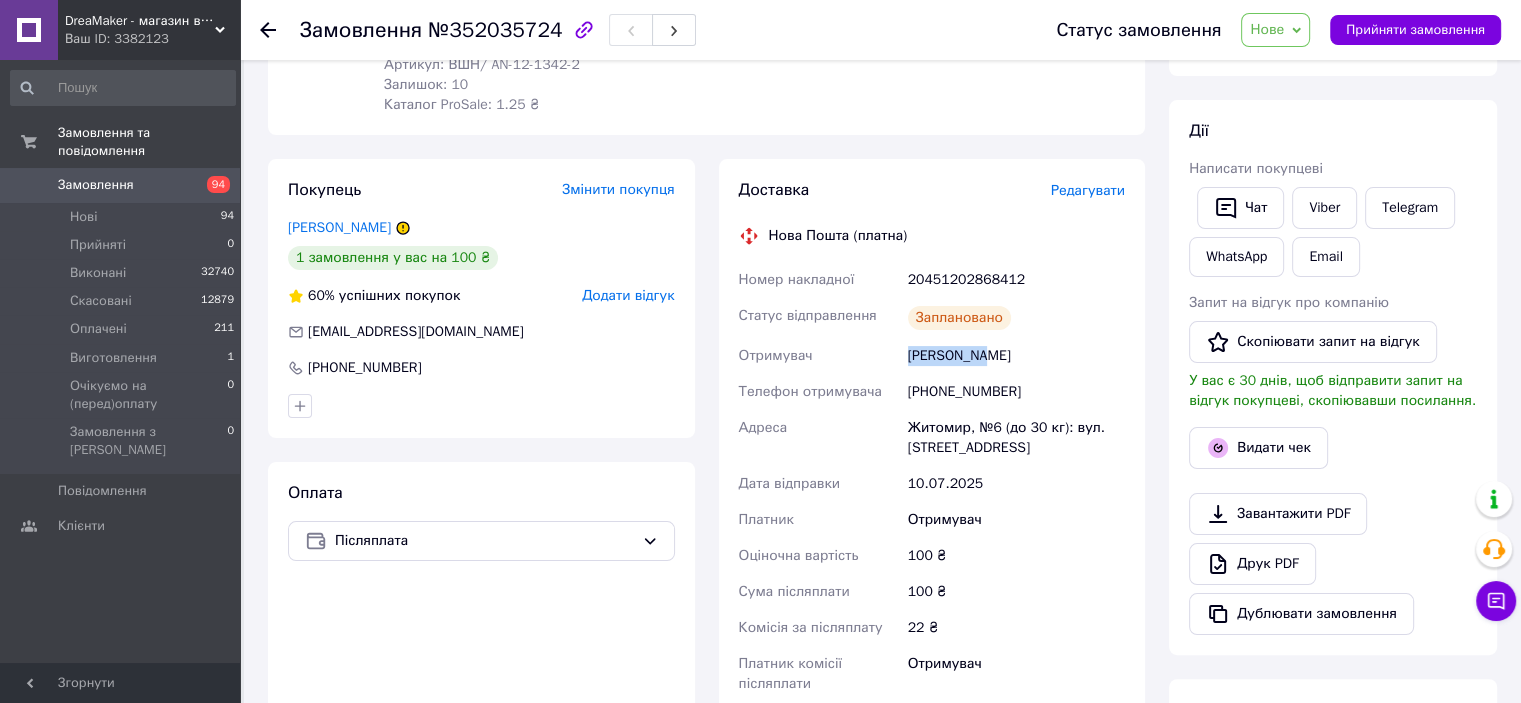 drag, startPoint x: 902, startPoint y: 358, endPoint x: 1029, endPoint y: 358, distance: 127 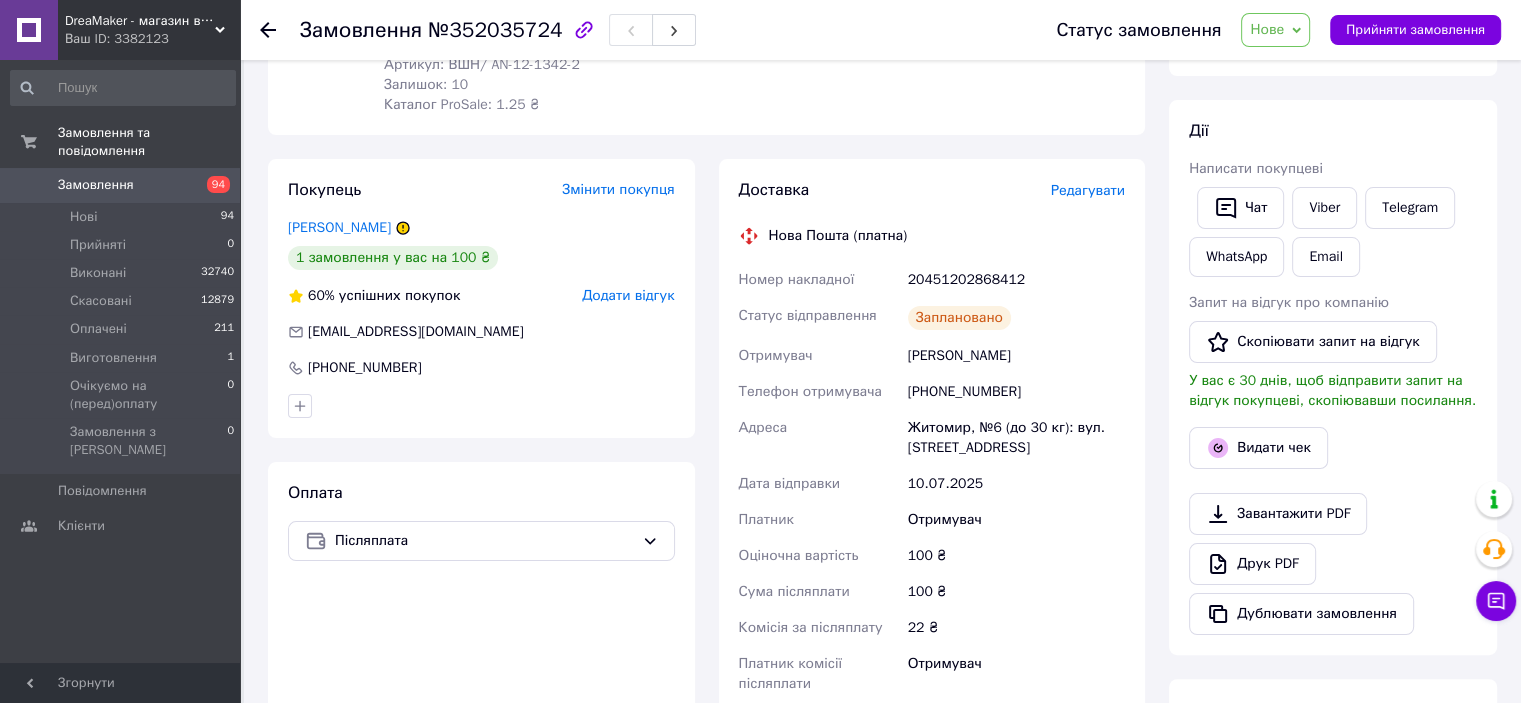 click on "[PHONE_NUMBER]" at bounding box center (1016, 392) 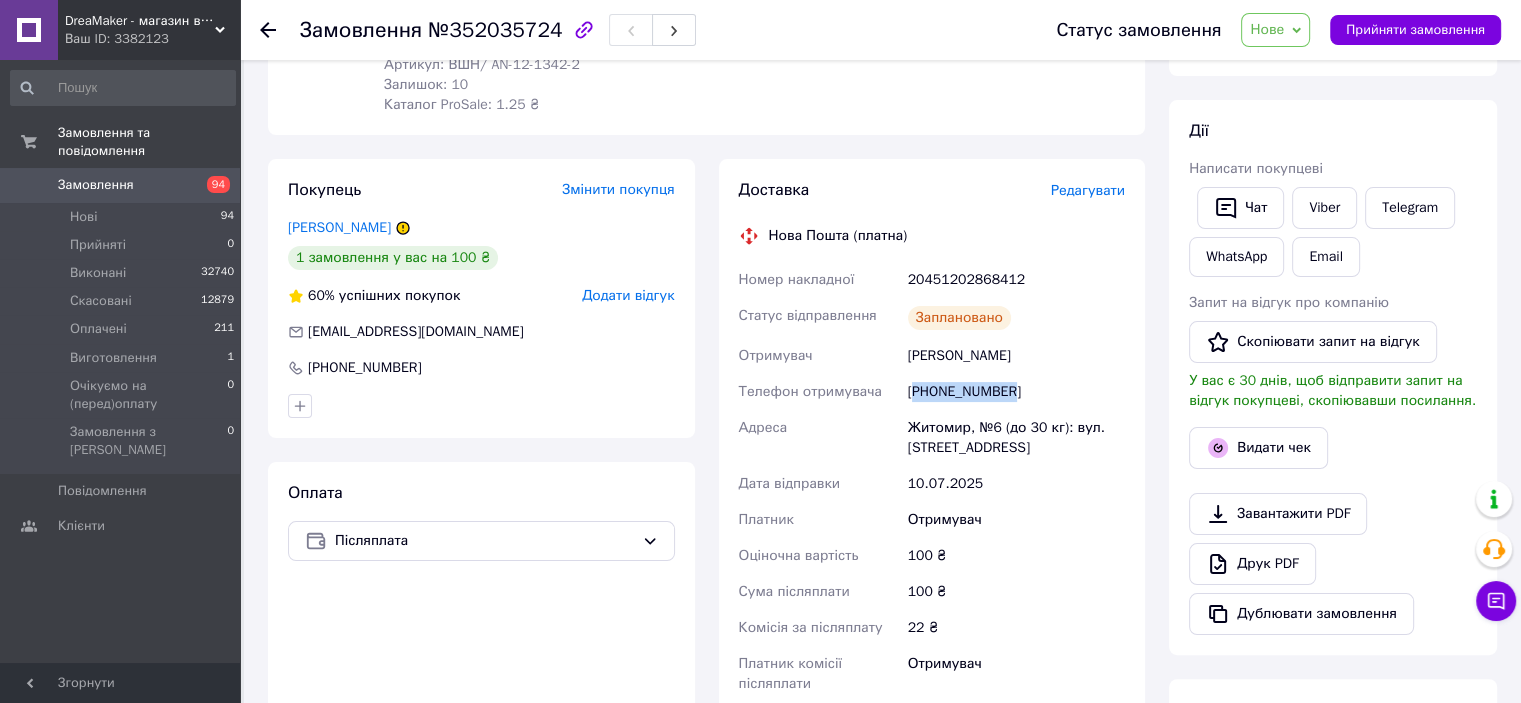 click on "[PHONE_NUMBER]" at bounding box center (1016, 392) 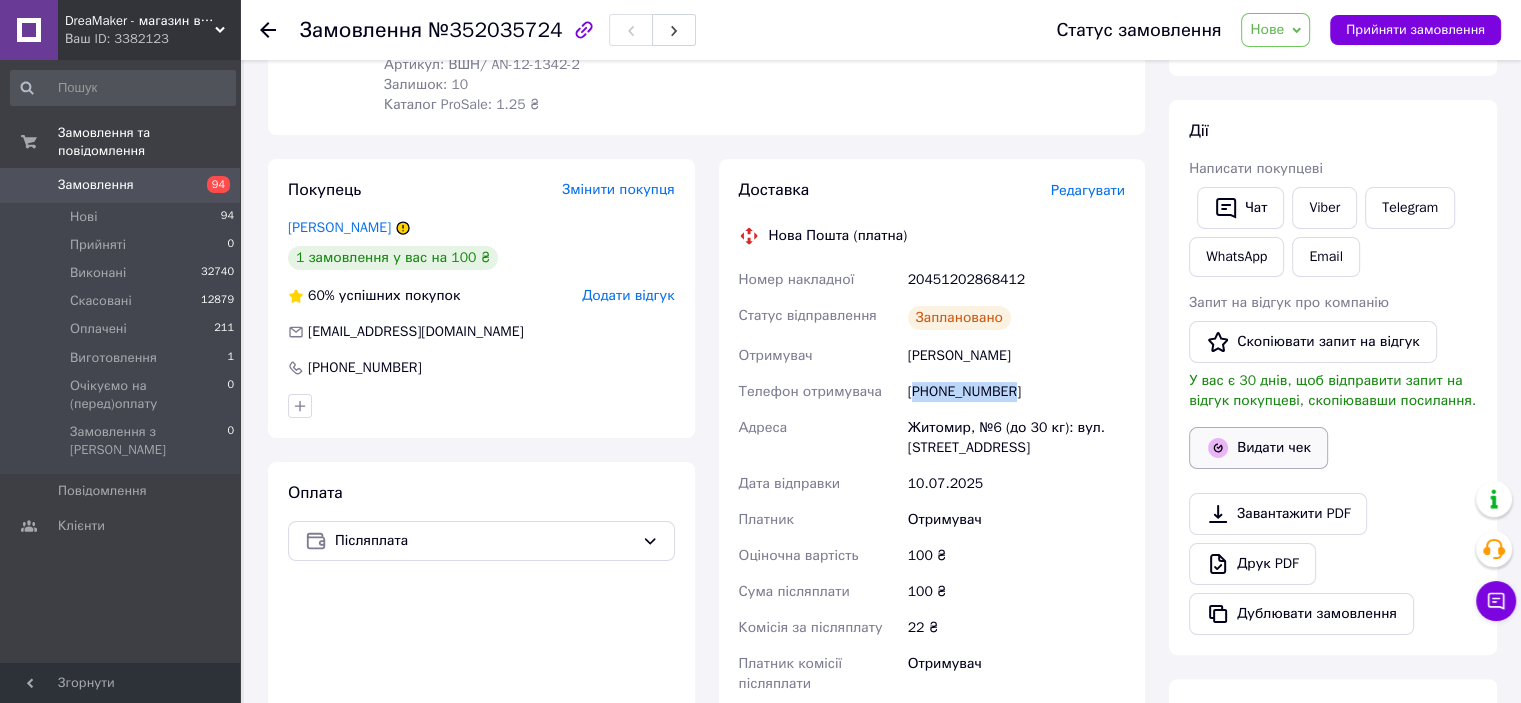 click on "Видати чек" at bounding box center [1258, 448] 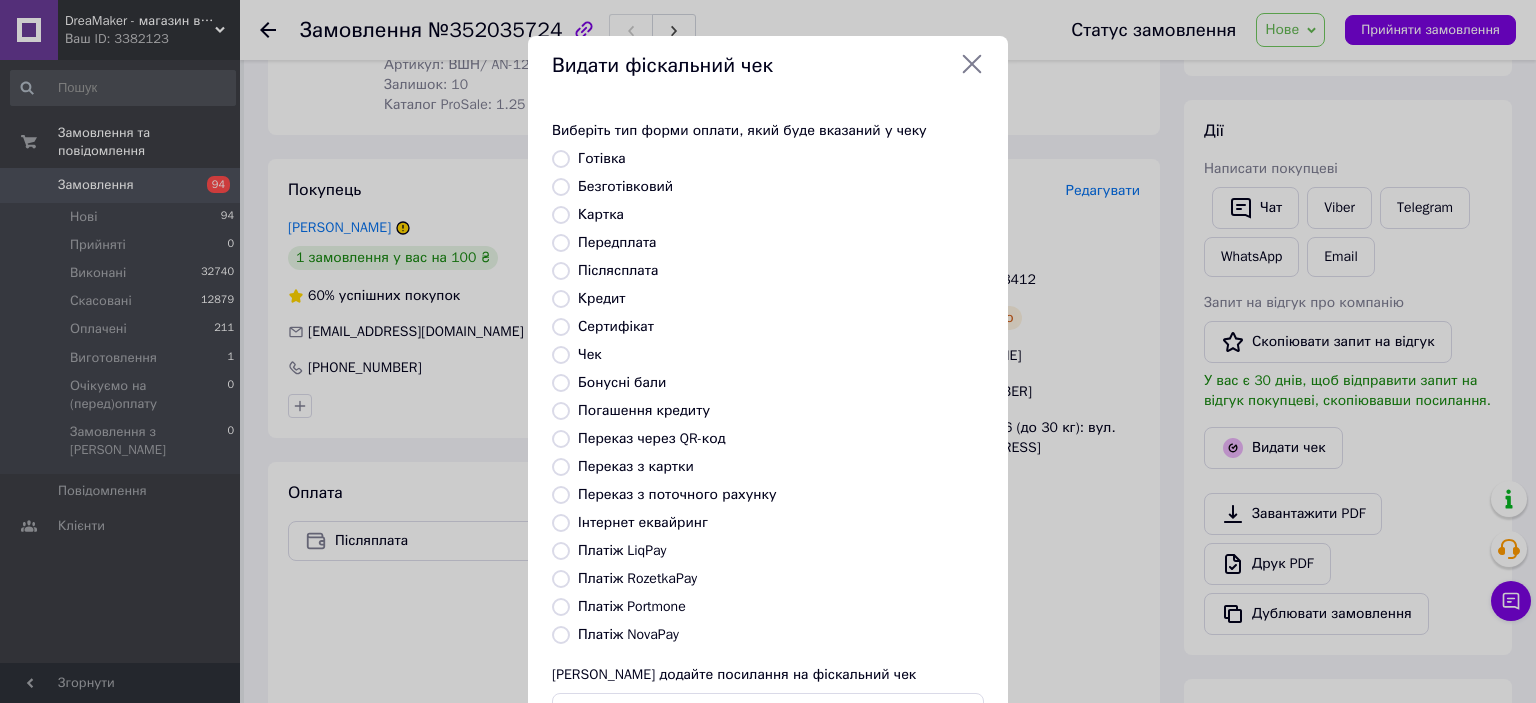 click on "Післясплата" at bounding box center [618, 270] 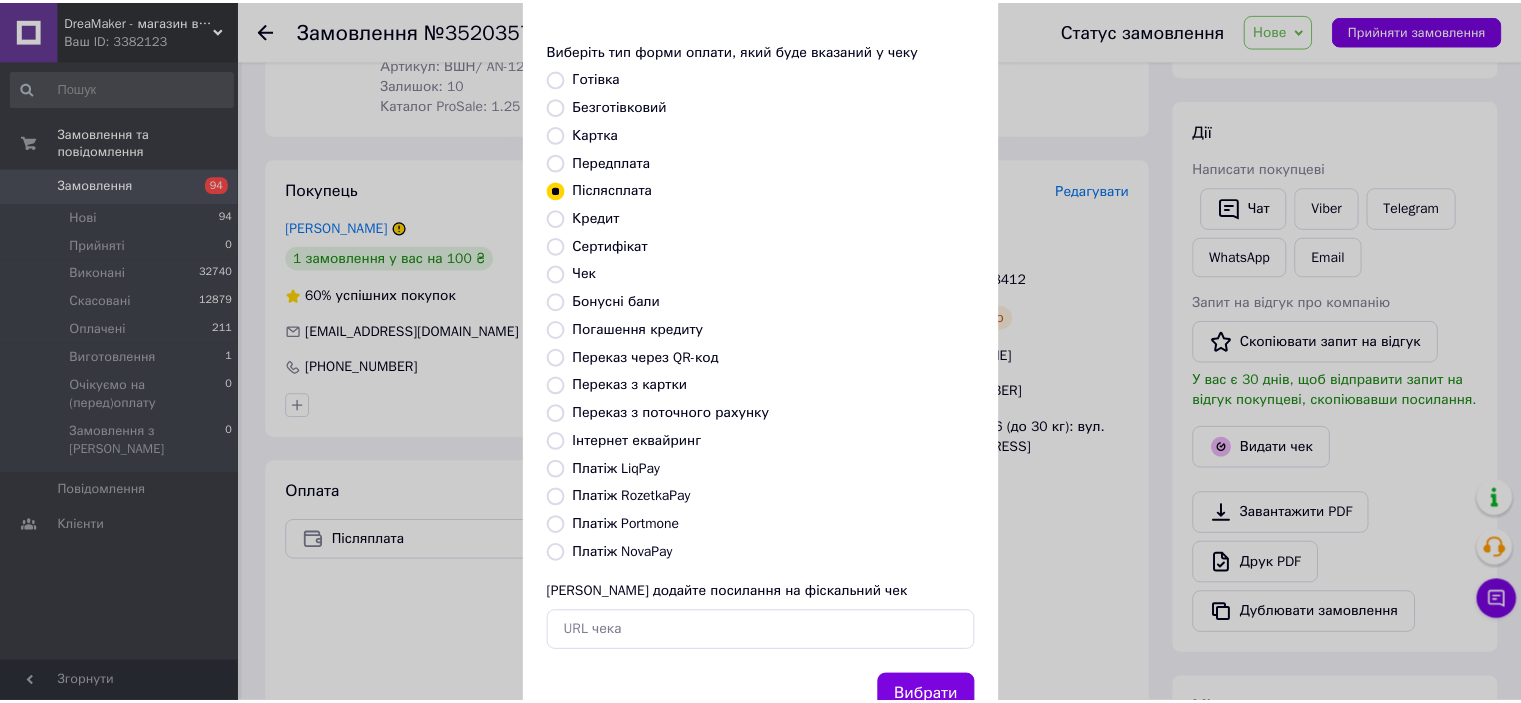 scroll, scrollTop: 155, scrollLeft: 0, axis: vertical 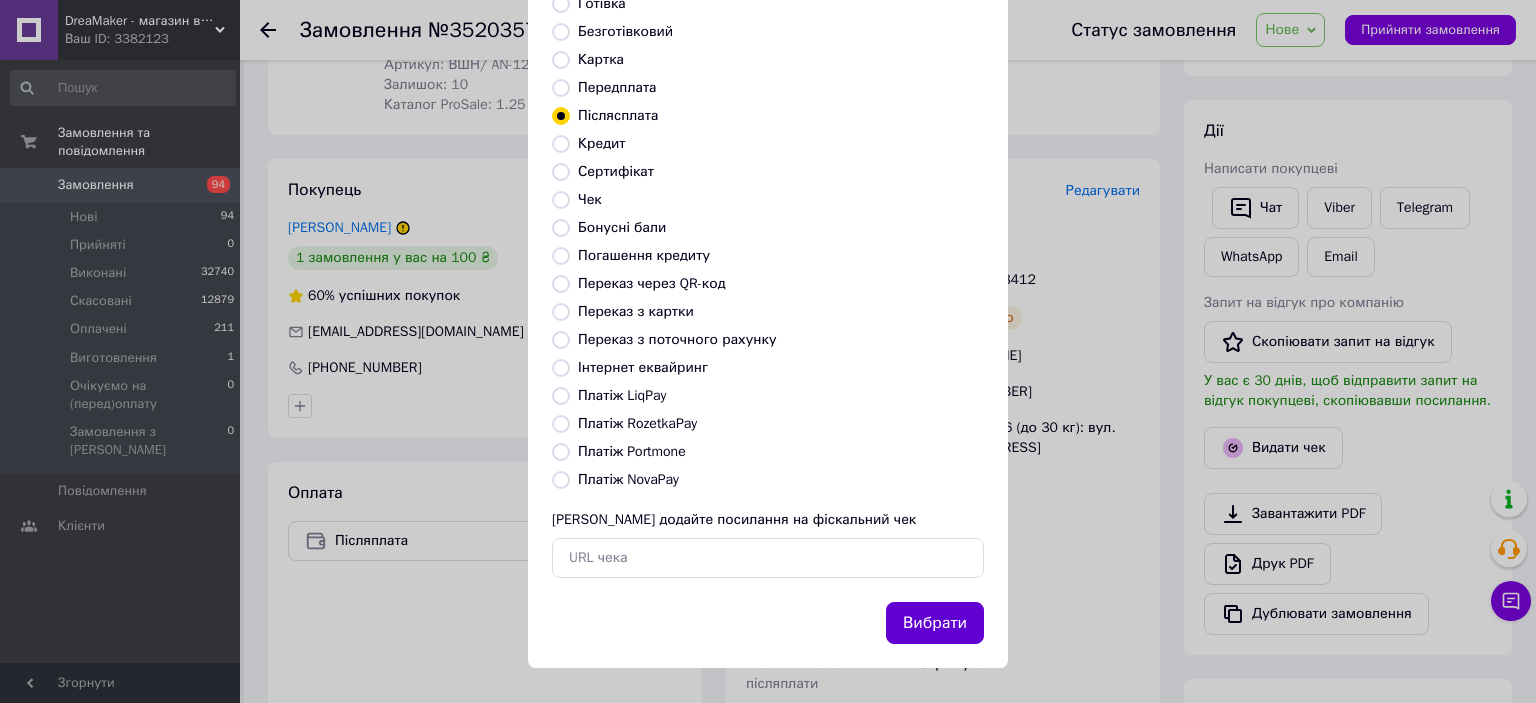 click on "Вибрати" at bounding box center [935, 623] 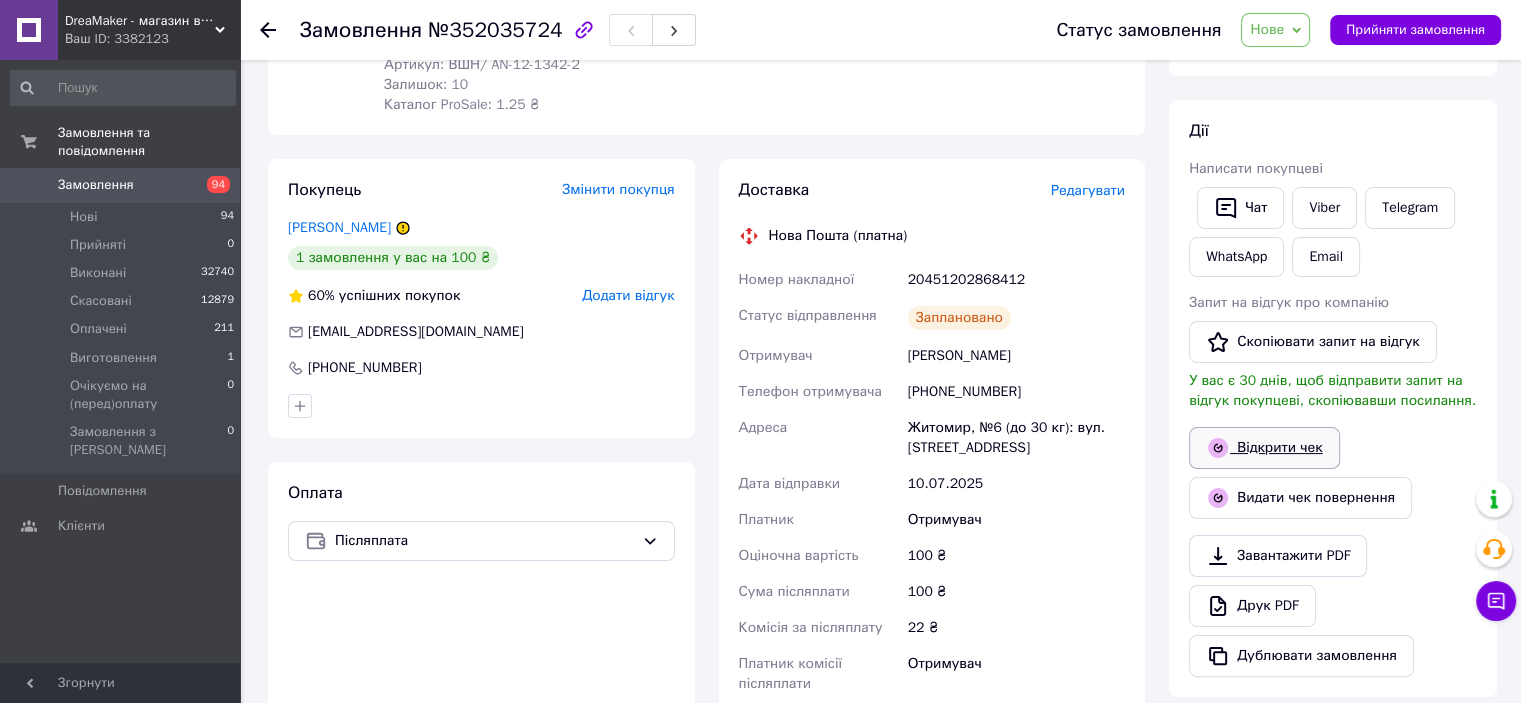 click on "Відкрити чек" at bounding box center [1264, 448] 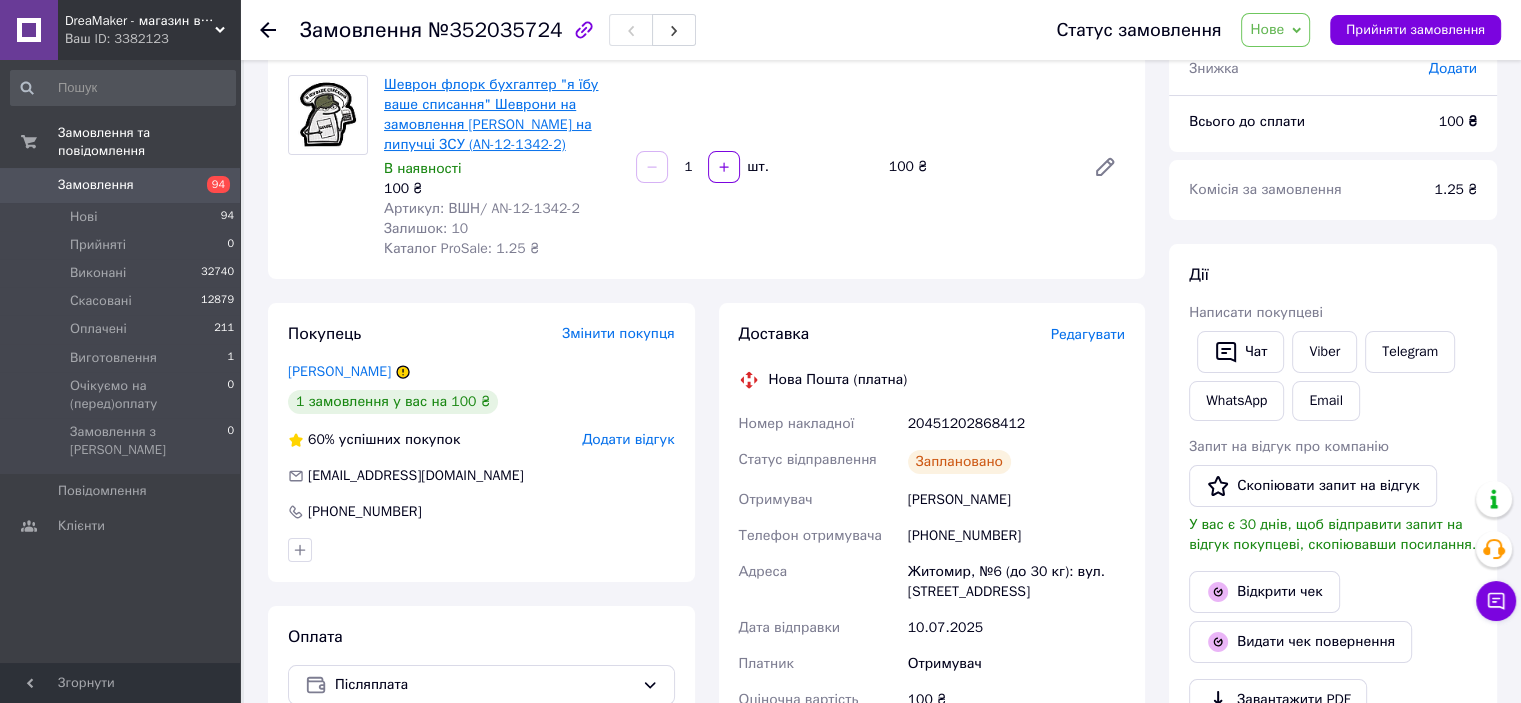 scroll, scrollTop: 0, scrollLeft: 0, axis: both 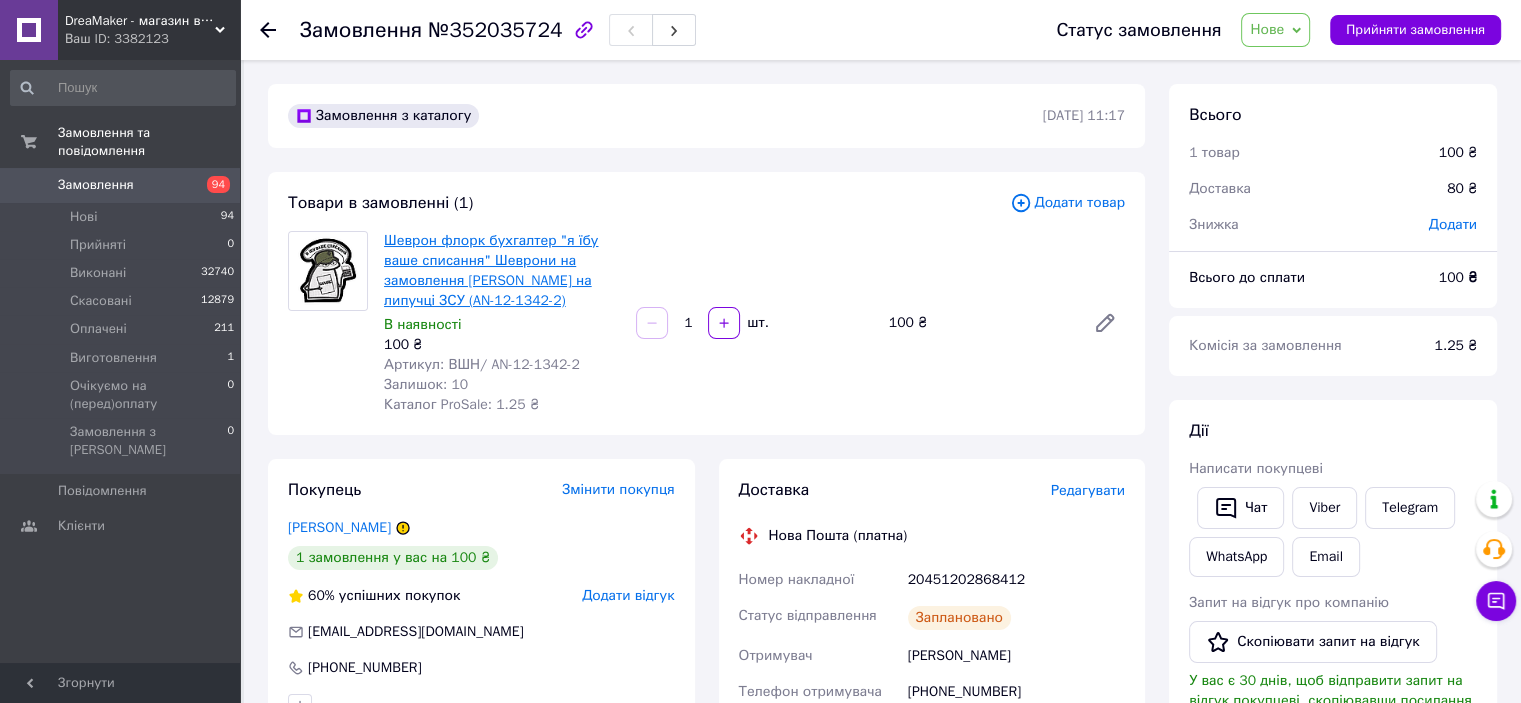 click on "Шеврон флорк бухгалтер "я їбу ваше списання" Шеврони на замовлення [PERSON_NAME] на липучці ЗСУ (AN-12-1342-2)" at bounding box center [491, 270] 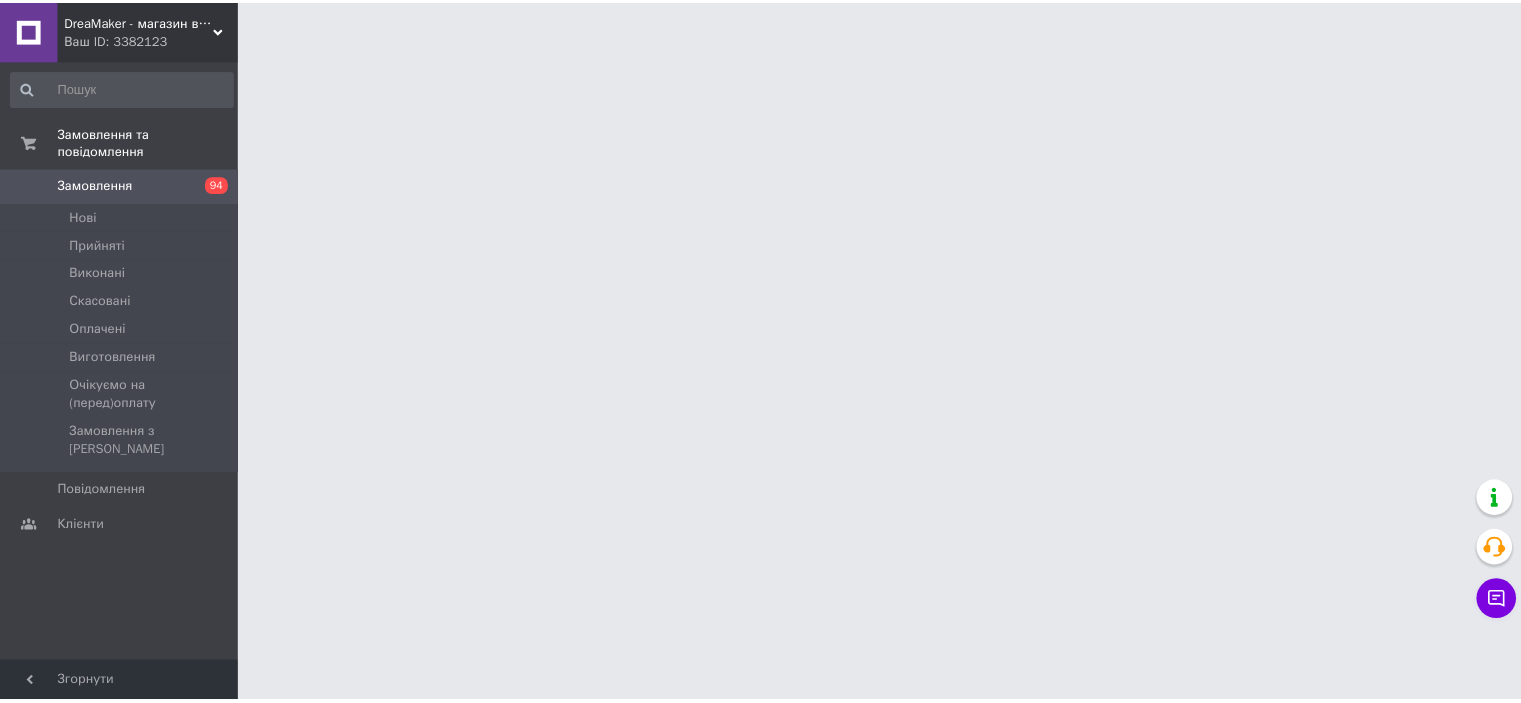 scroll, scrollTop: 0, scrollLeft: 0, axis: both 